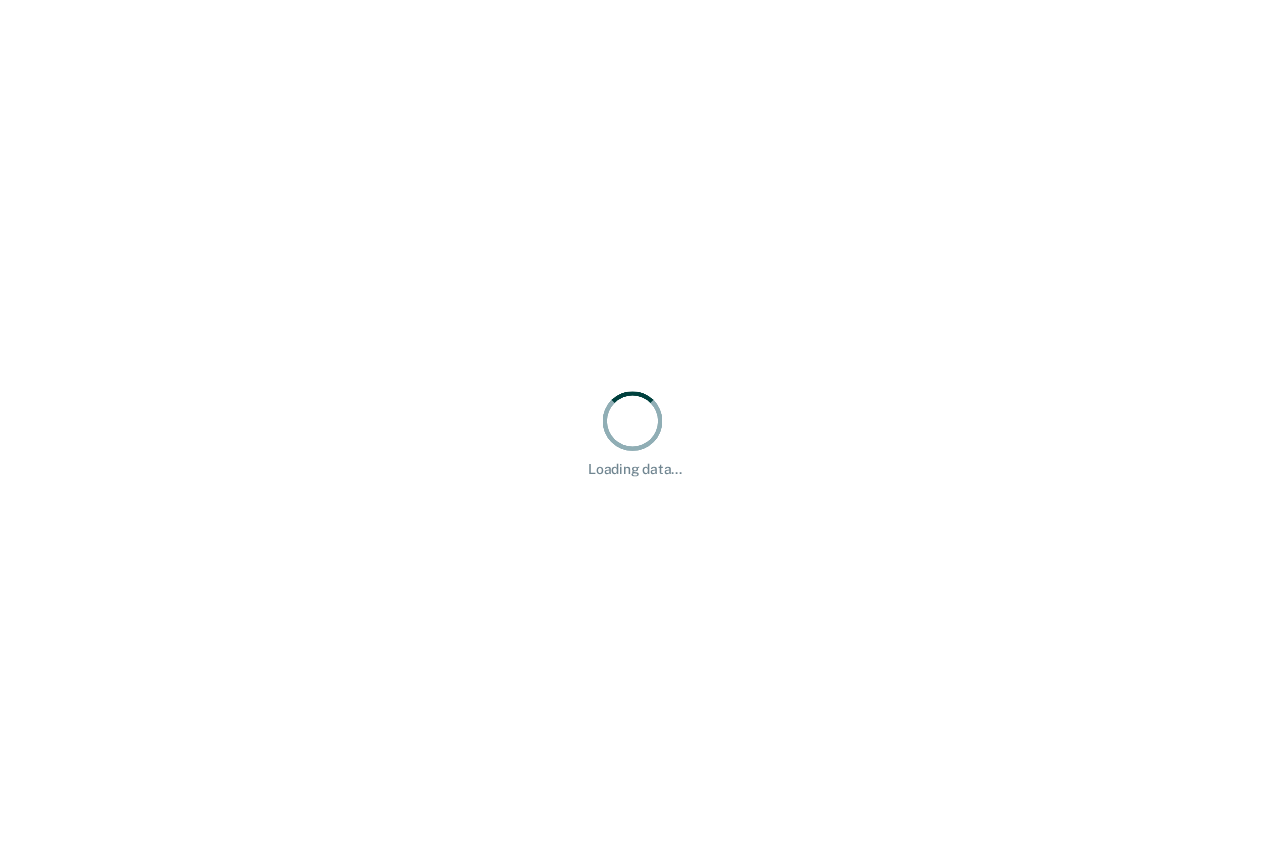 scroll, scrollTop: 0, scrollLeft: 0, axis: both 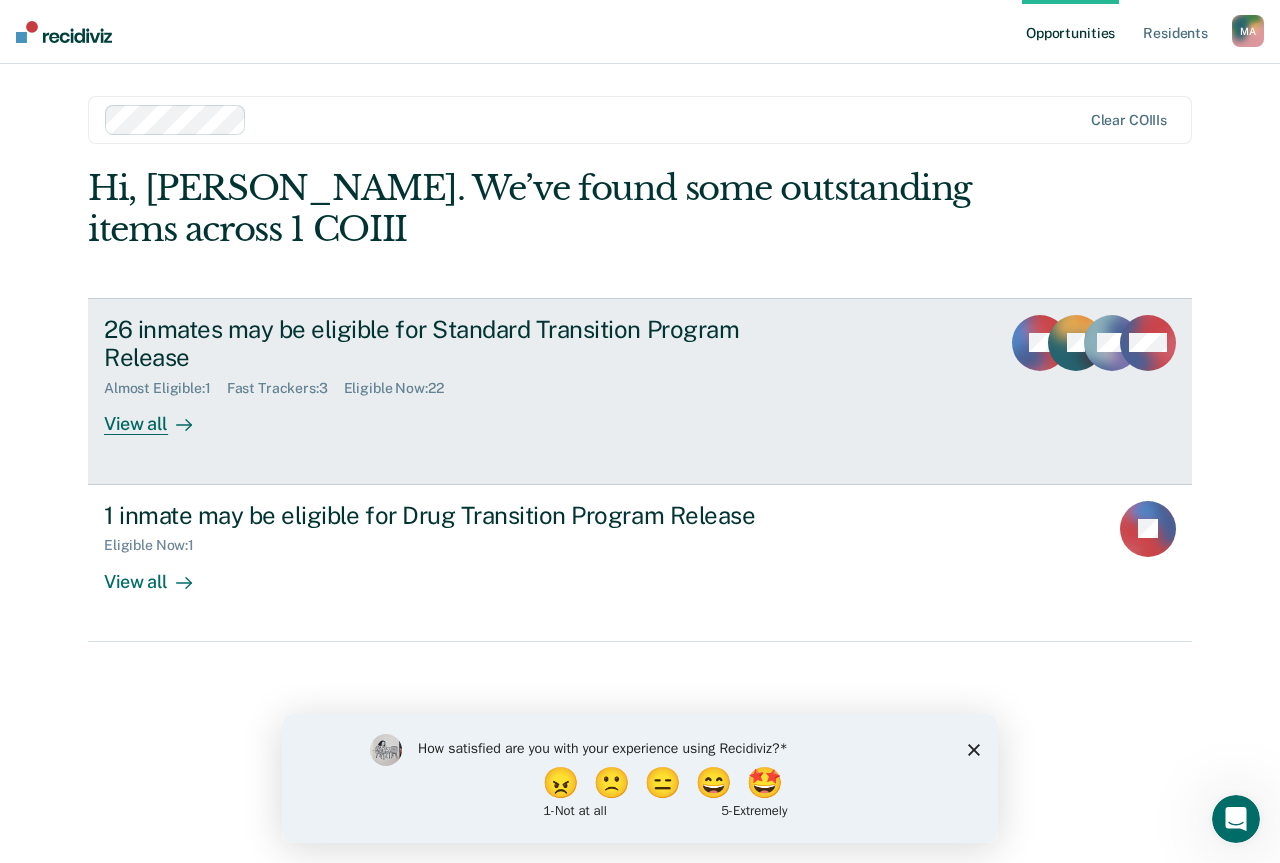 click on "View all" at bounding box center (160, 416) 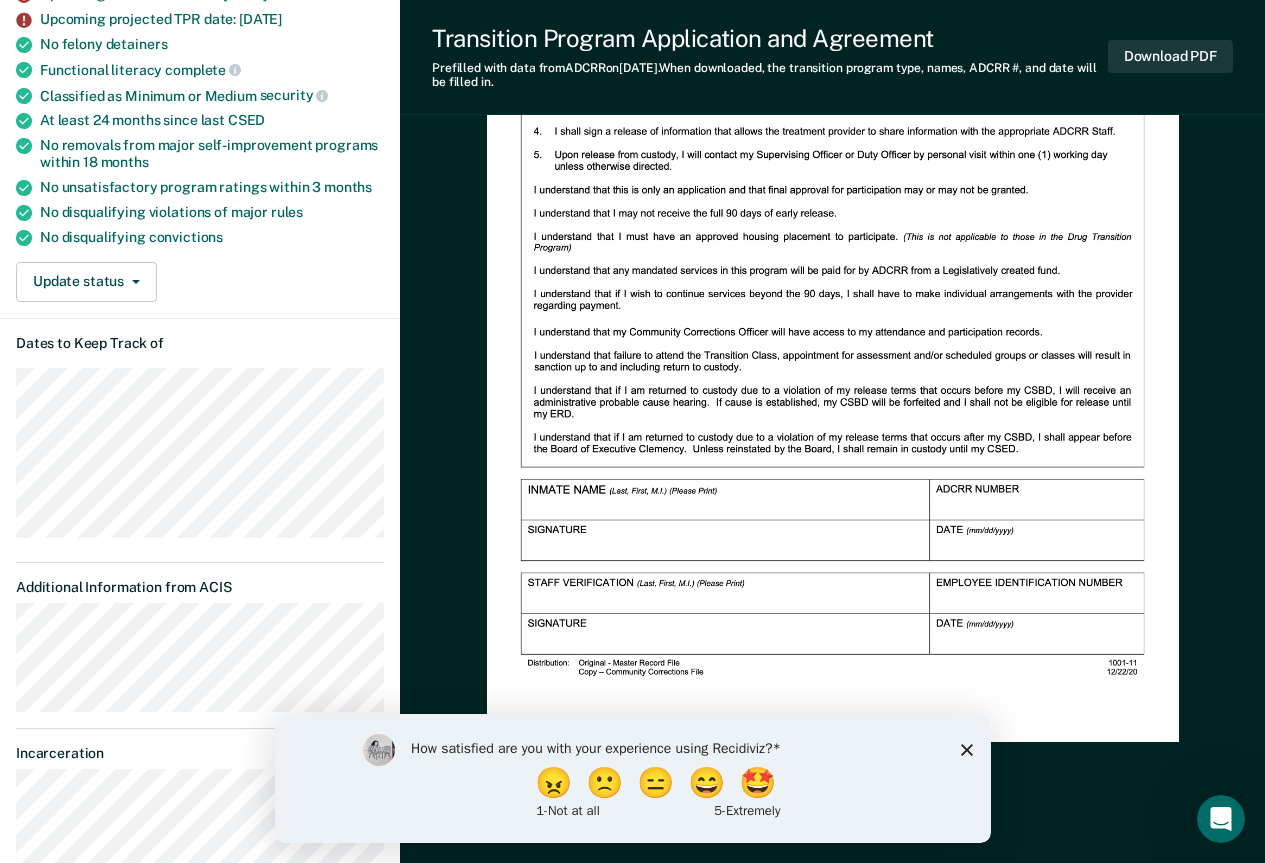 scroll, scrollTop: 0, scrollLeft: 0, axis: both 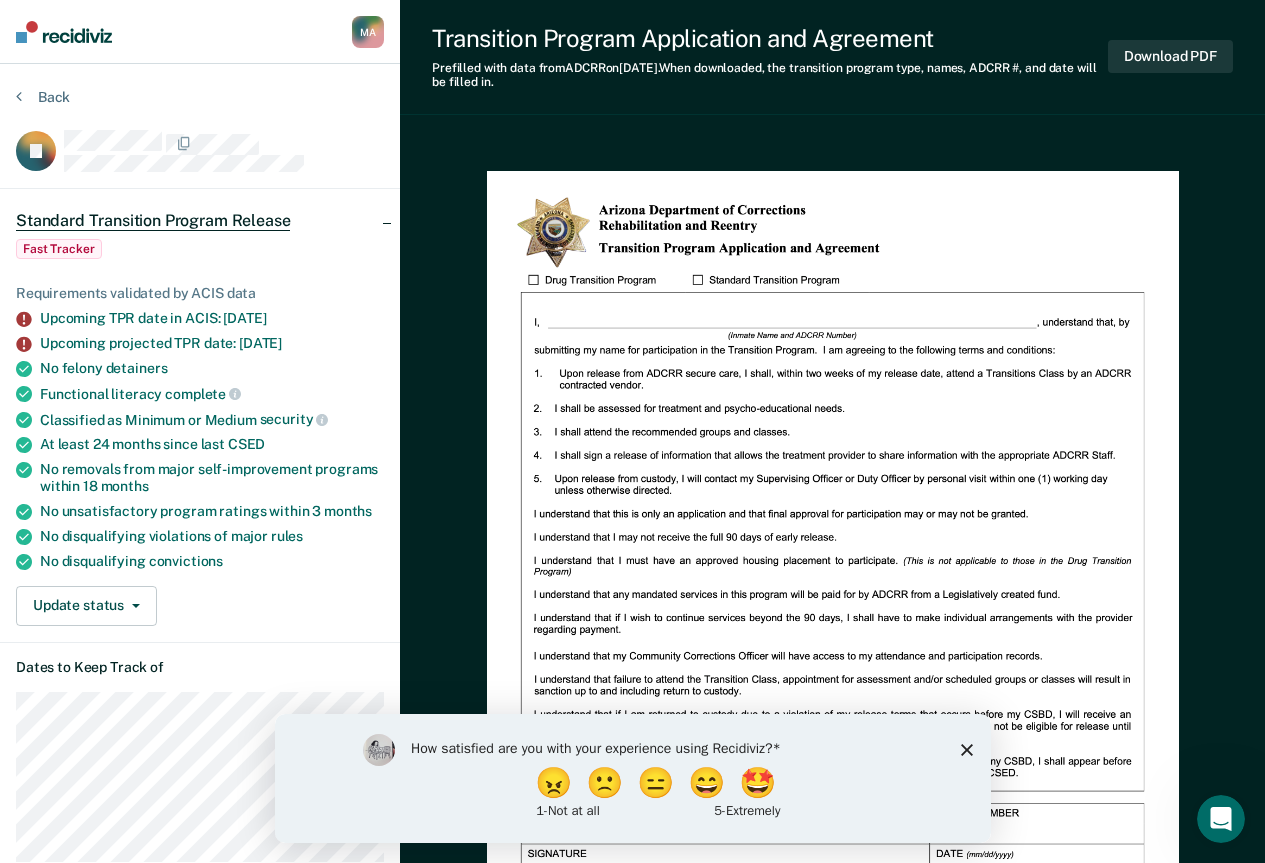 click at bounding box center (833, 619) 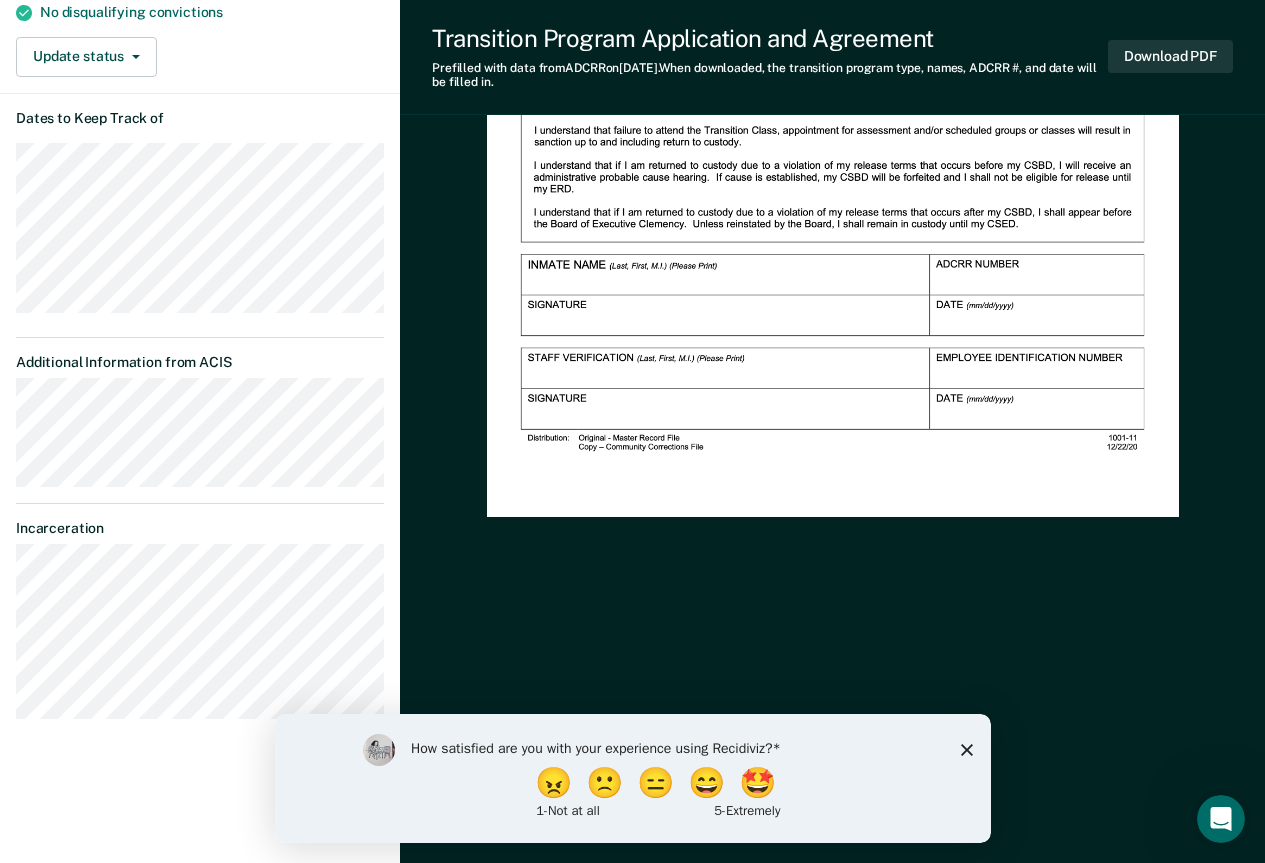scroll, scrollTop: 449, scrollLeft: 0, axis: vertical 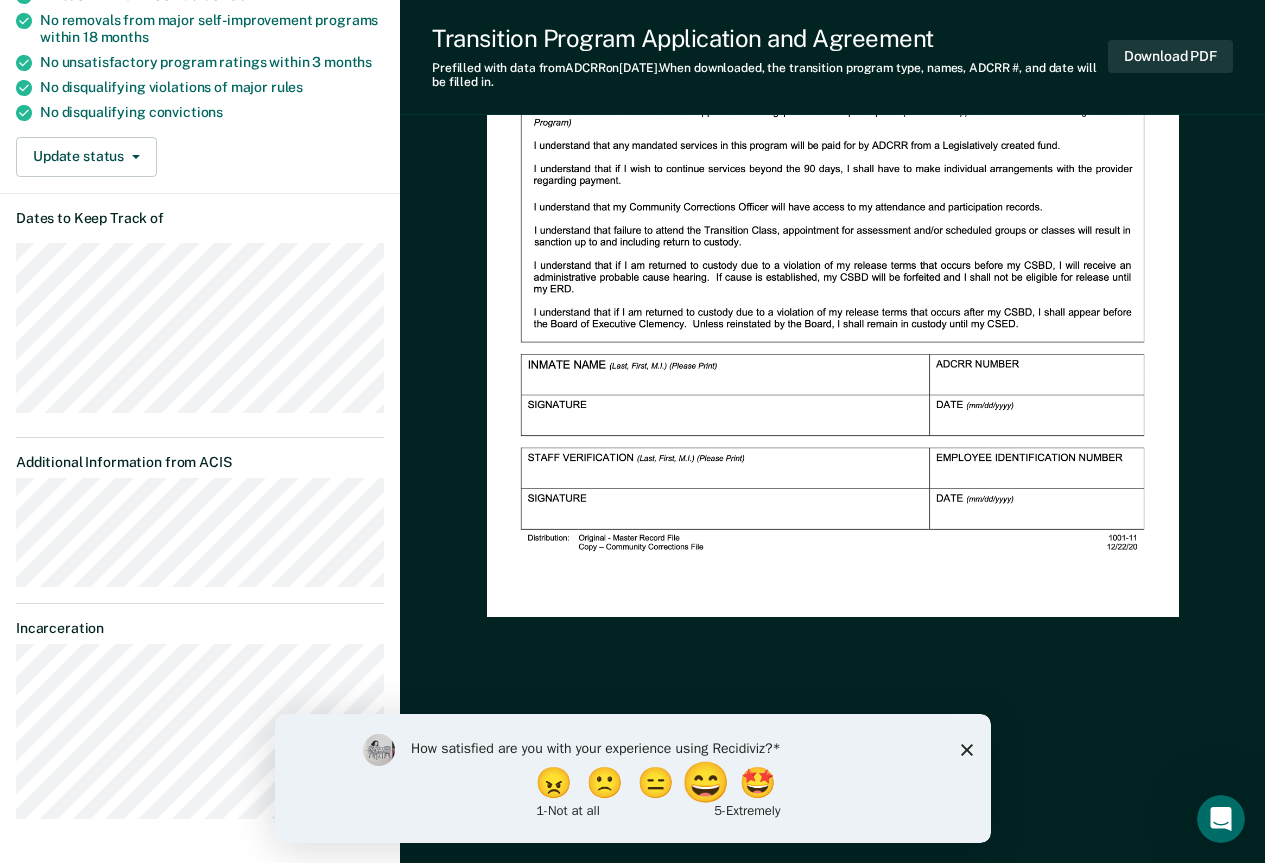 click on "😄" at bounding box center [707, 782] 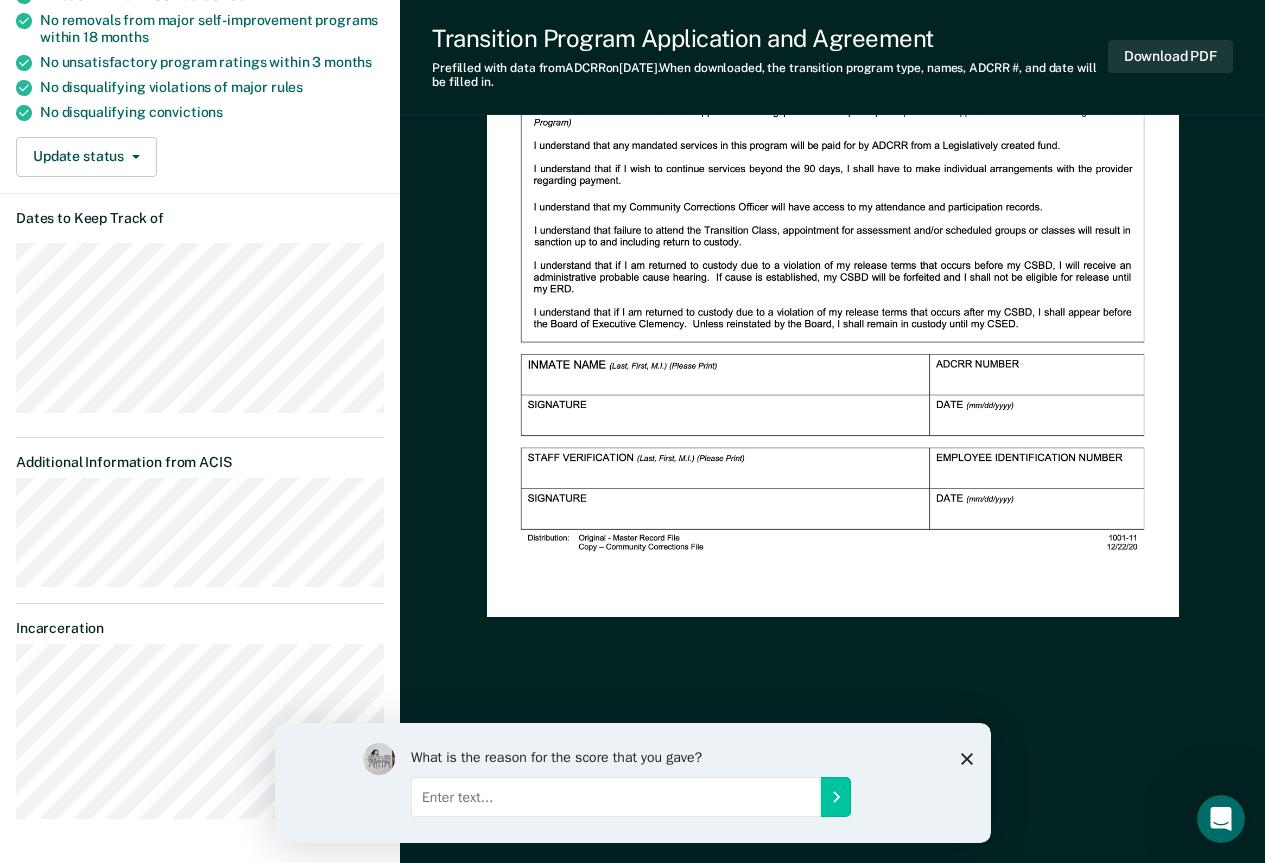 click 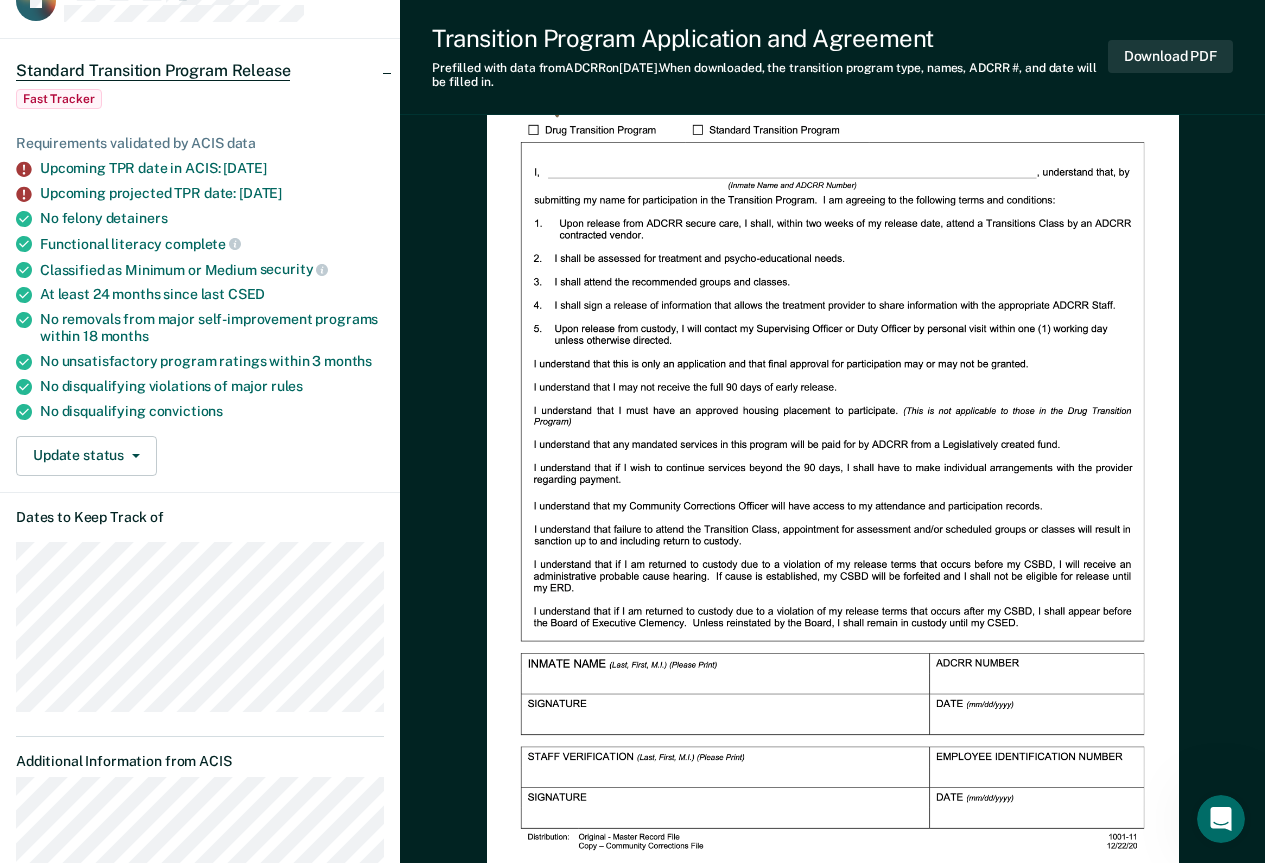 scroll, scrollTop: 149, scrollLeft: 0, axis: vertical 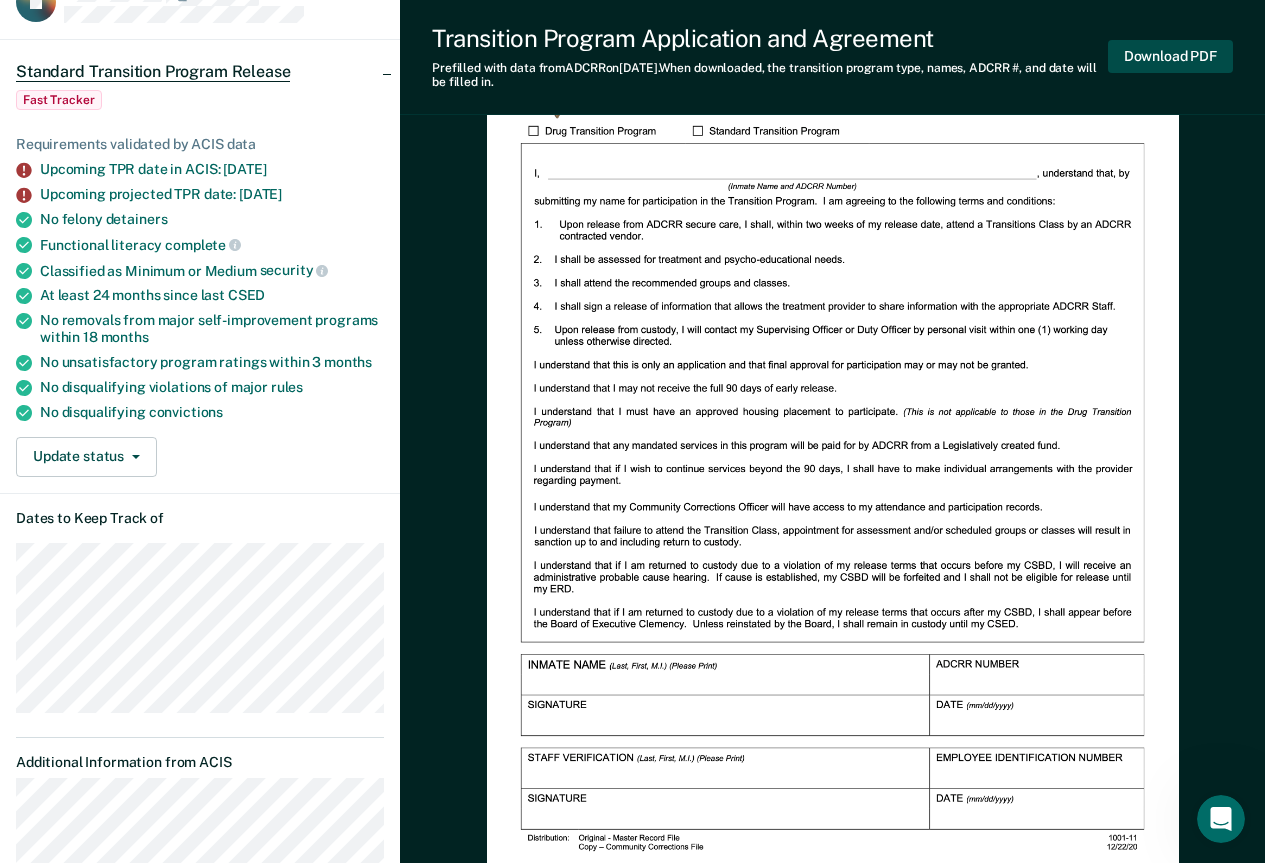 click on "Download PDF" at bounding box center (1170, 56) 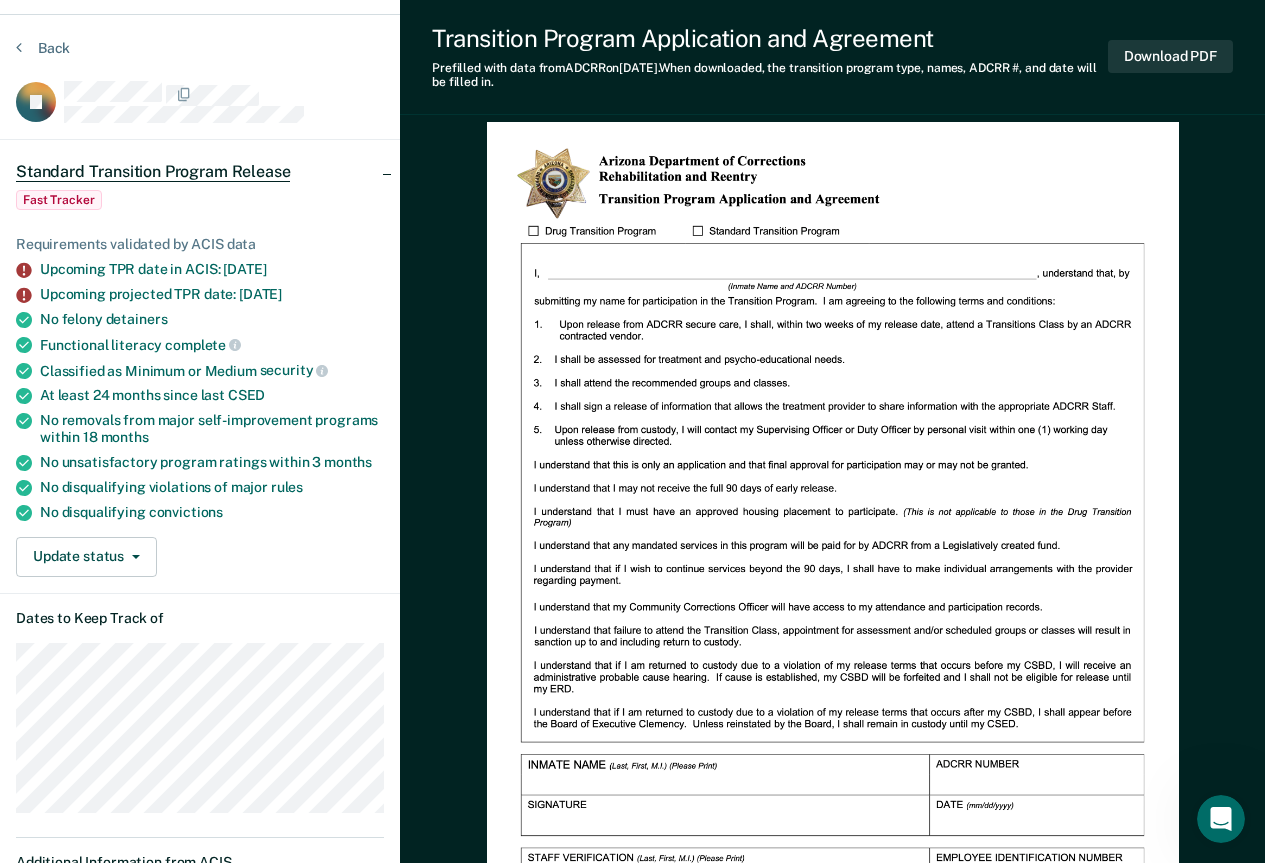 scroll, scrollTop: 0, scrollLeft: 0, axis: both 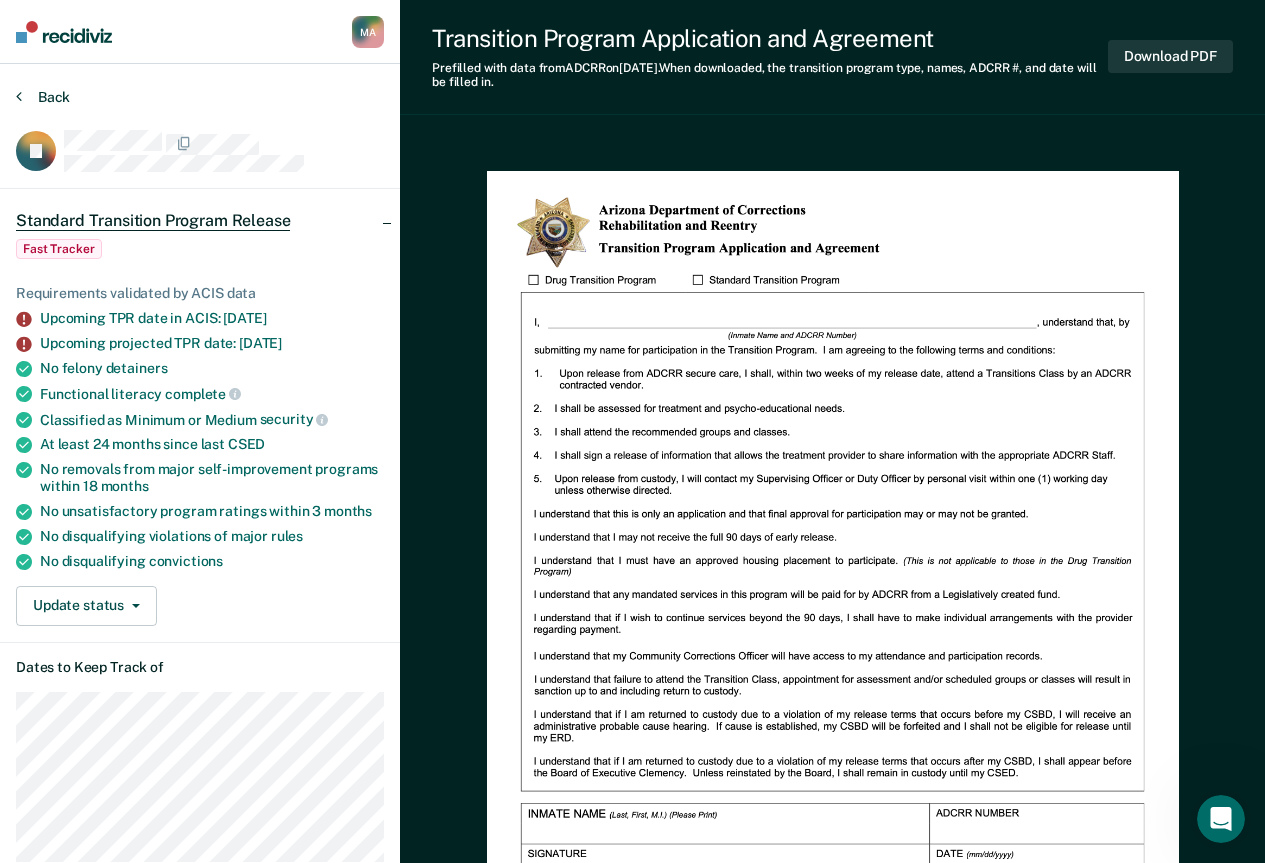 click on "Back" at bounding box center [43, 97] 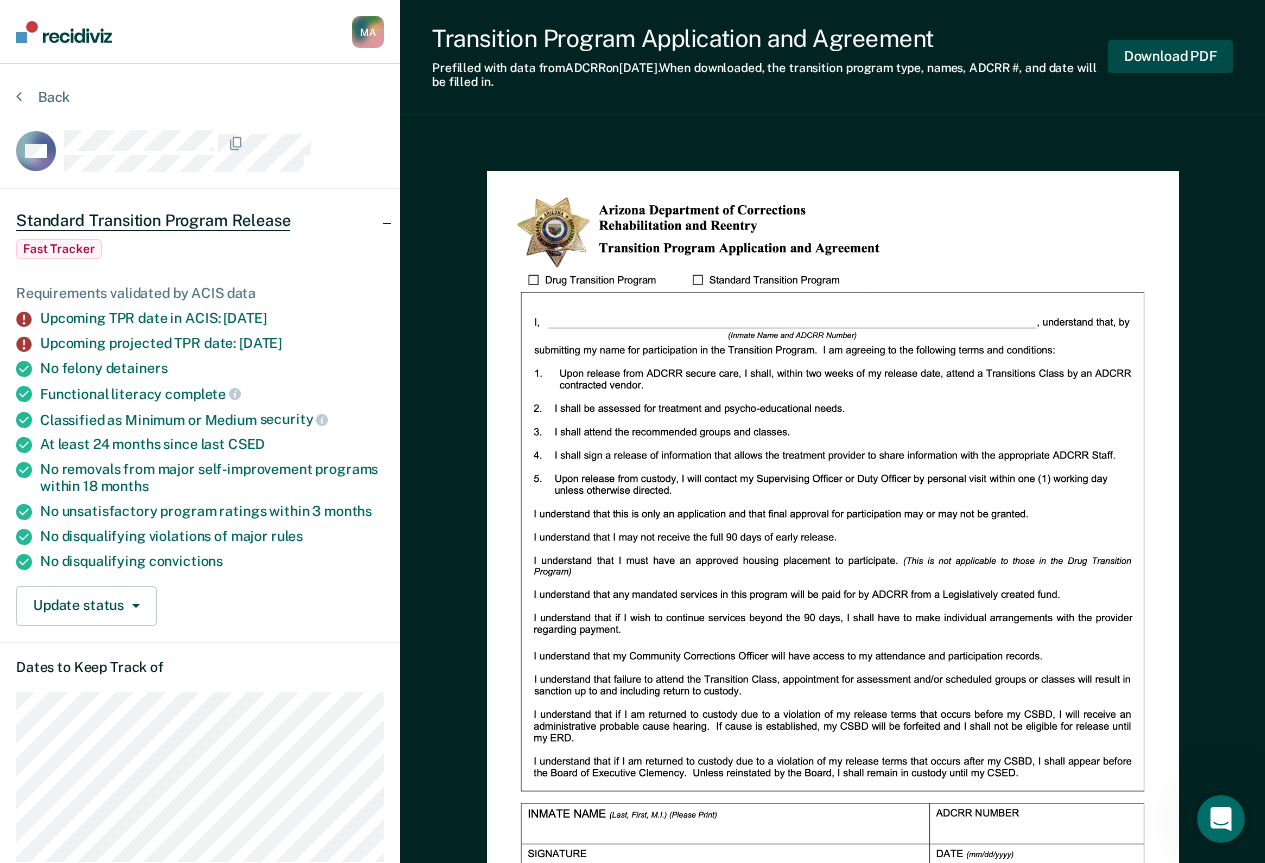 click on "Download PDF" at bounding box center (1170, 56) 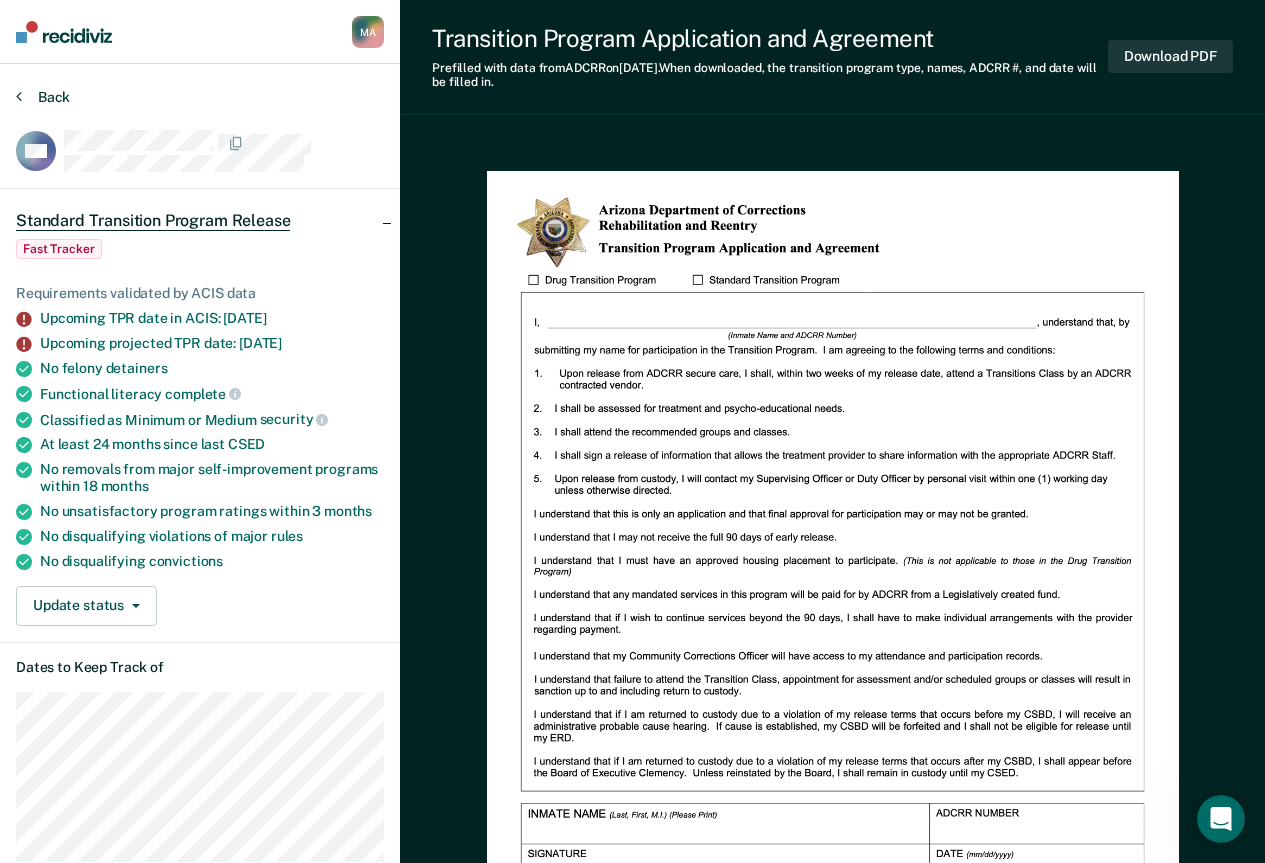 click on "Back" at bounding box center [43, 97] 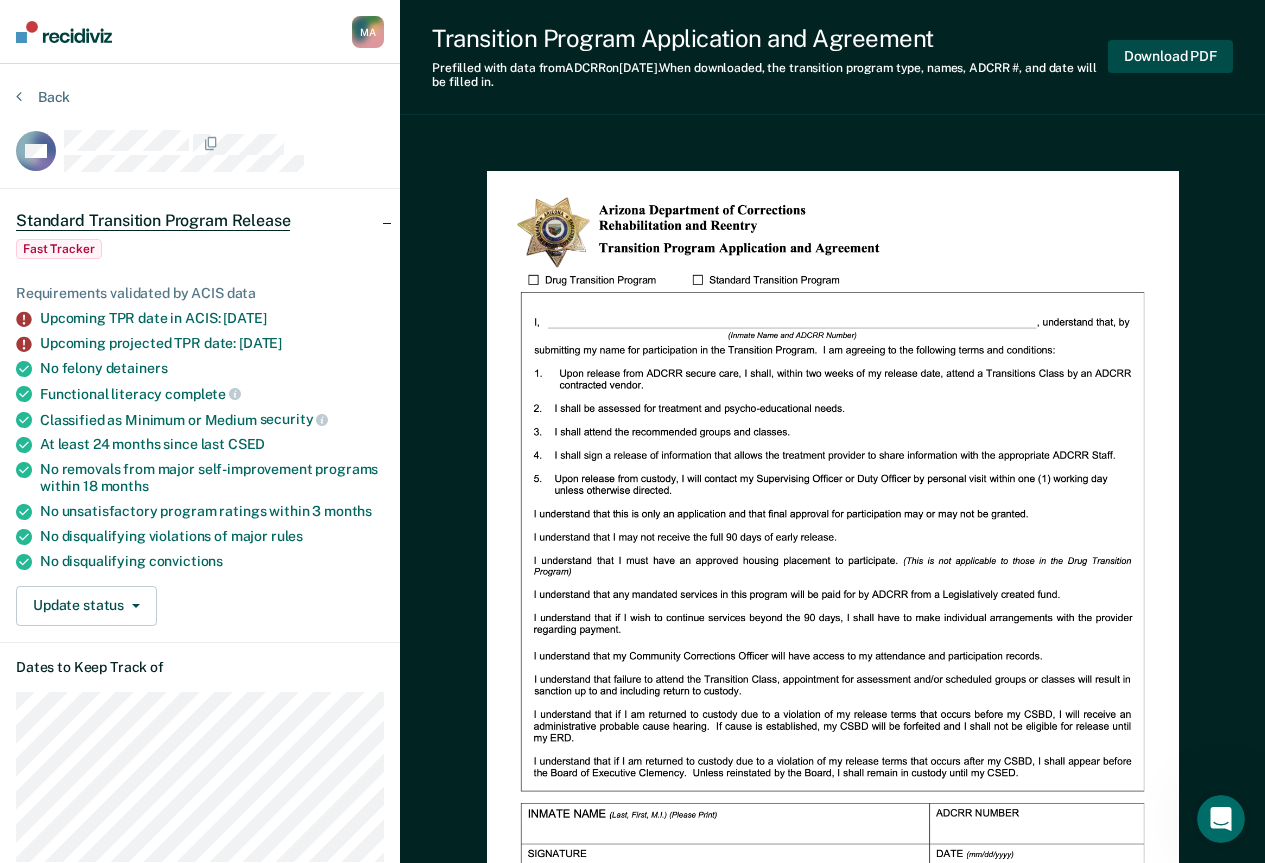 click on "Download PDF" at bounding box center (1170, 56) 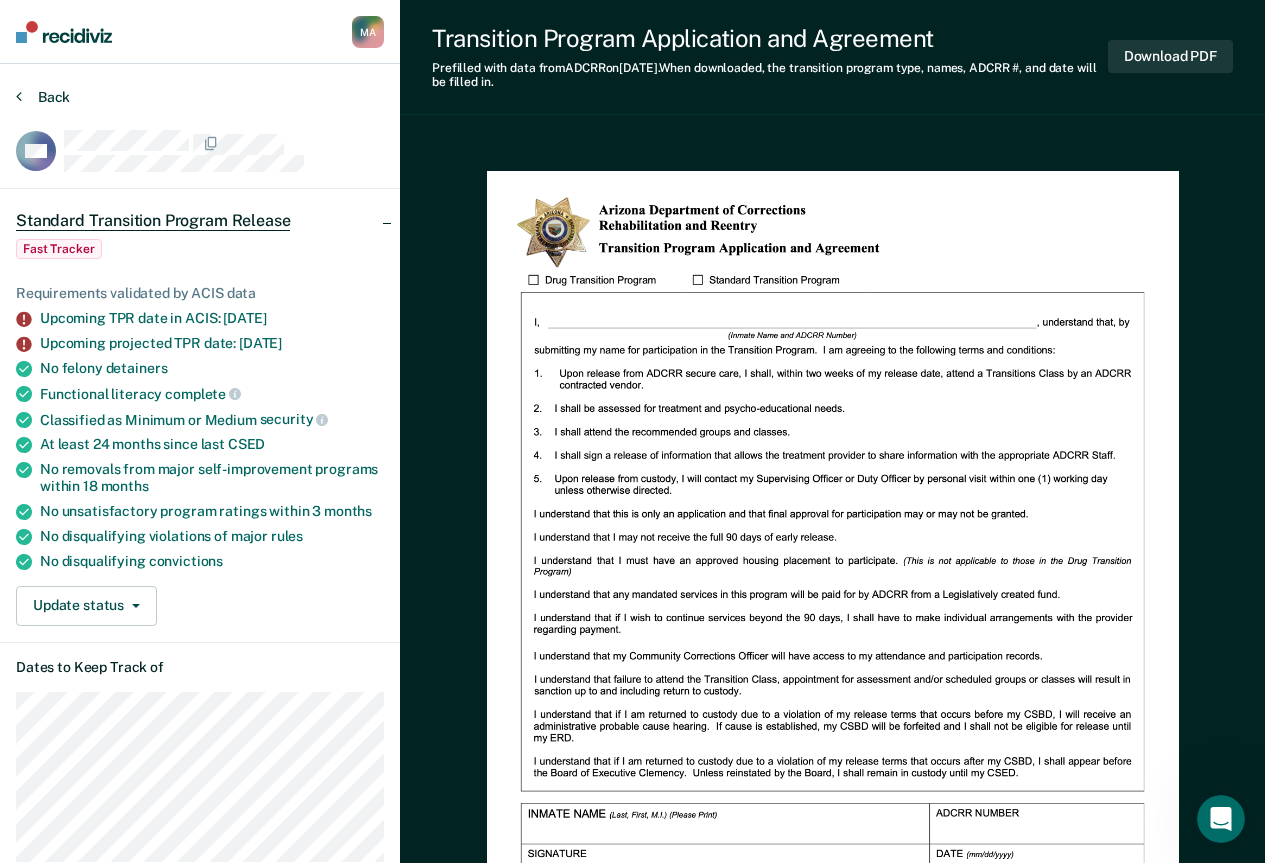 click at bounding box center [19, 96] 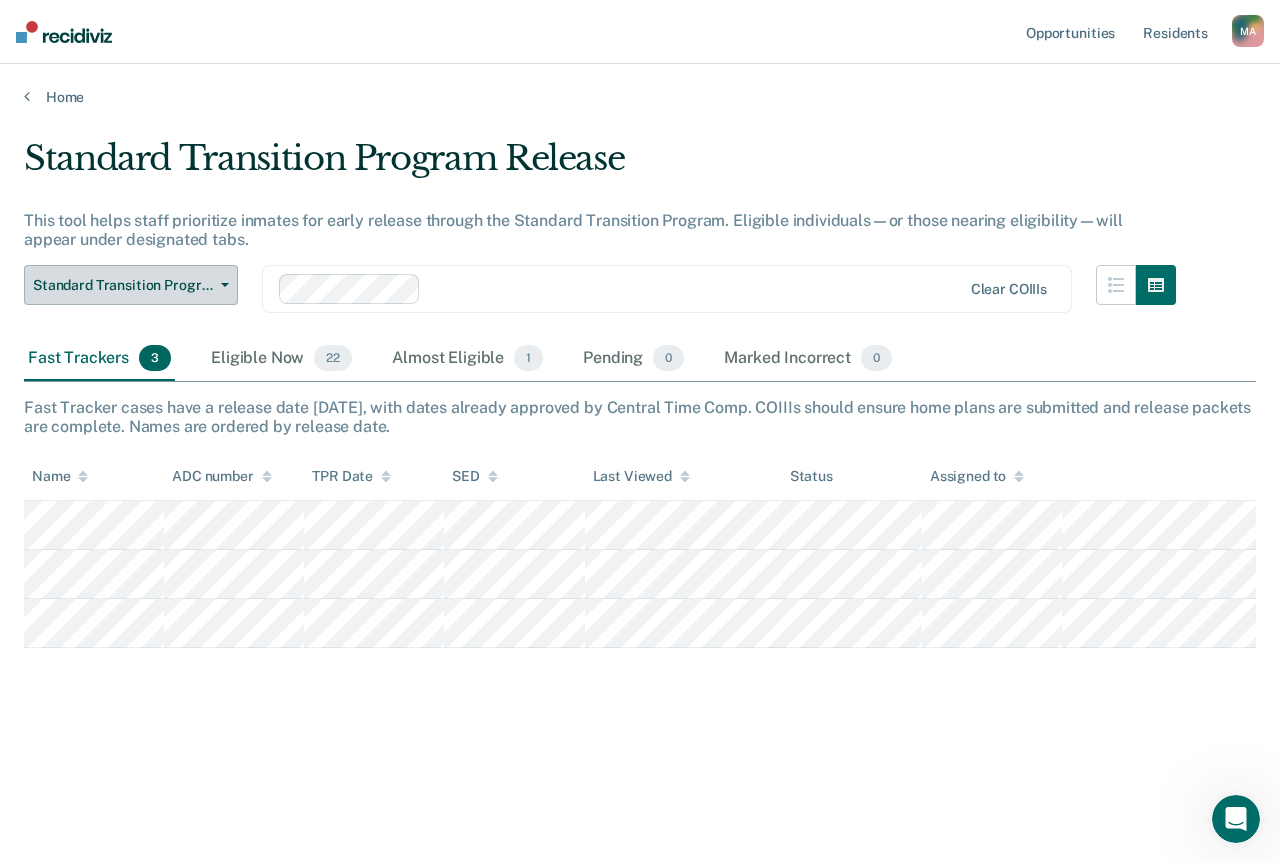 click on "Standard Transition Program Release" at bounding box center [131, 285] 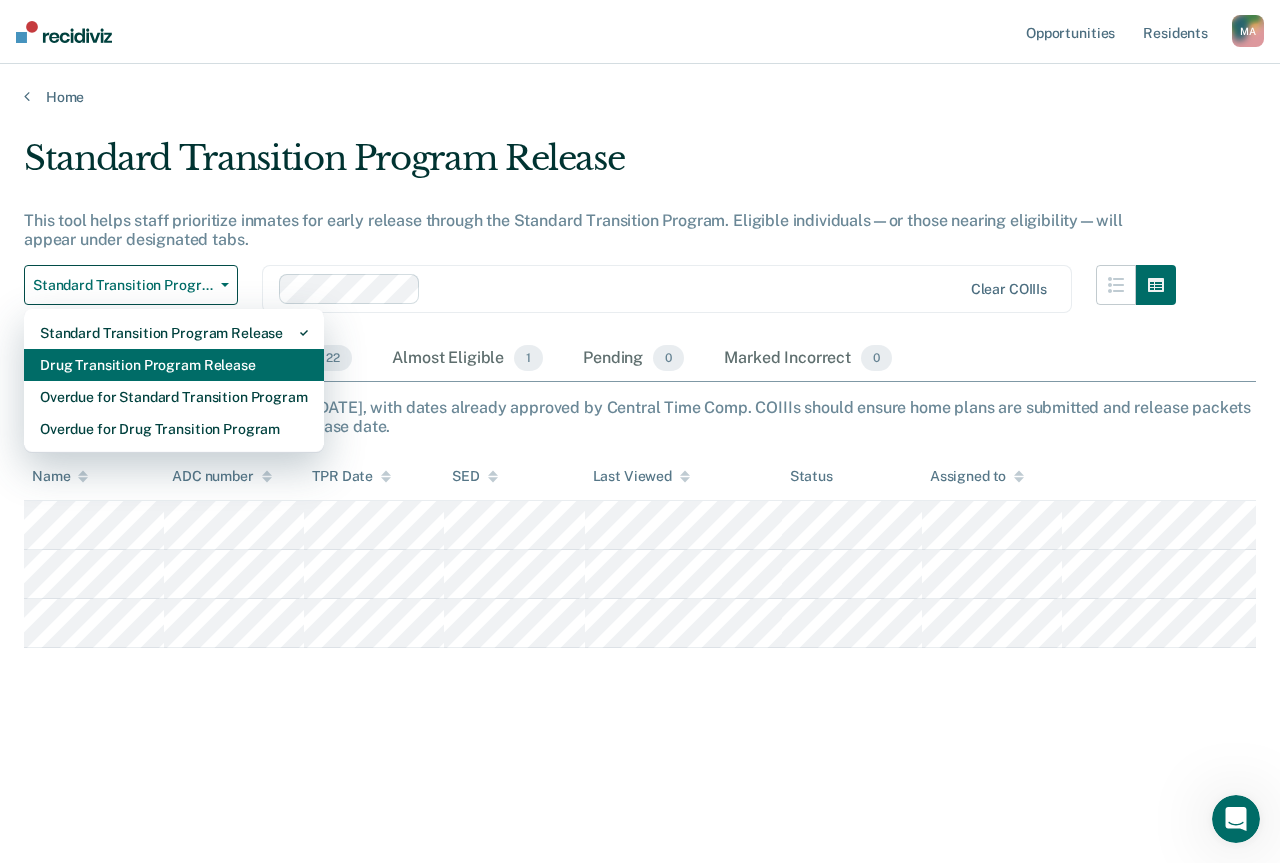 click on "Drug Transition Program Release" at bounding box center [174, 365] 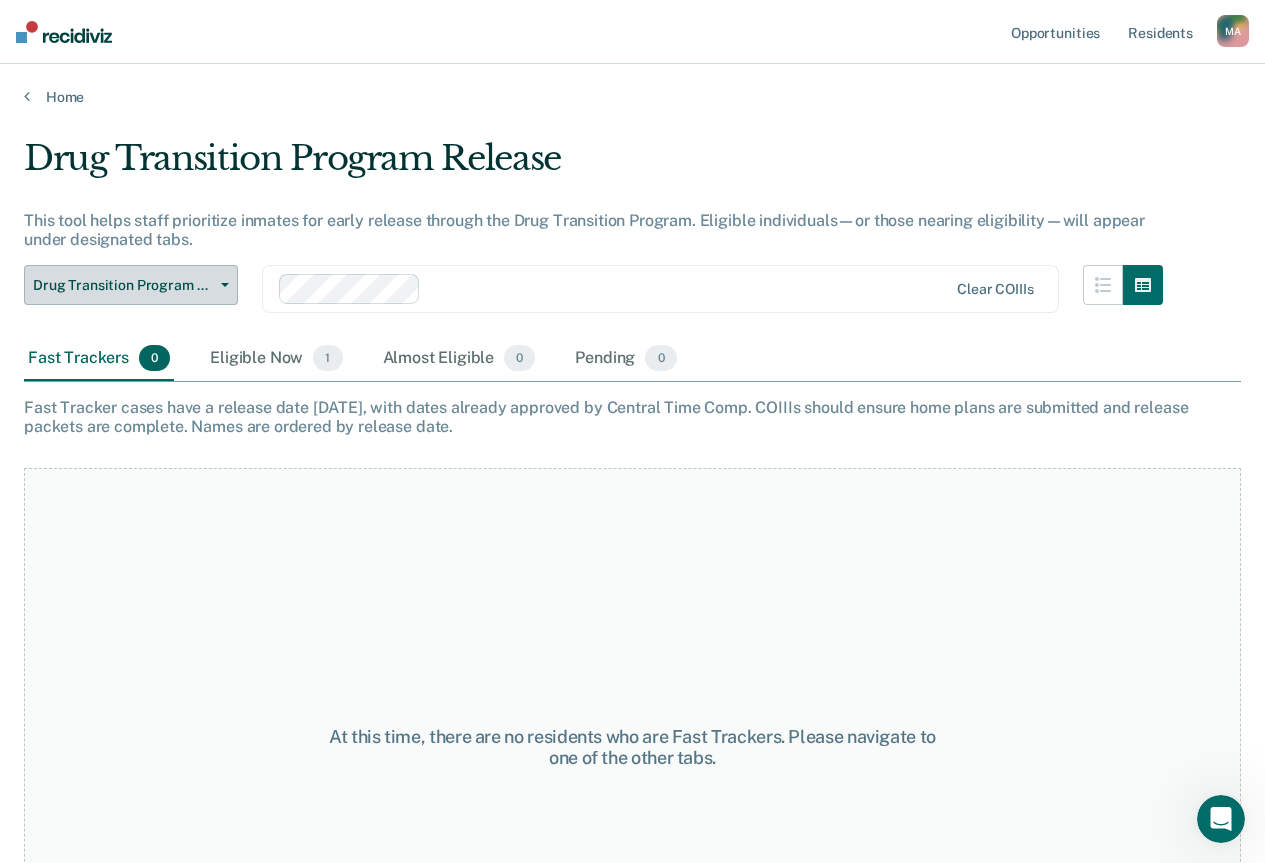 click 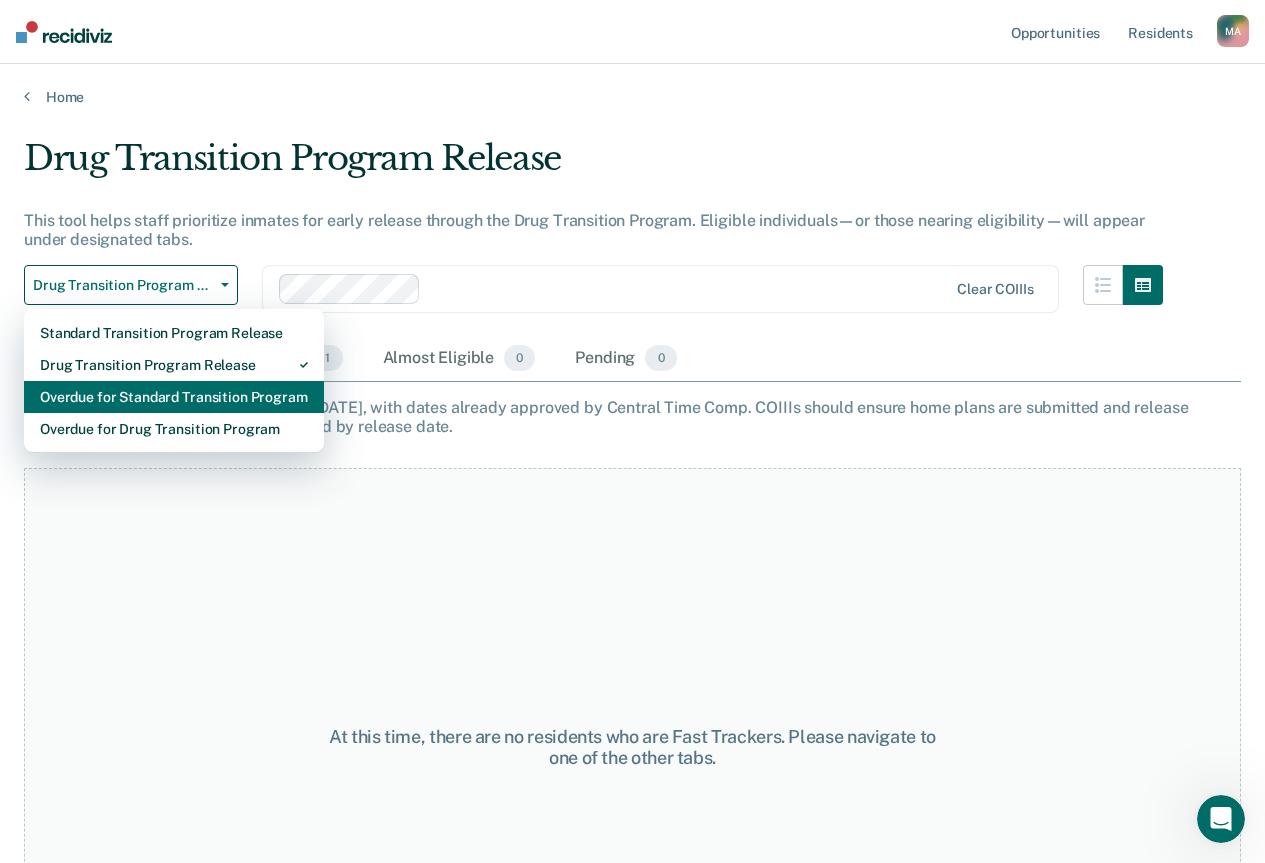 click on "Overdue for Standard Transition Program" at bounding box center [174, 397] 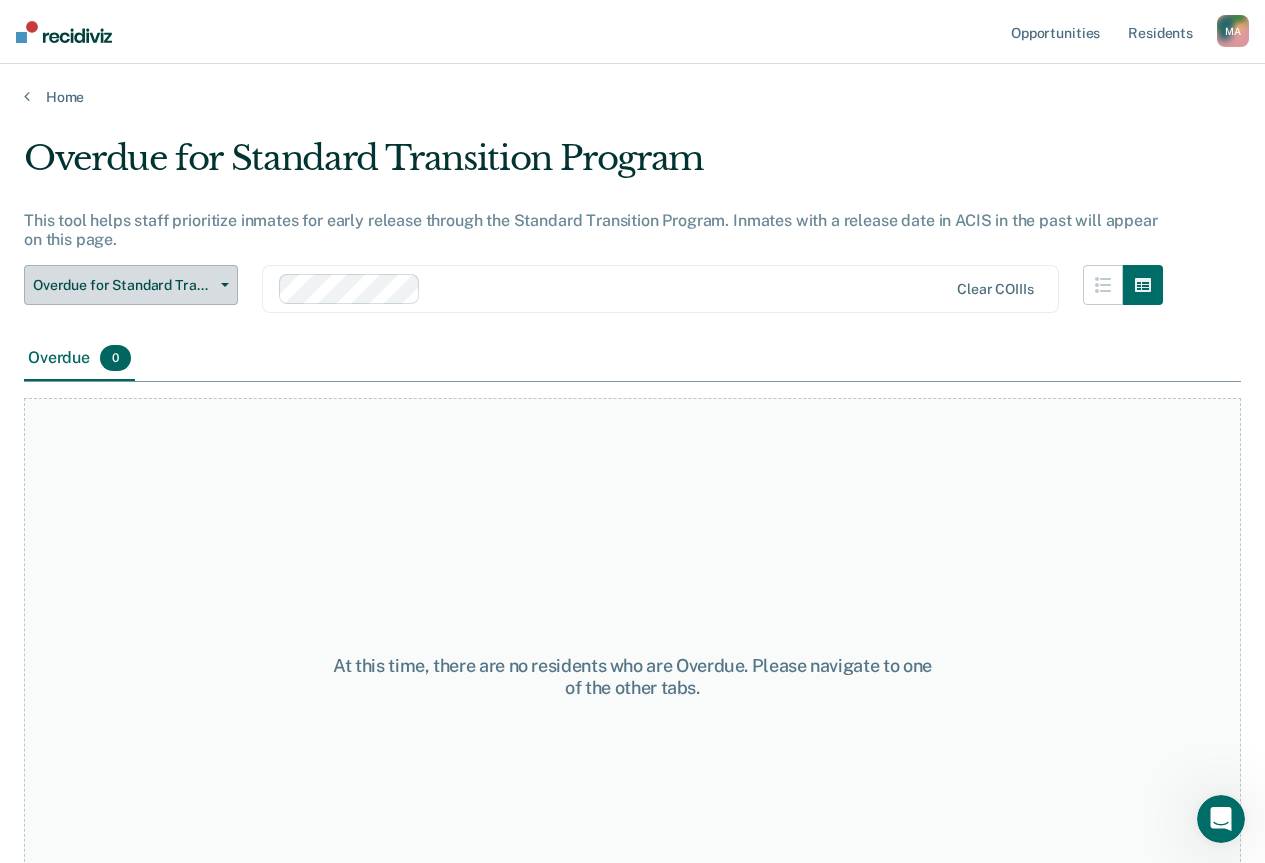 click at bounding box center [221, 285] 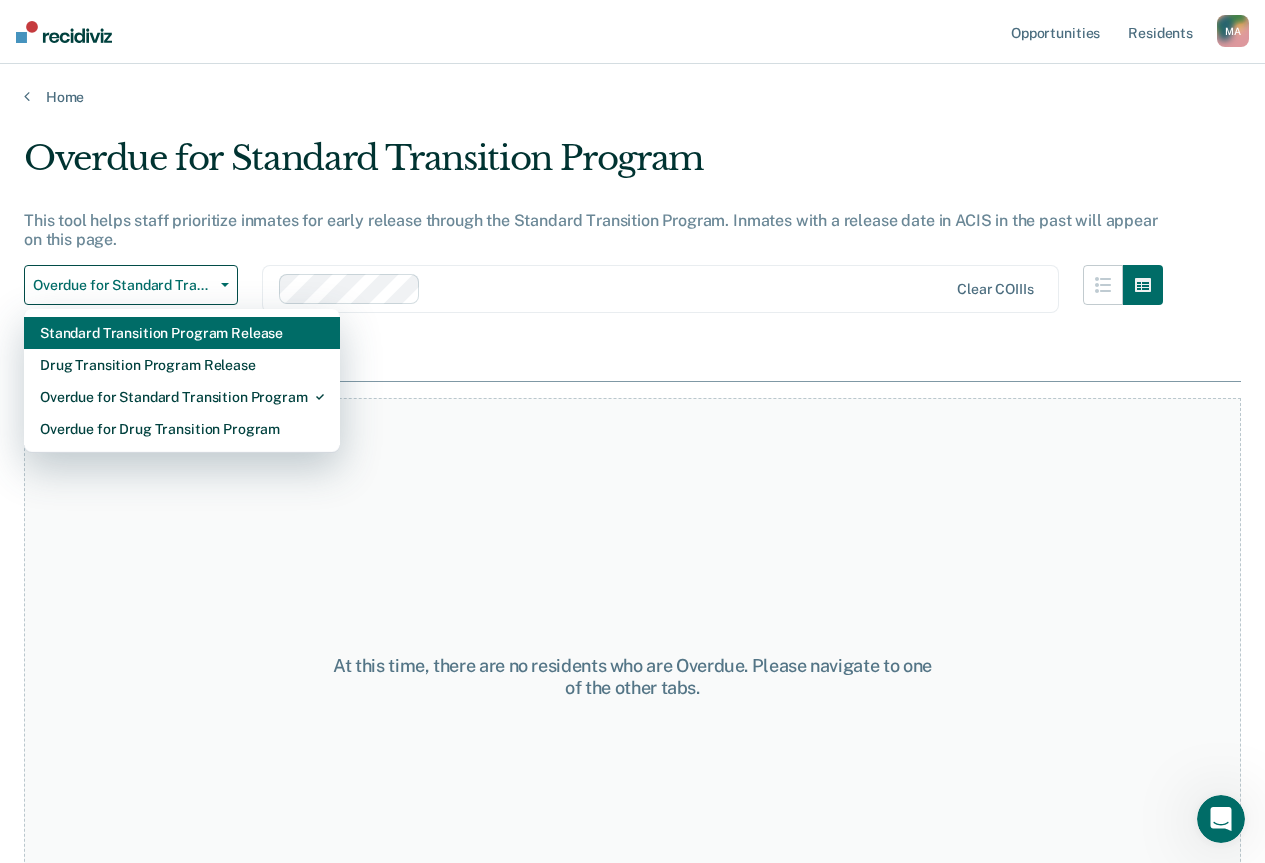 click on "Standard Transition Program Release" at bounding box center [182, 333] 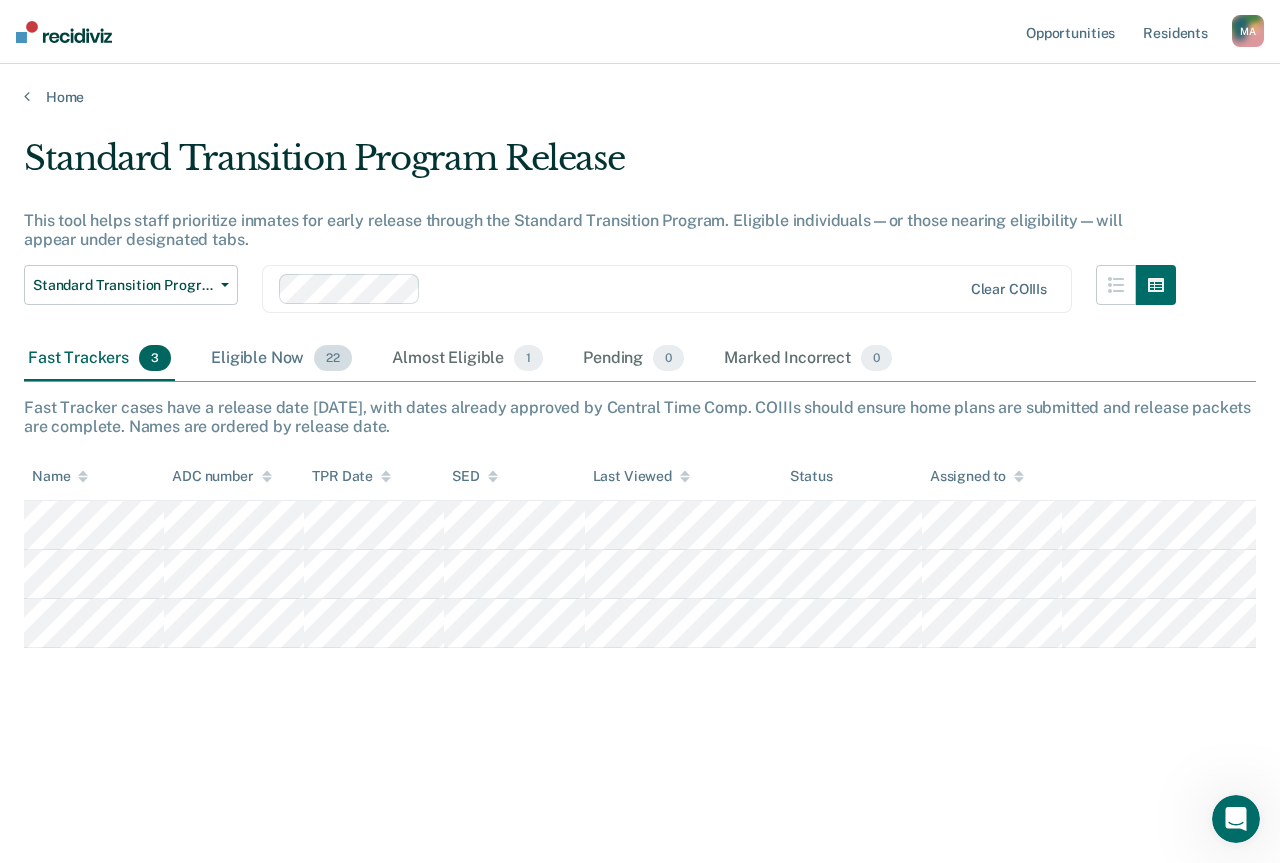 click on "22" at bounding box center (333, 358) 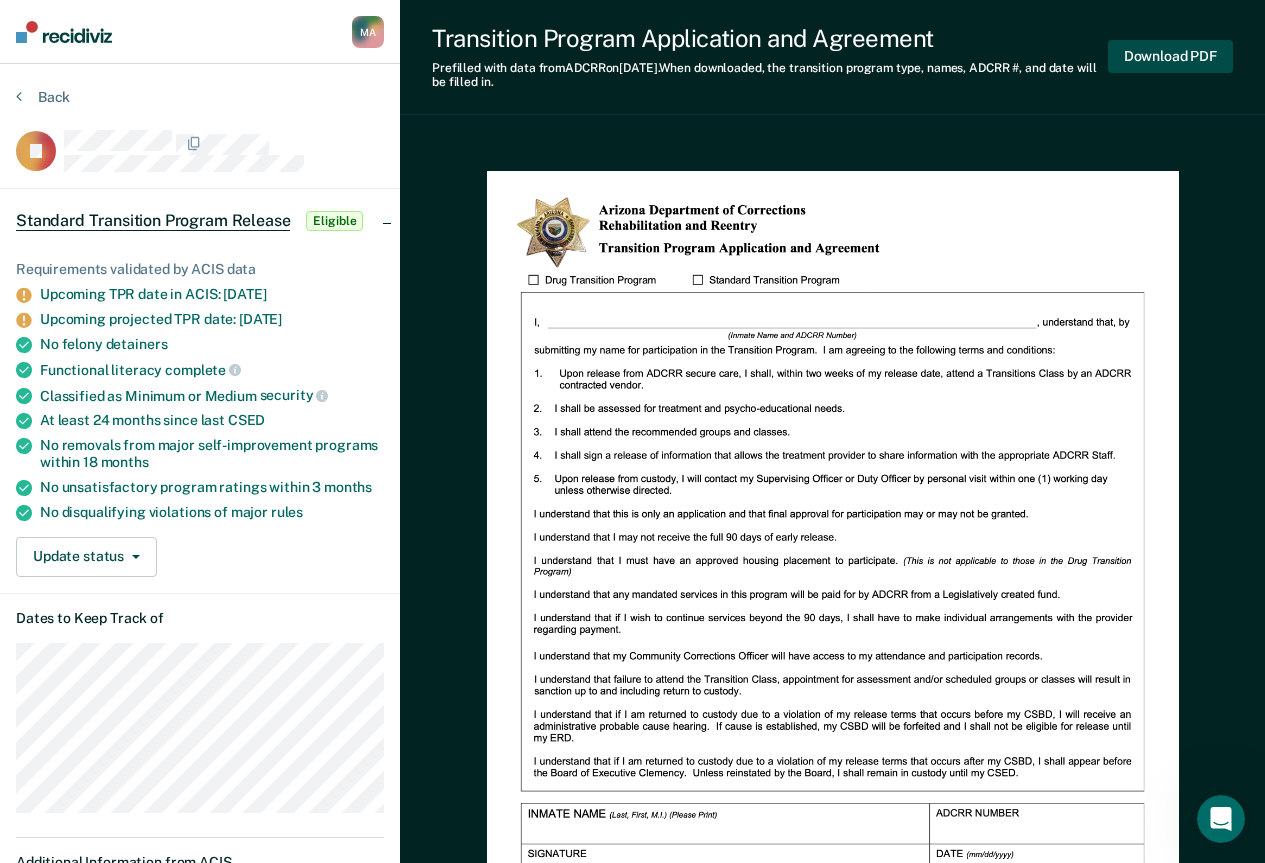click on "Download PDF" at bounding box center (1170, 56) 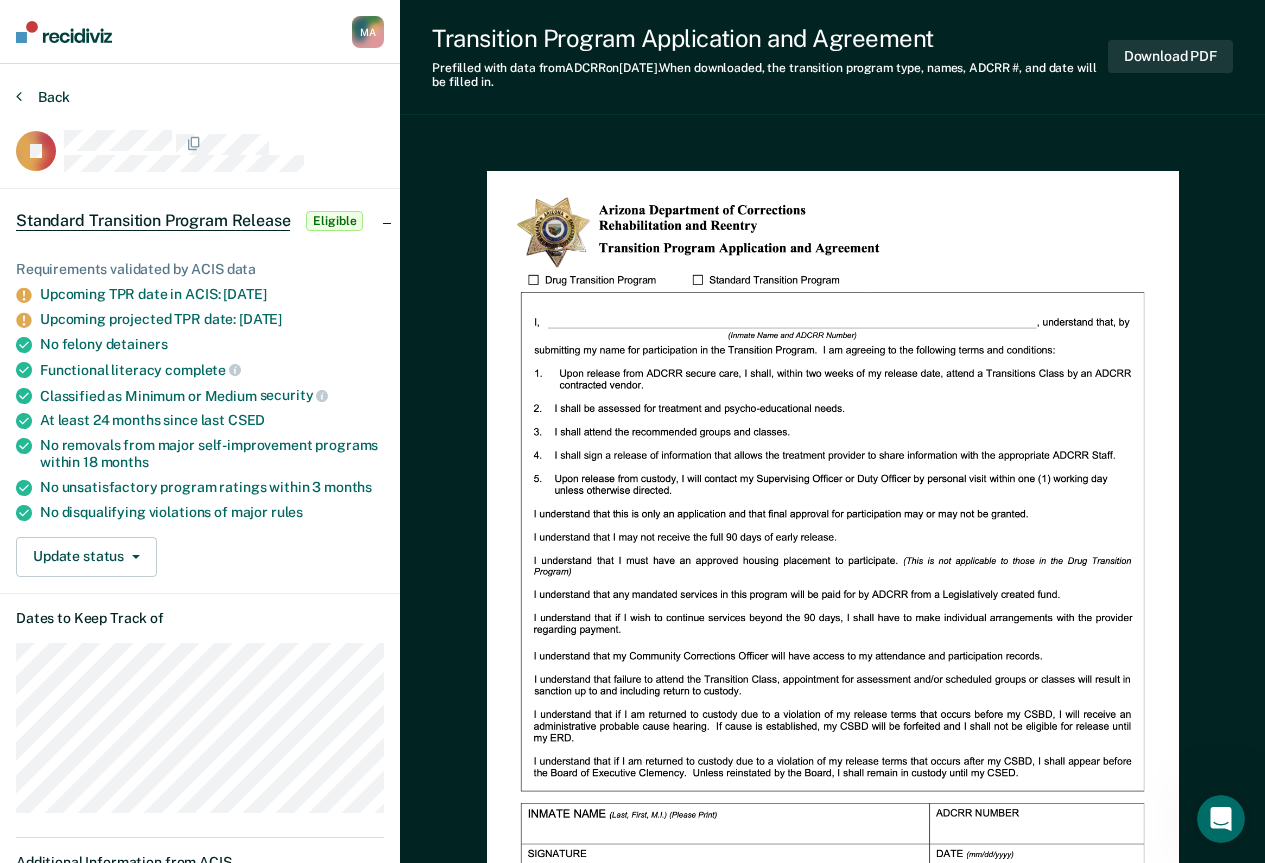click on "Back" at bounding box center (43, 97) 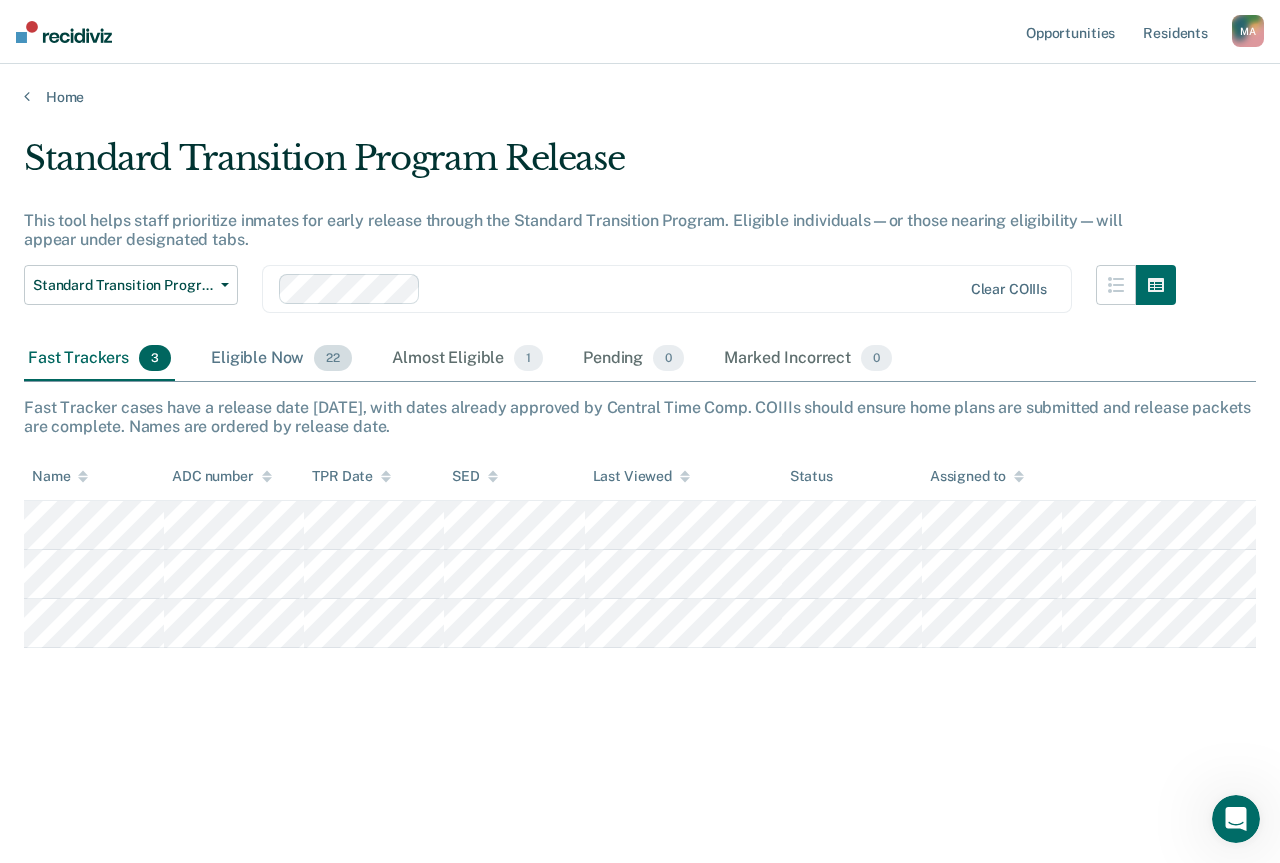 click on "22" at bounding box center [333, 358] 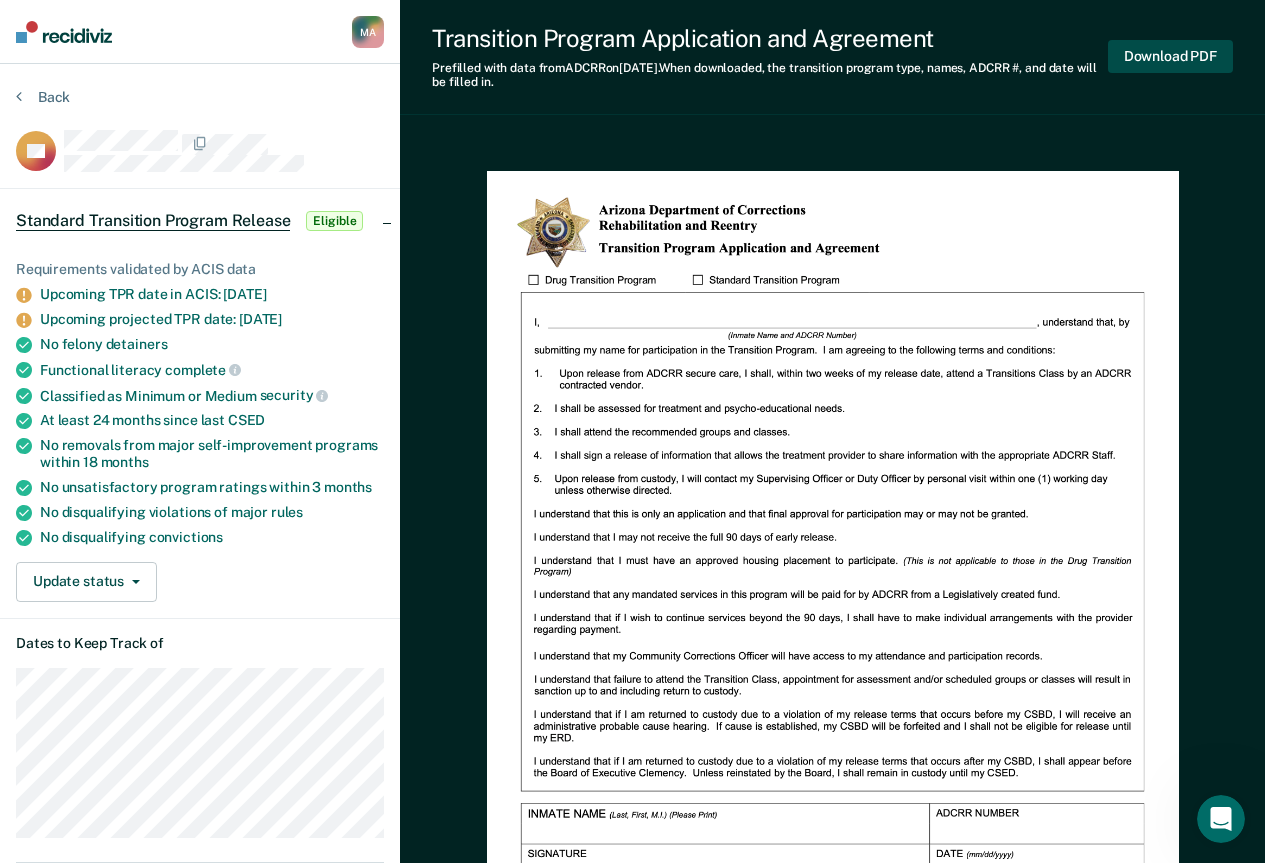 click on "Download PDF" at bounding box center (1170, 56) 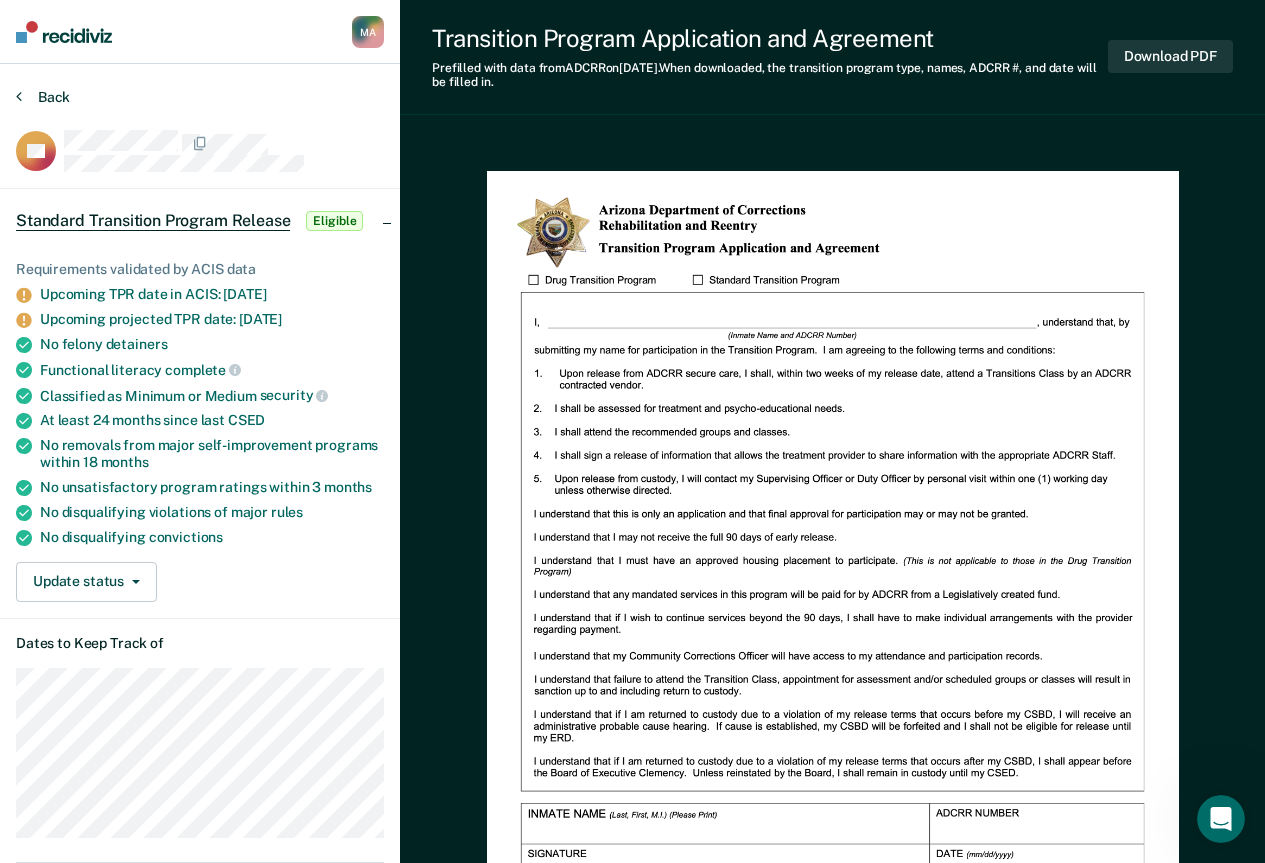 click on "Back" at bounding box center (43, 97) 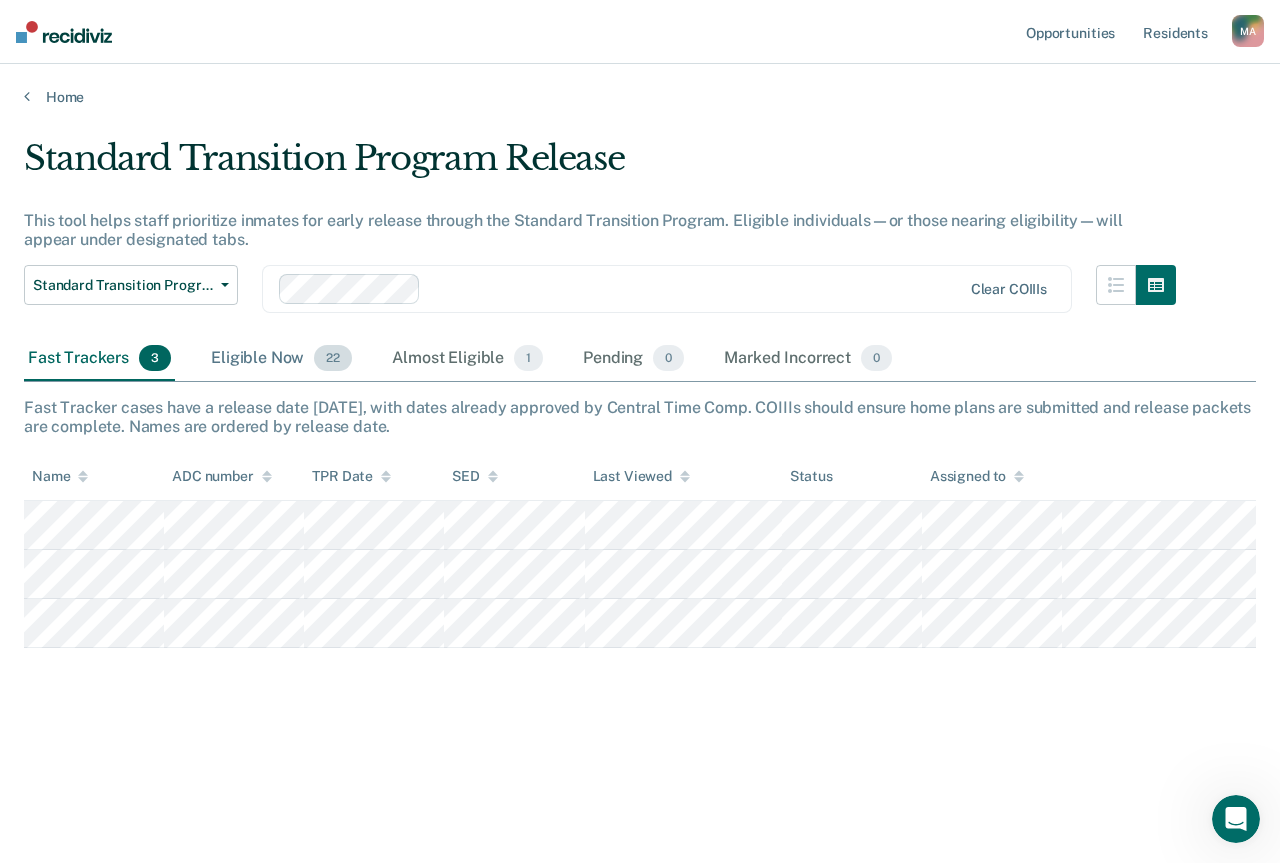 click on "22" at bounding box center (333, 358) 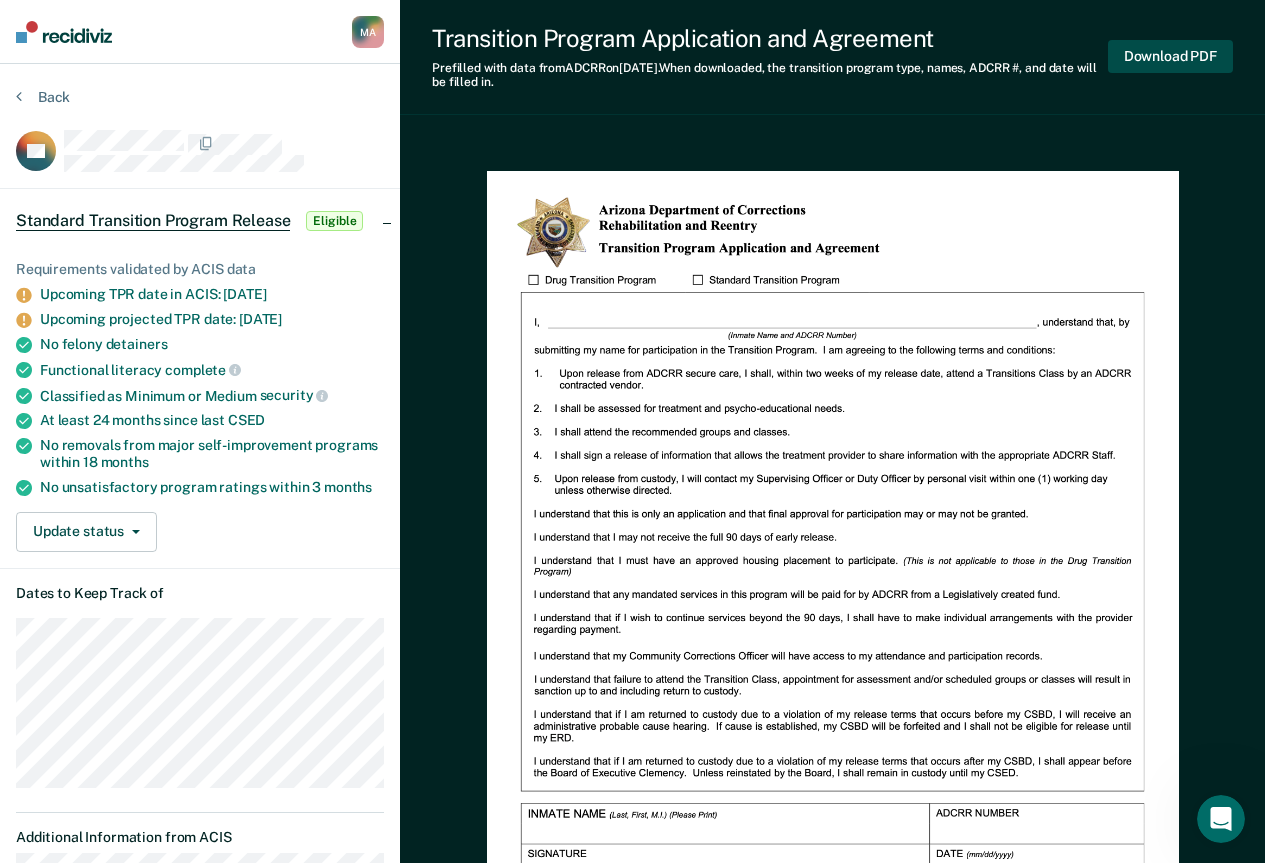 click on "Download PDF" at bounding box center (1170, 56) 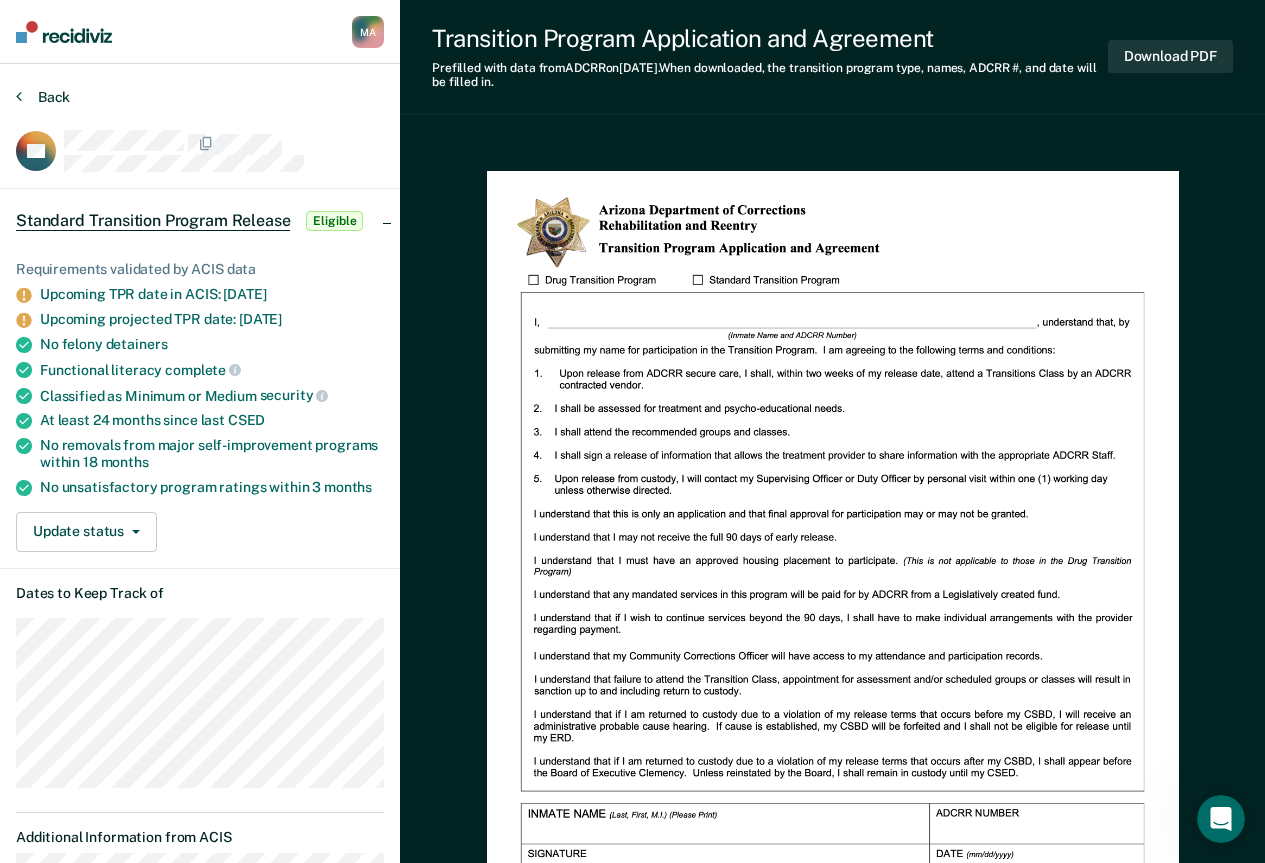 click at bounding box center [19, 96] 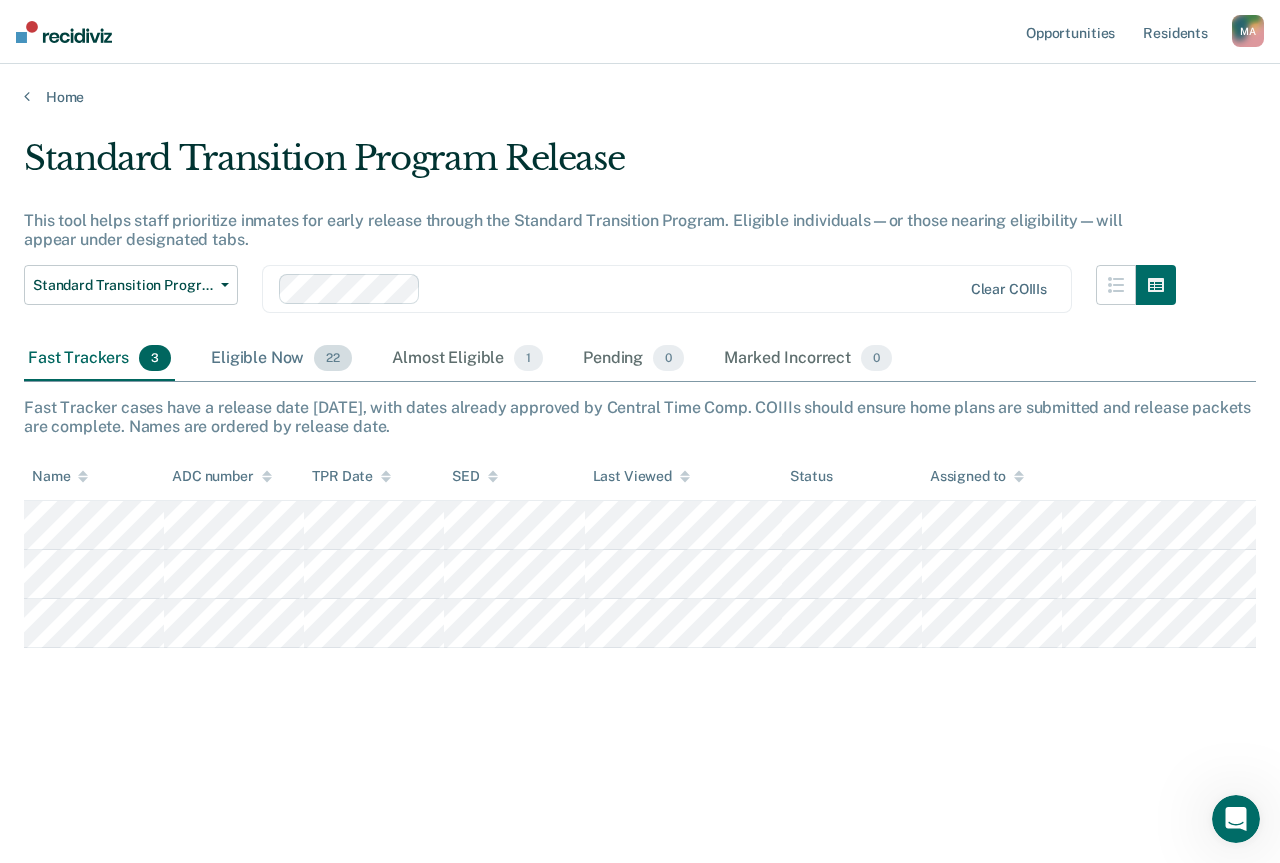 click on "22" at bounding box center (333, 358) 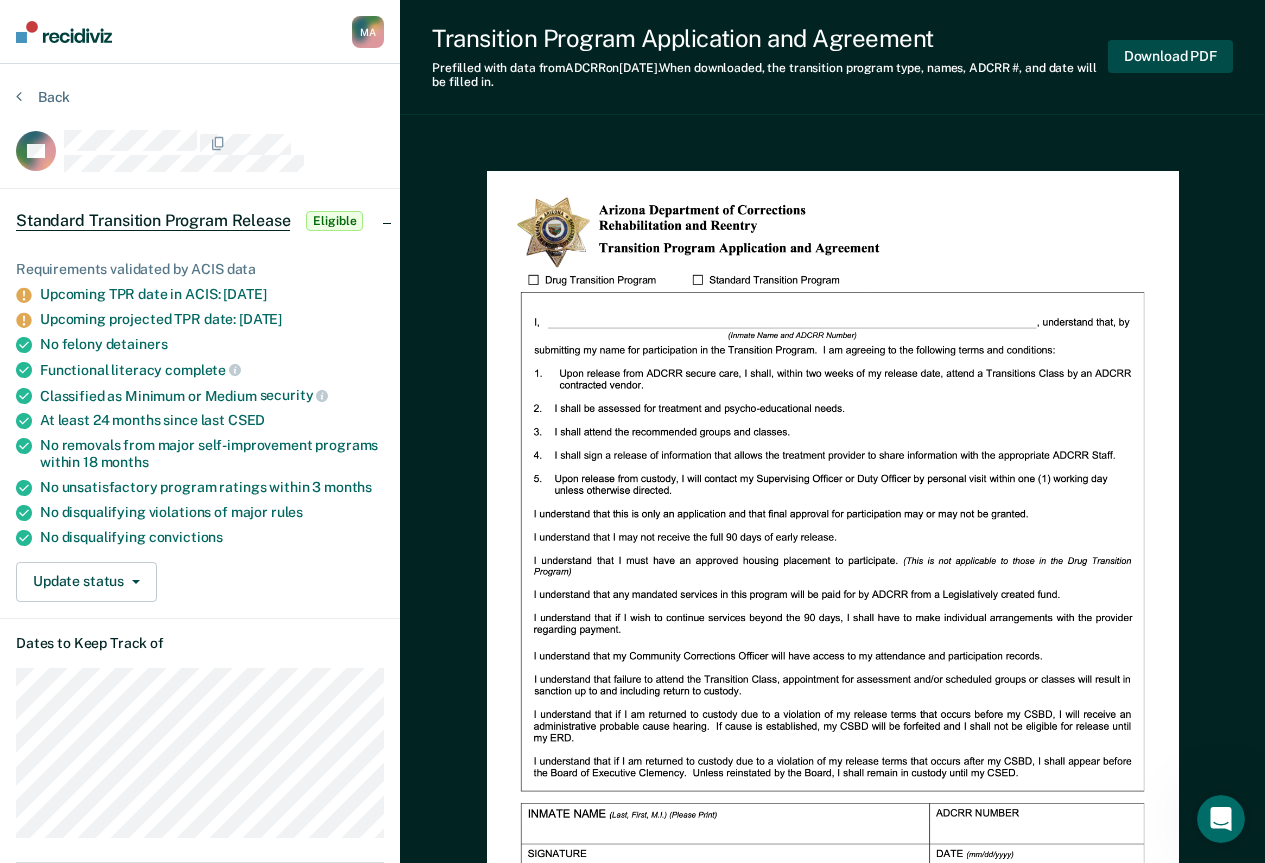 click on "Download PDF" at bounding box center [1170, 56] 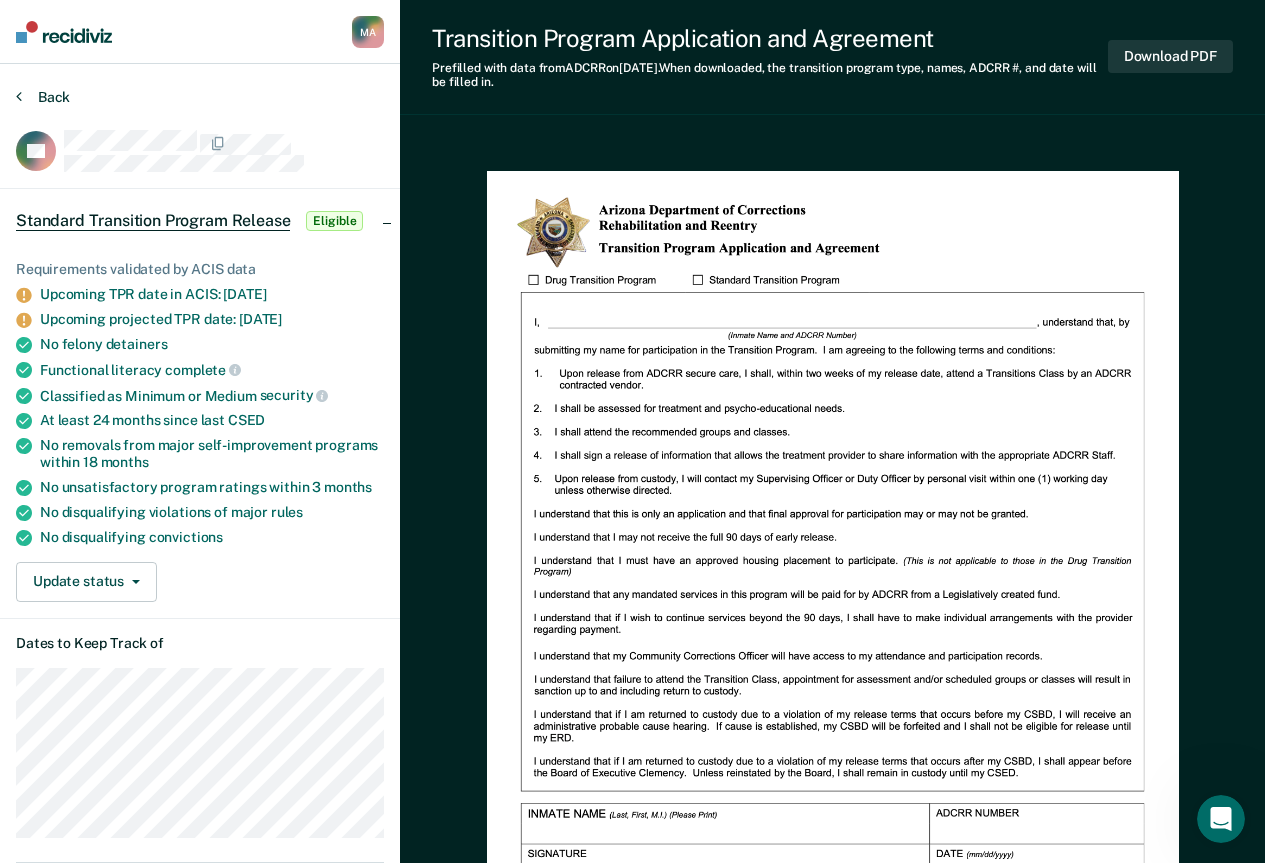 click on "Back" at bounding box center (43, 97) 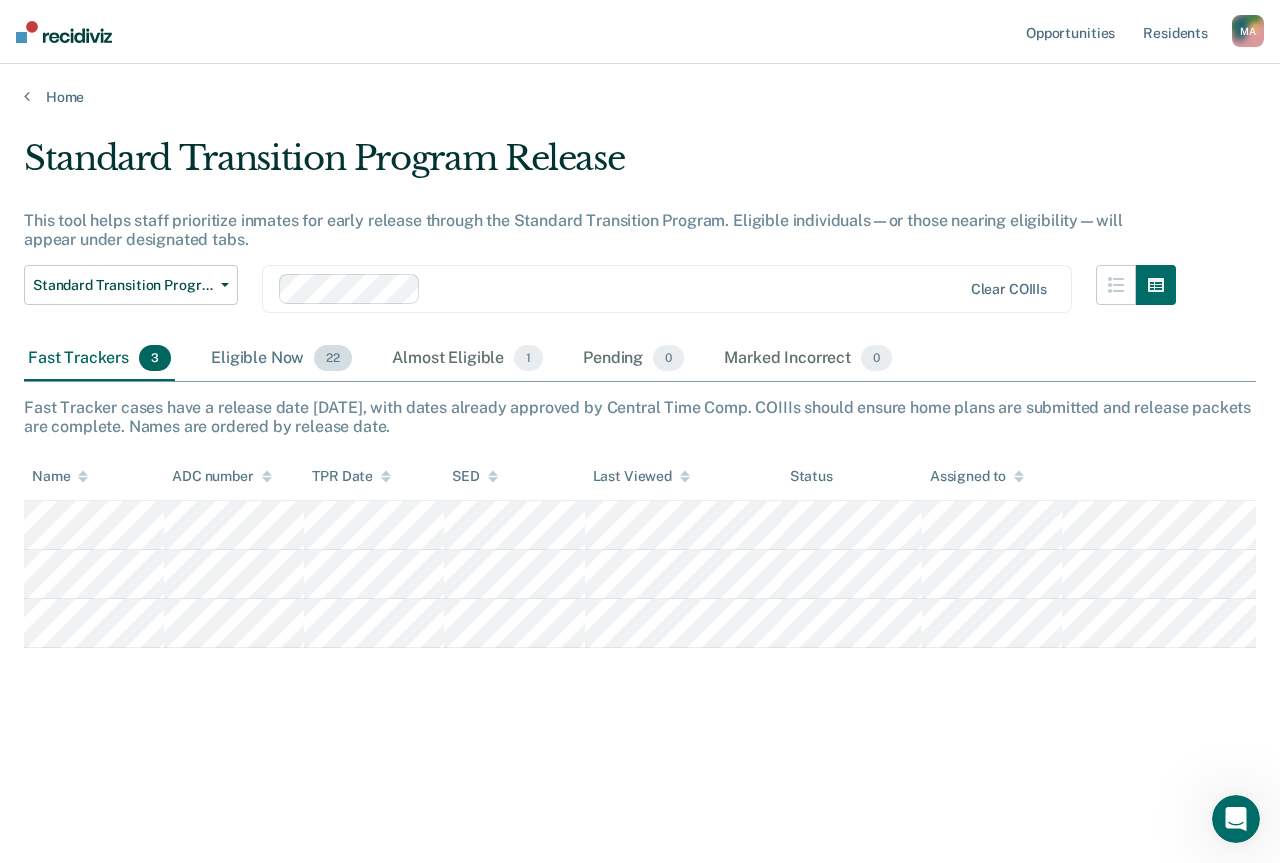 click on "22" at bounding box center [333, 358] 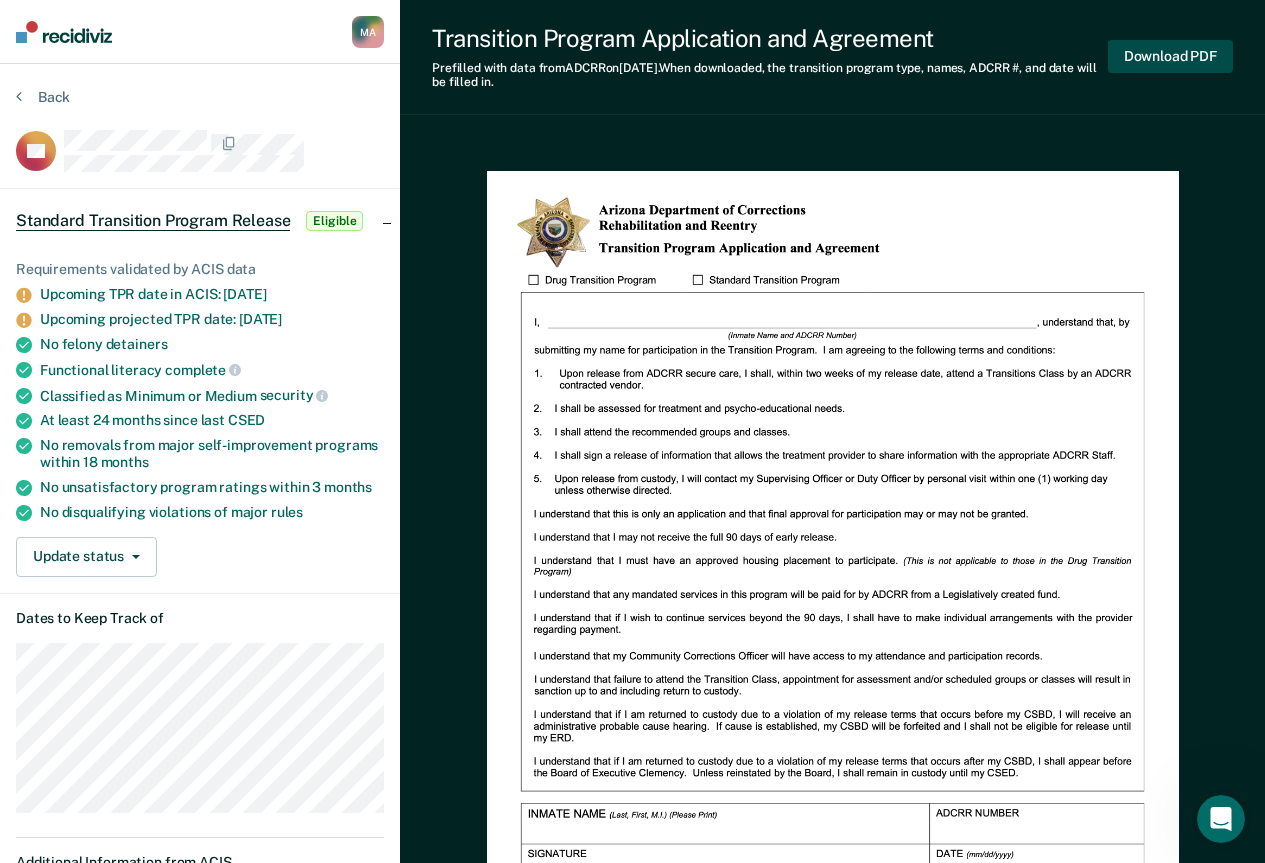 click on "Download PDF" at bounding box center [1170, 56] 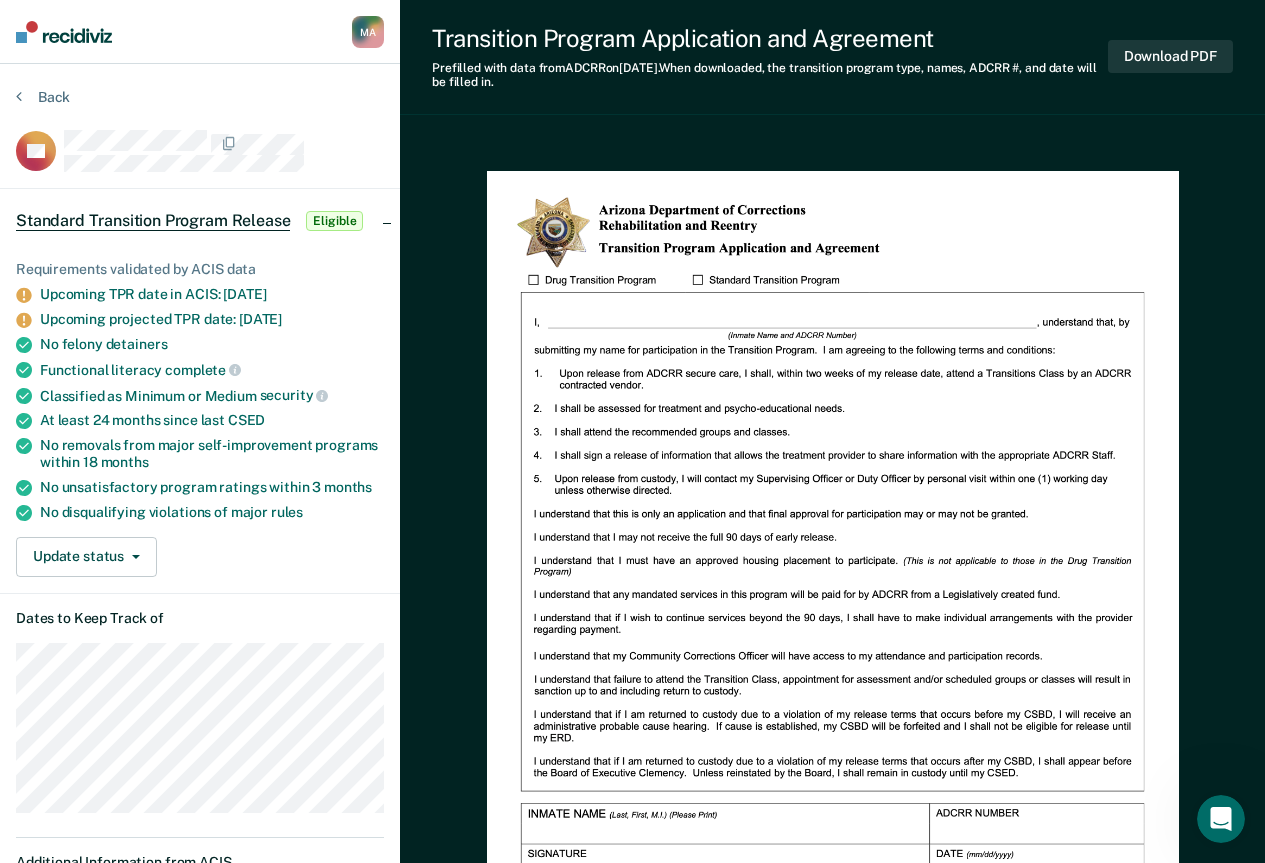 click on "Back KR   Standard Transition Program Release Eligible Requirements validated by ACIS data Upcoming TPR date in ACIS: Sep 19, 2025 Upcoming projected TPR date: Sep 19, 2025 No felony   detainers Functional literacy   complete   Classified as Minimum or Medium   security   At least 24 months since last   CSED No removals from major self-improvement programs within 18   months No unsatisfactory program ratings within 3   months No disqualifying violations of major   rules Update status Home Plan in Progress Awaiting Home Plan Approval Awaiting Release Submit Correction Dates to Keep Track of Additional Information from ACIS Incarceration" at bounding box center (200, 661) 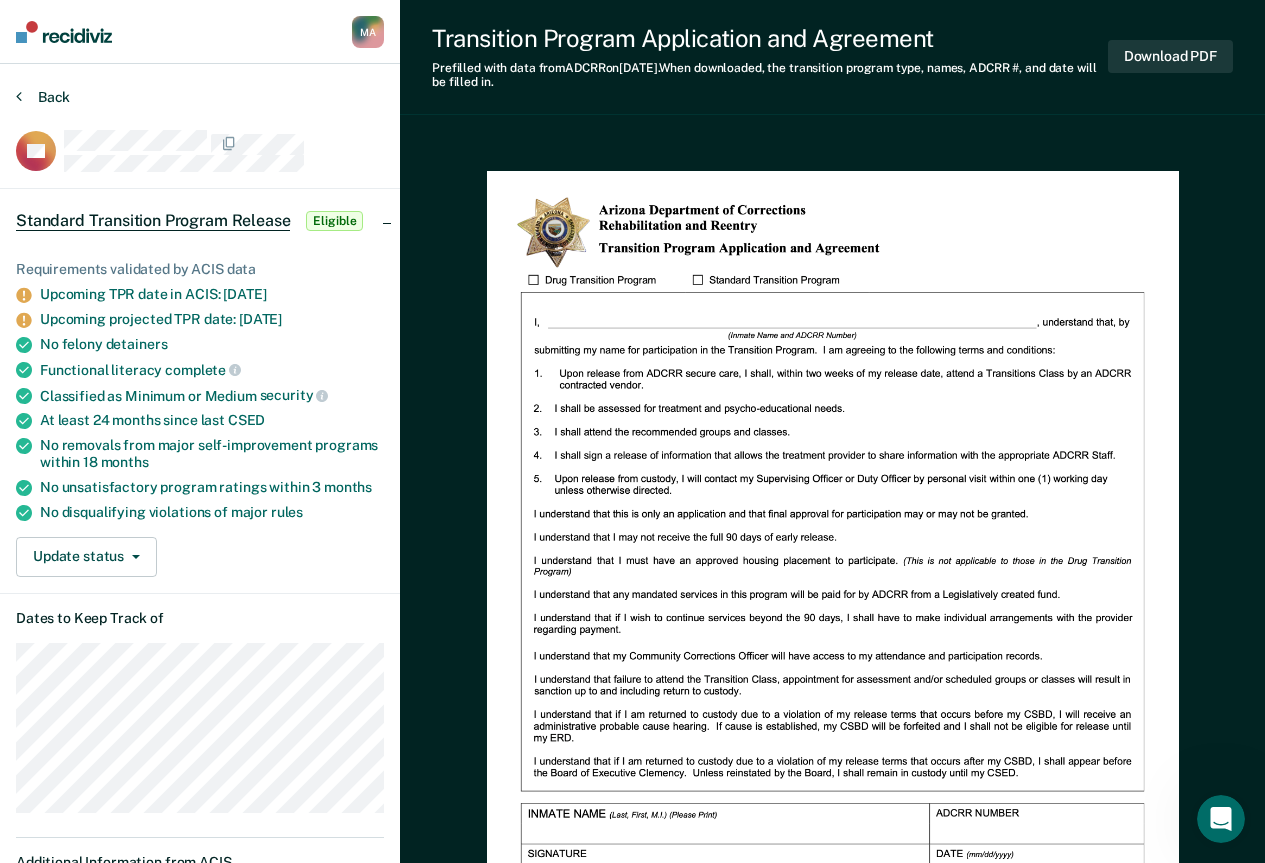click on "Back" at bounding box center [43, 97] 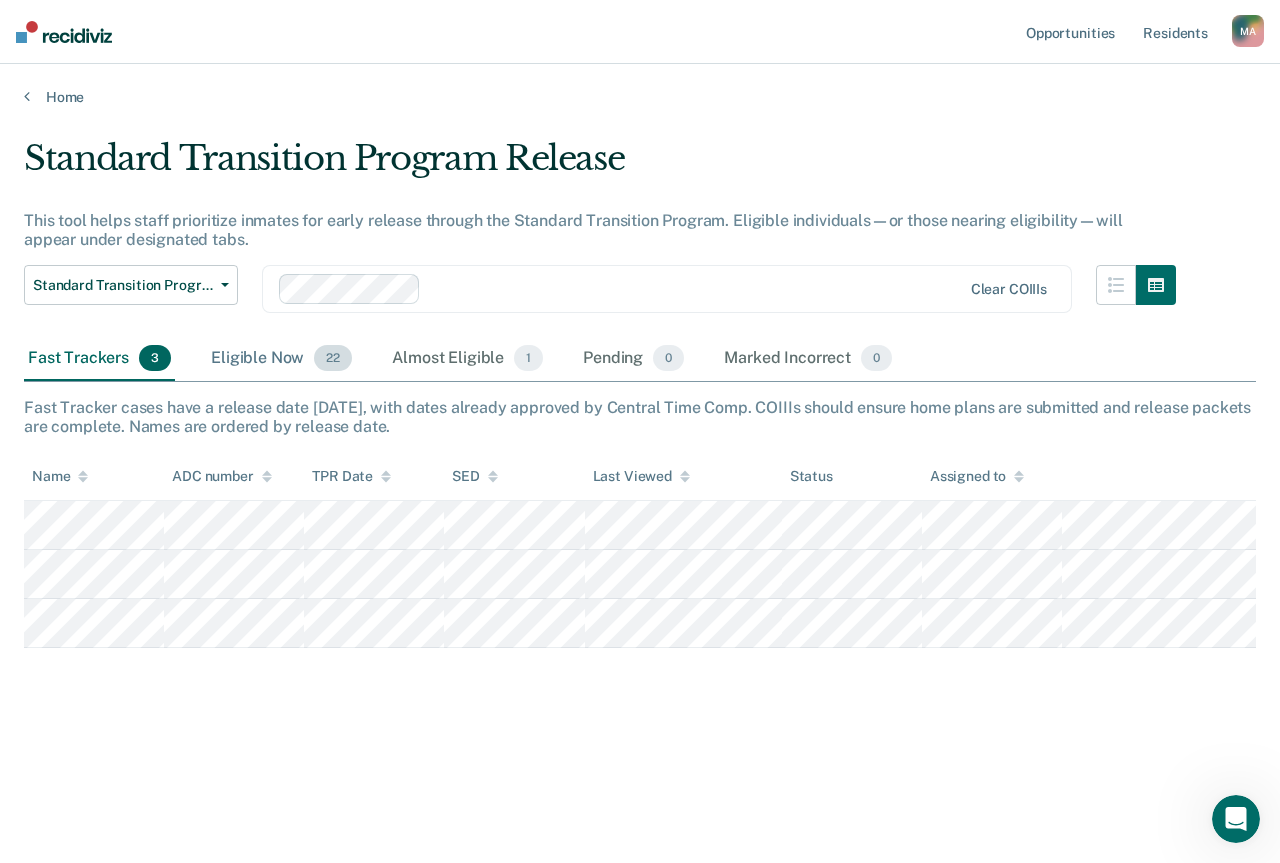 click on "22" at bounding box center [333, 358] 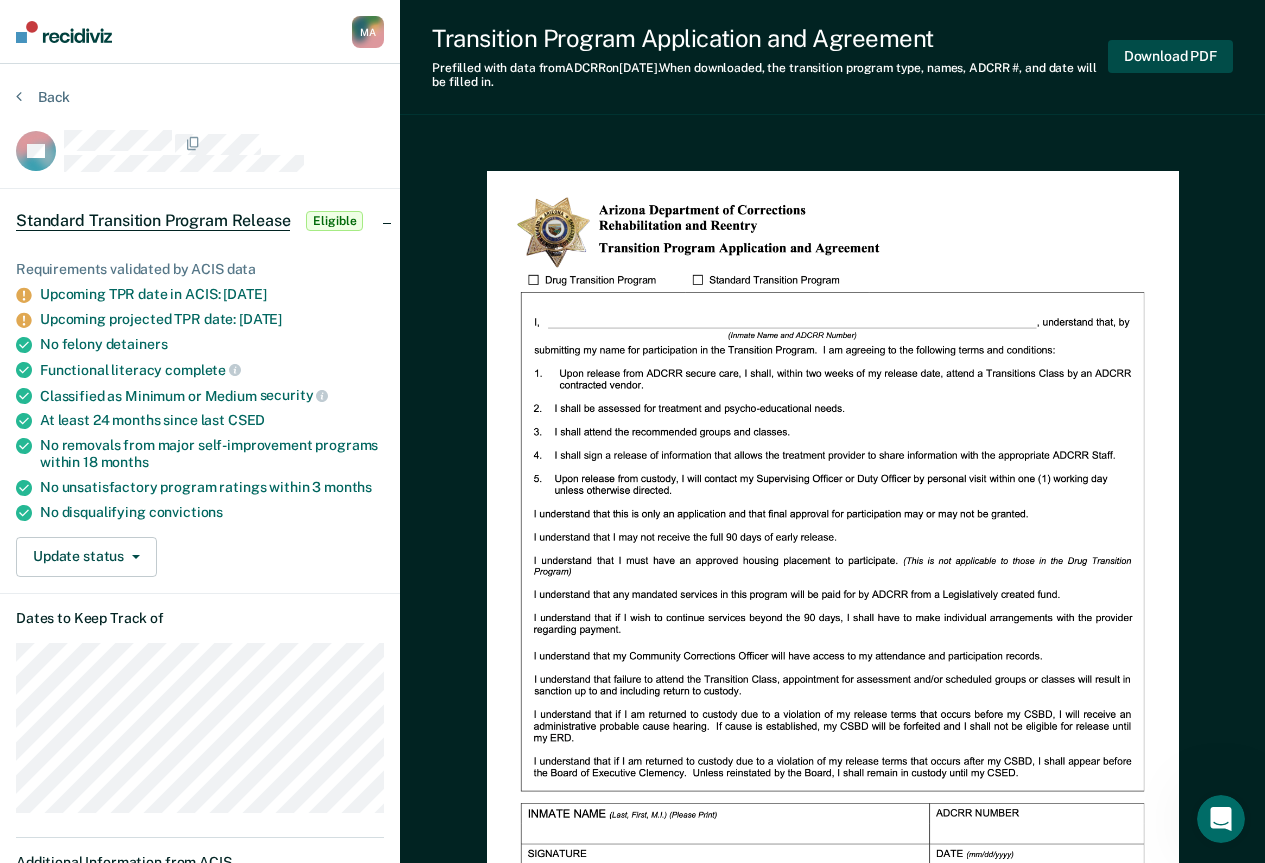 click on "Download PDF" at bounding box center (1170, 56) 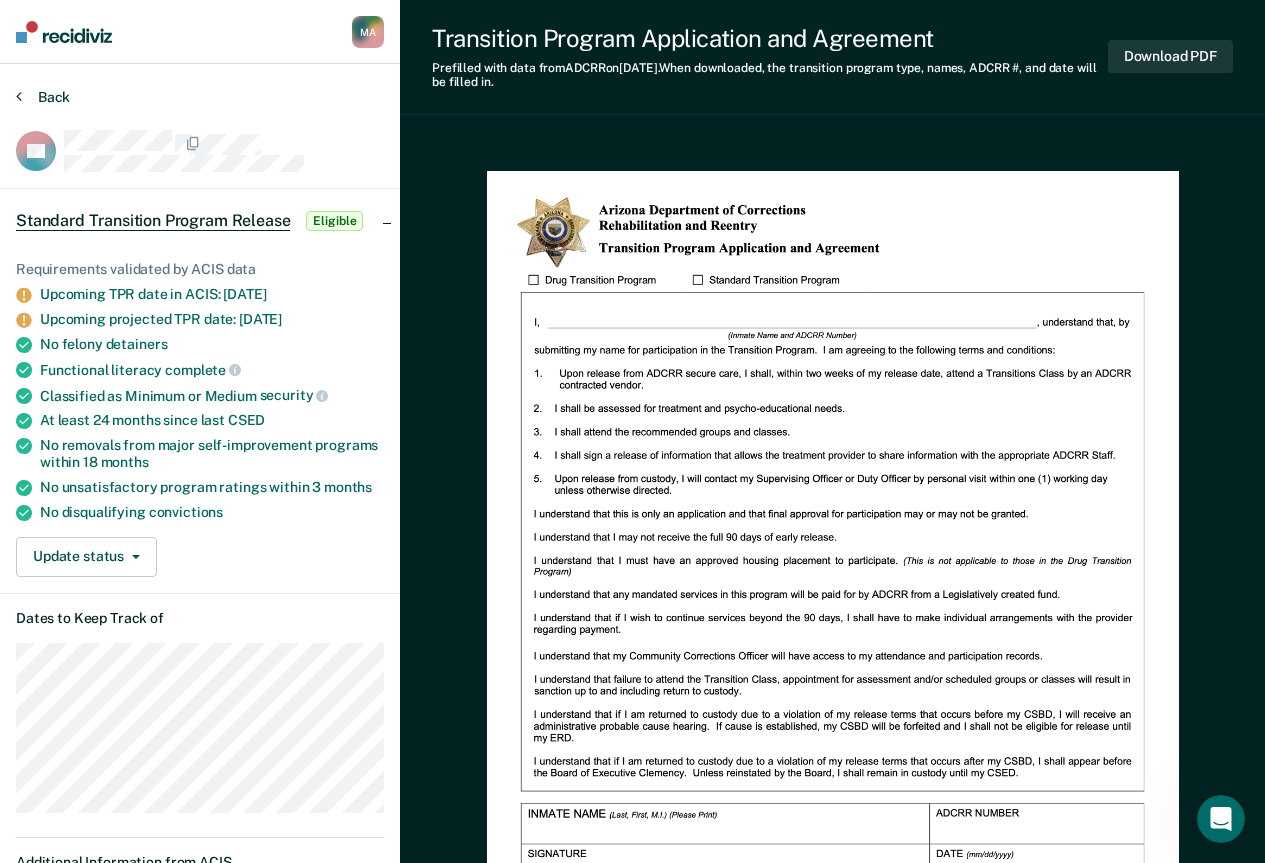 click on "Back" at bounding box center [43, 97] 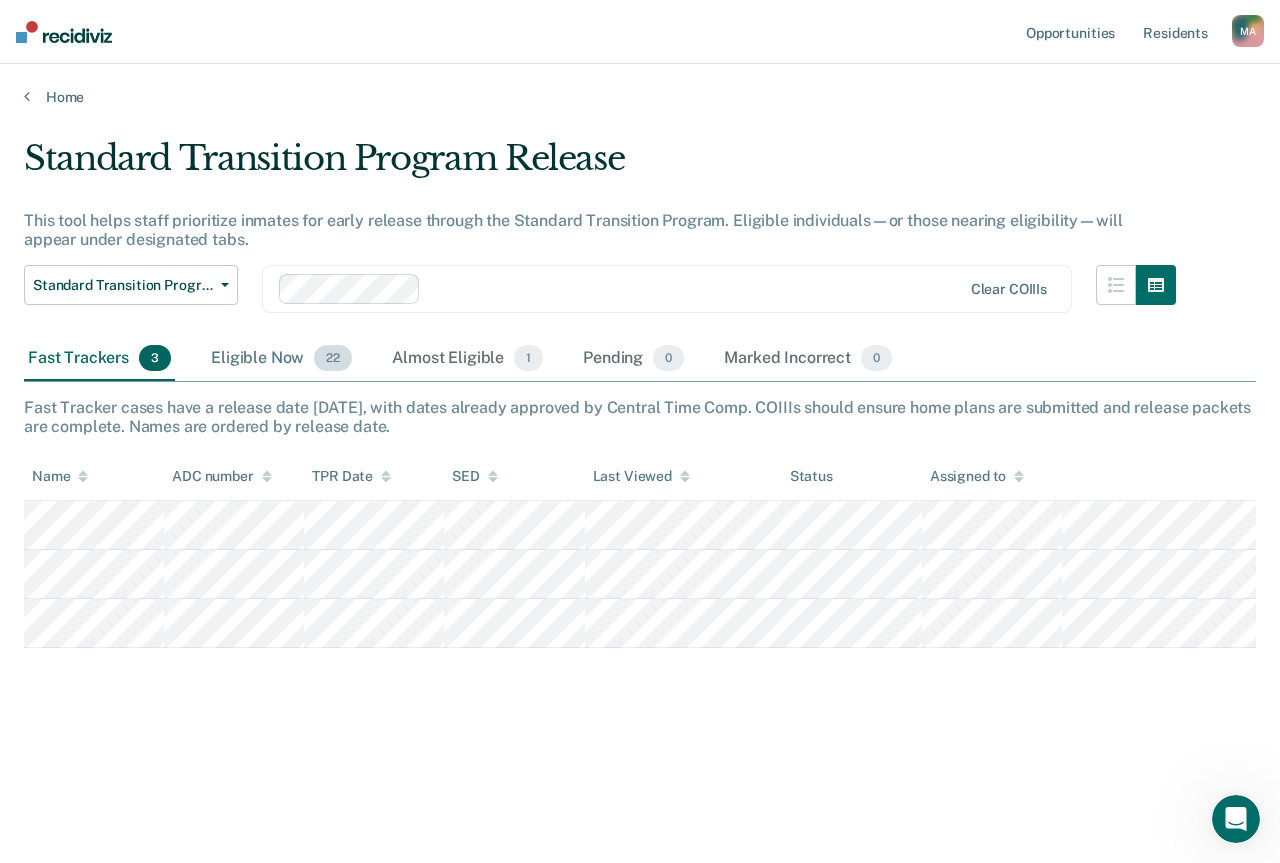 click on "22" at bounding box center (333, 358) 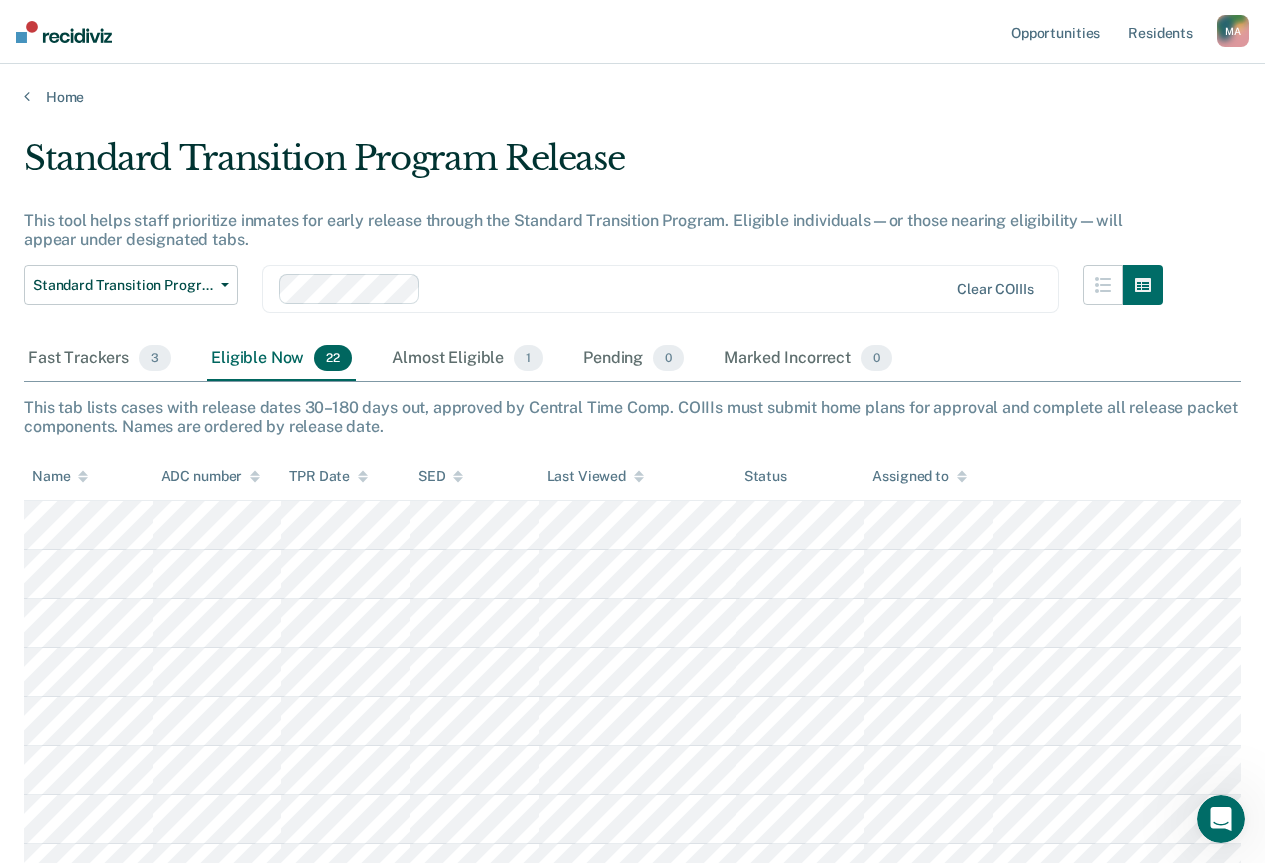 scroll, scrollTop: 200, scrollLeft: 0, axis: vertical 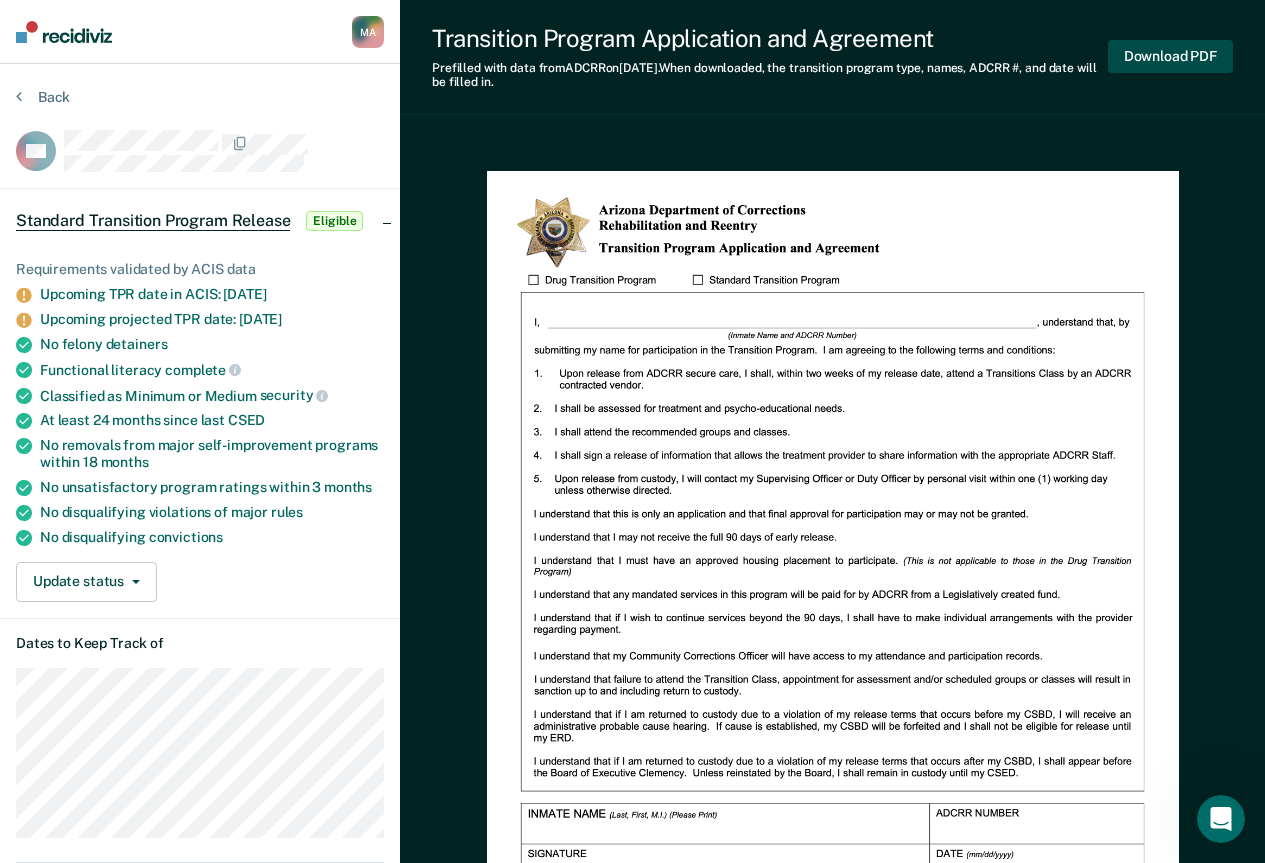 click on "Download PDF" at bounding box center [1170, 56] 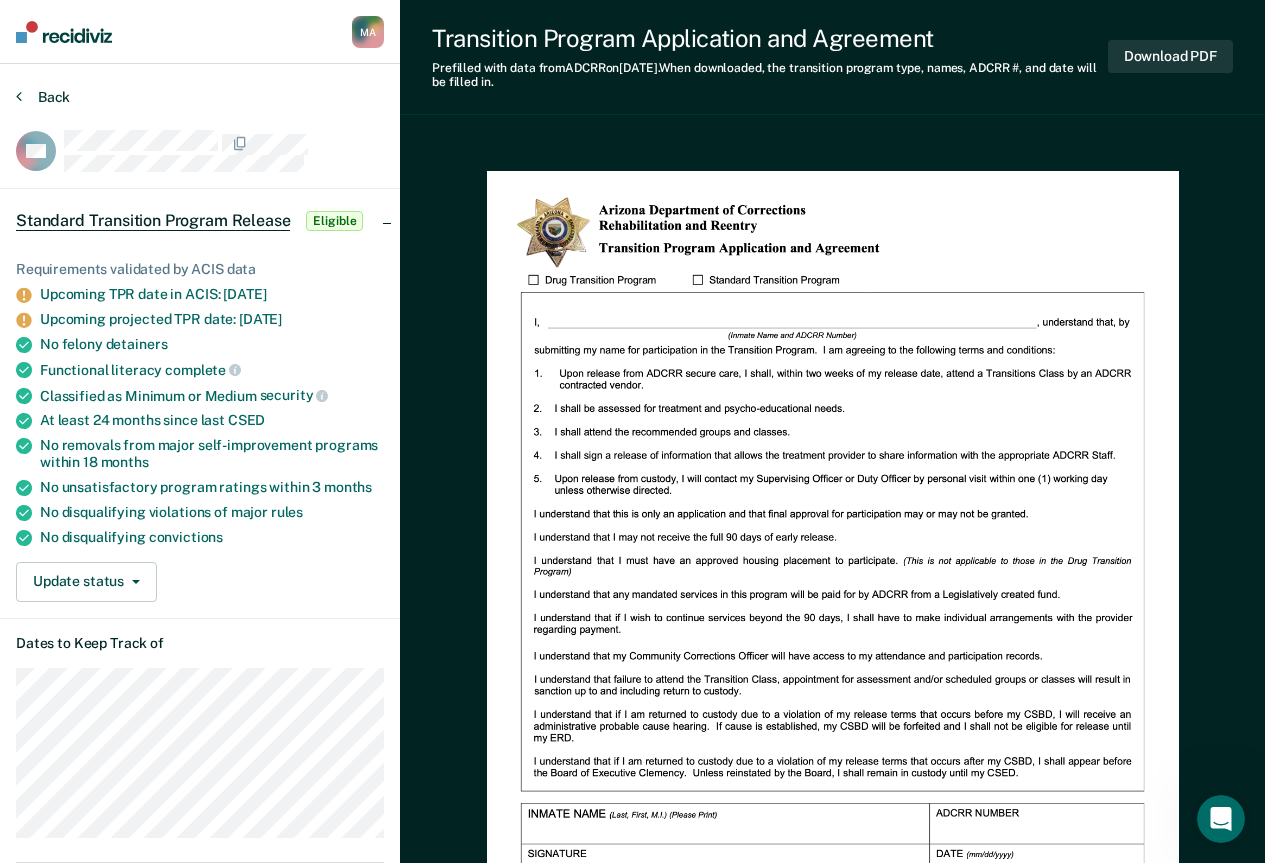click on "Back" at bounding box center [43, 97] 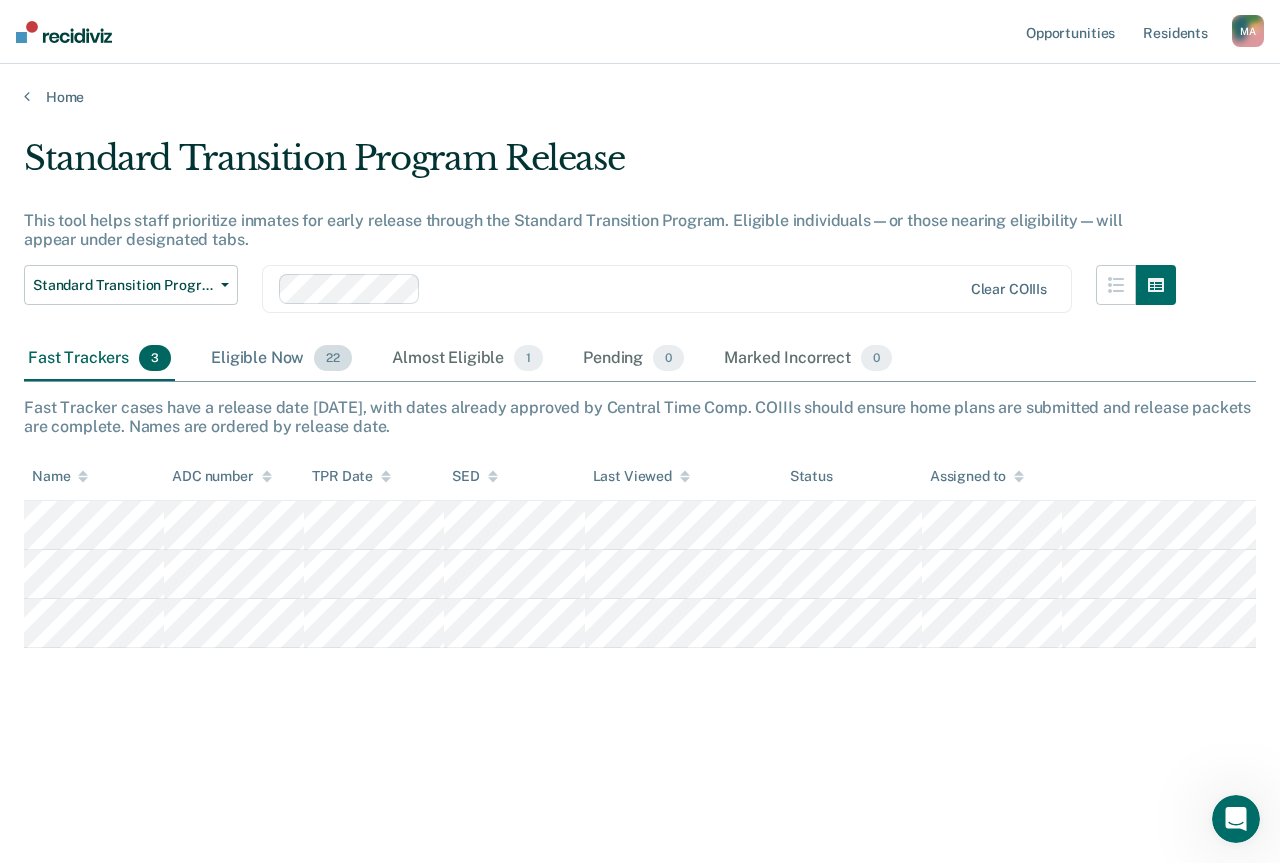click on "22" at bounding box center (333, 358) 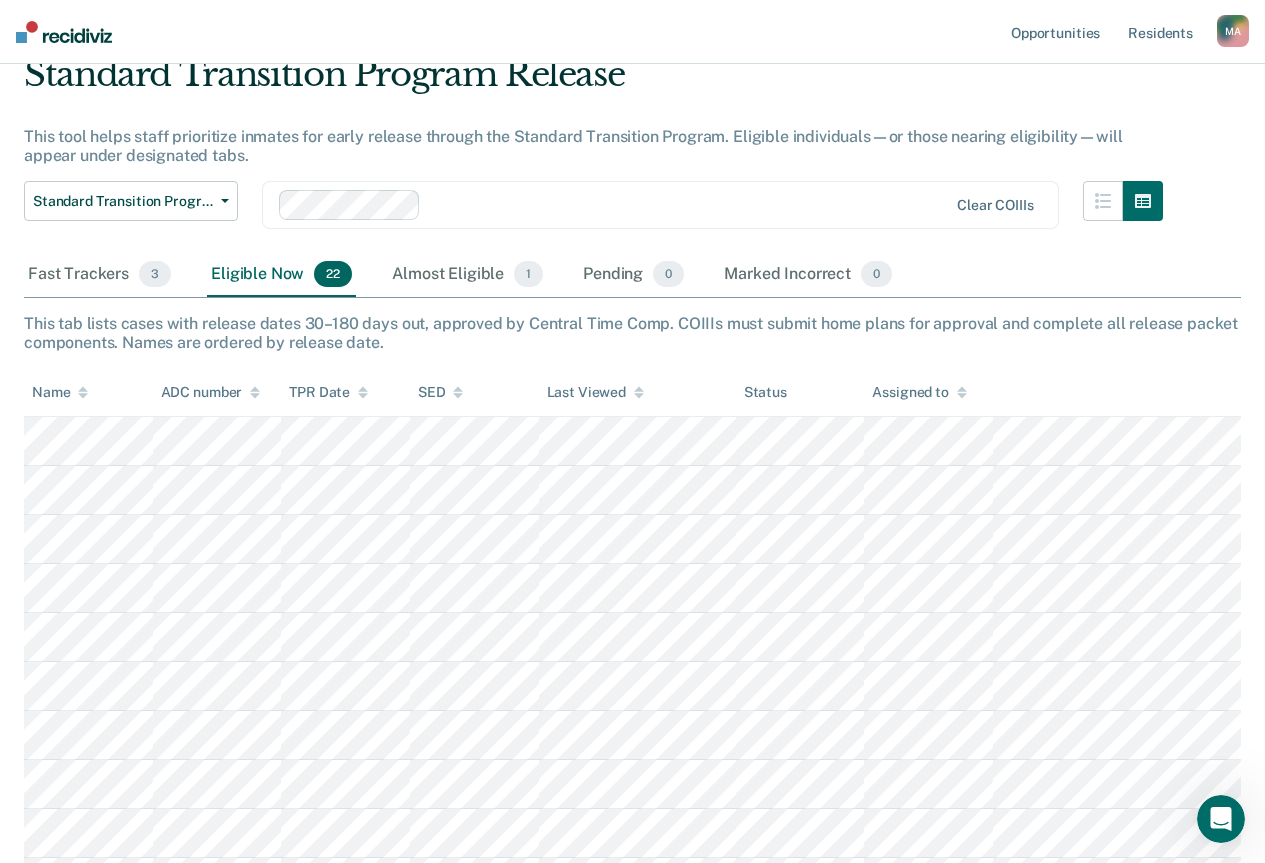 scroll, scrollTop: 200, scrollLeft: 0, axis: vertical 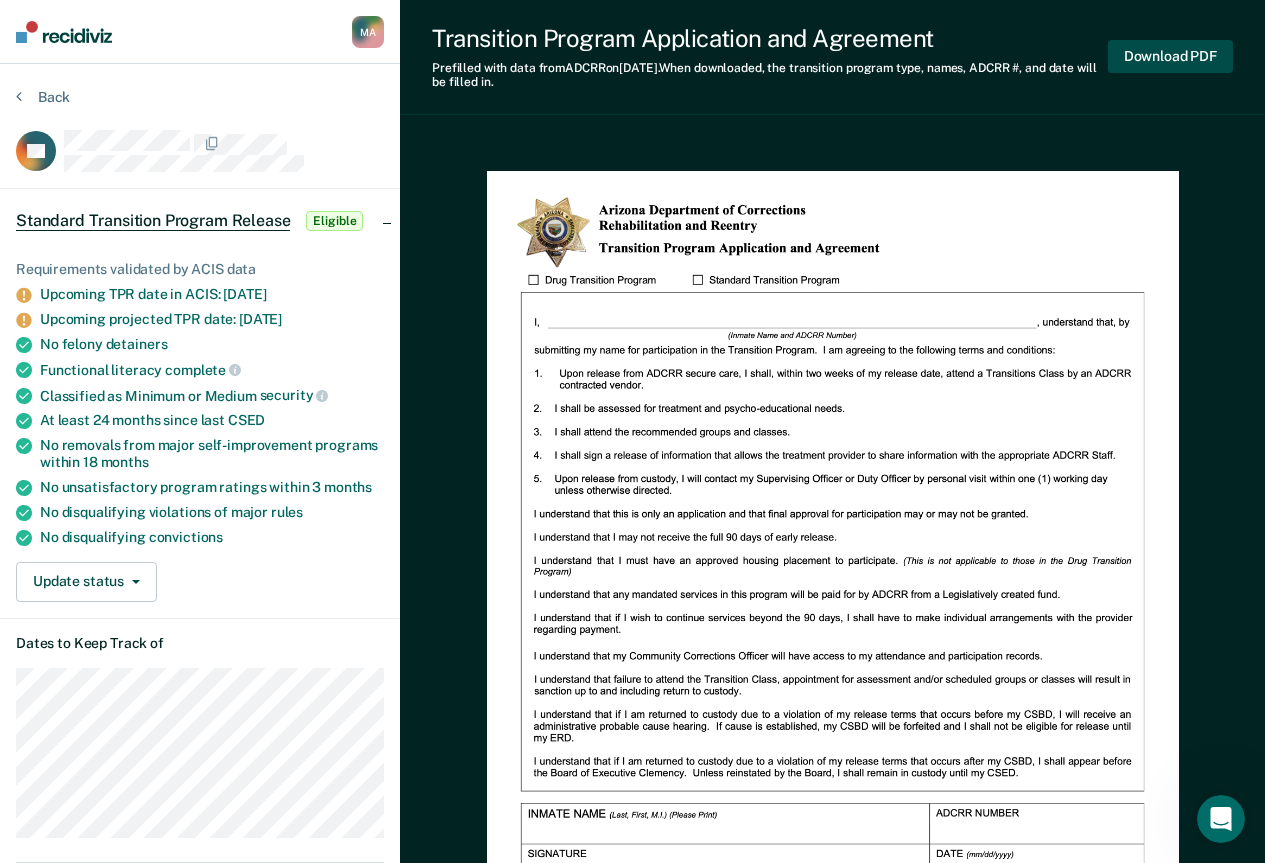 click on "Download PDF" at bounding box center (1170, 56) 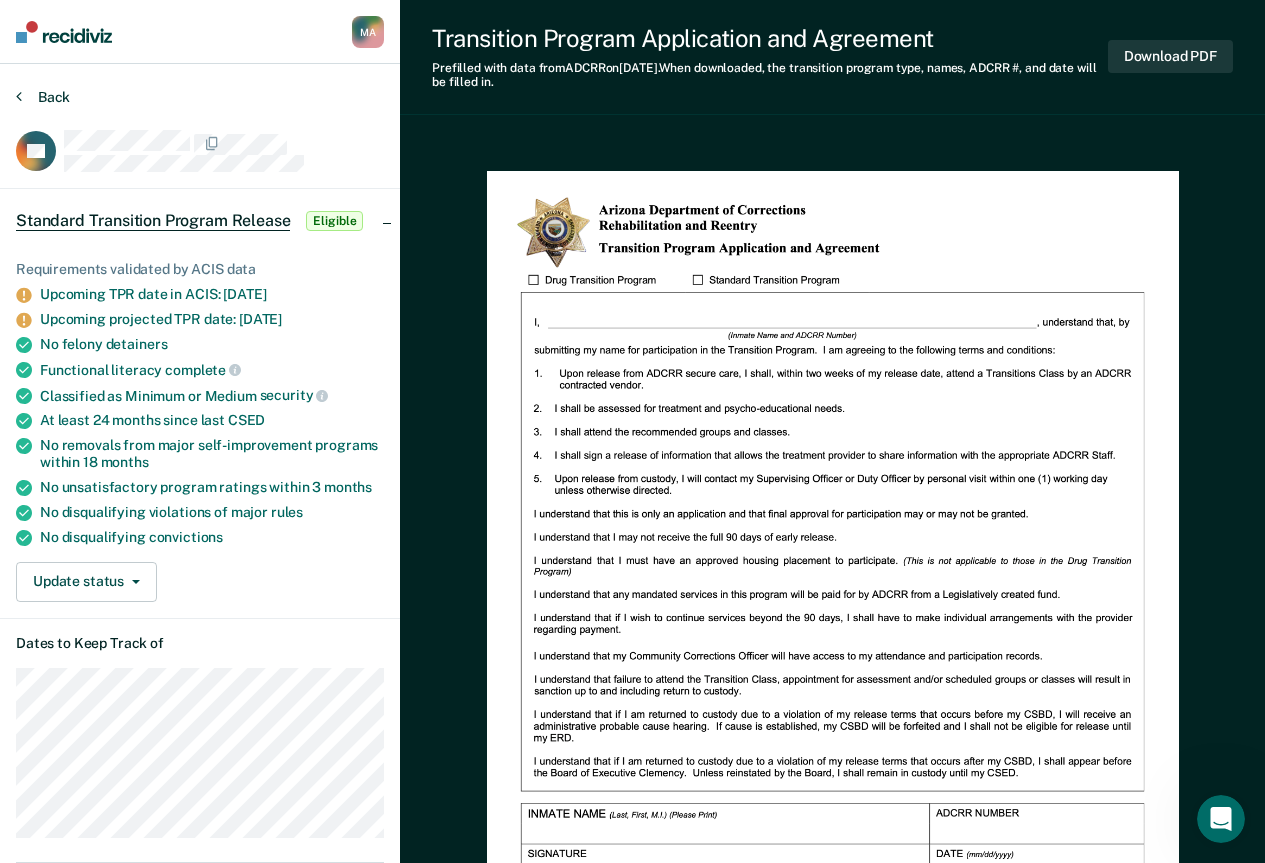 click at bounding box center (19, 96) 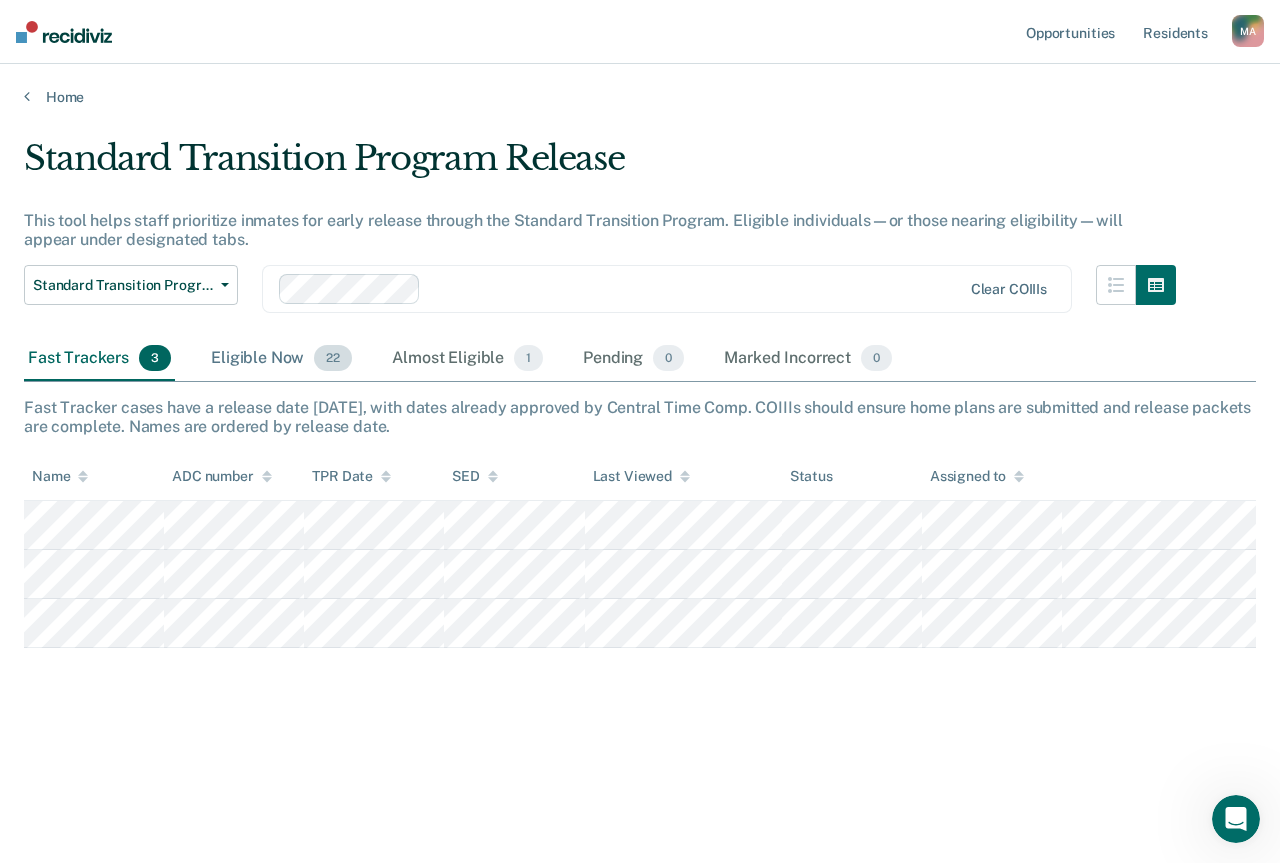 click on "22" at bounding box center (333, 358) 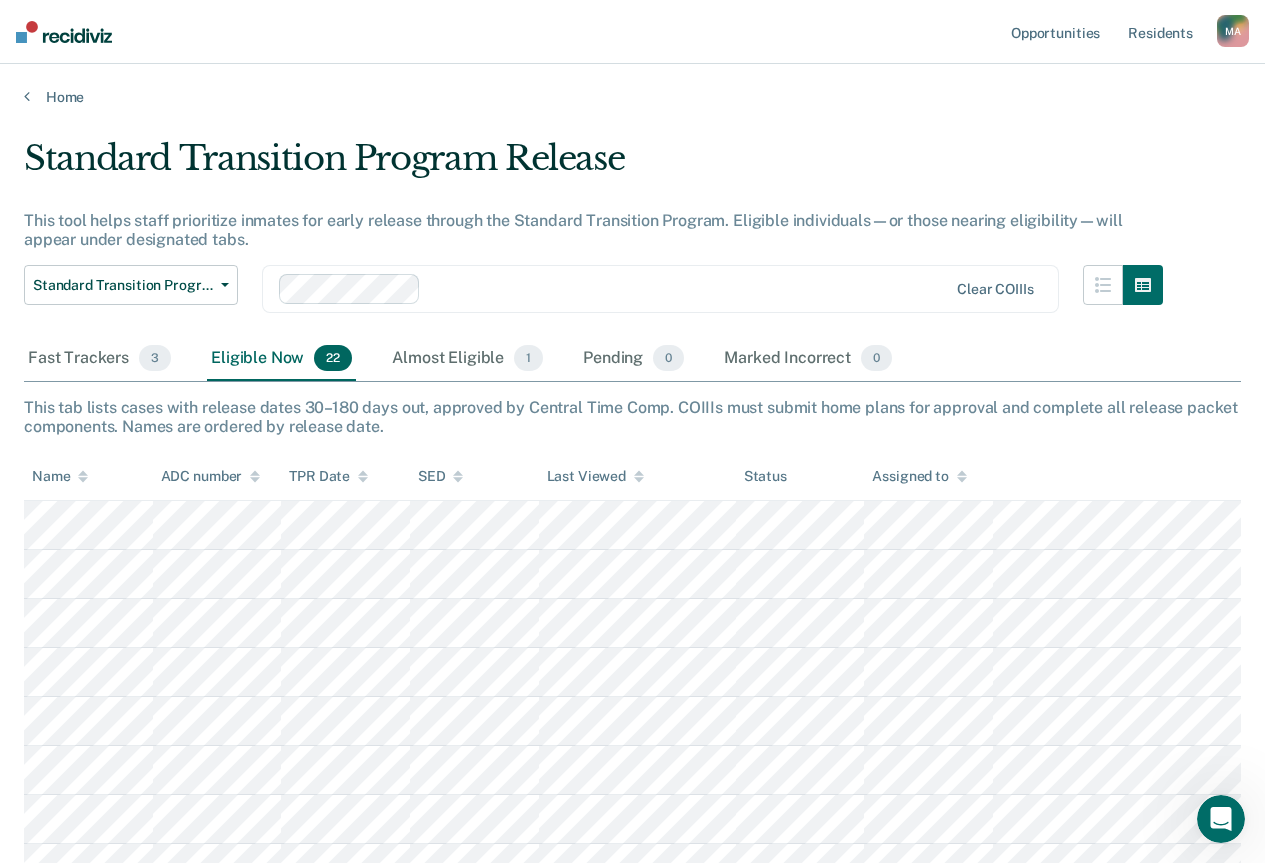 scroll, scrollTop: 300, scrollLeft: 0, axis: vertical 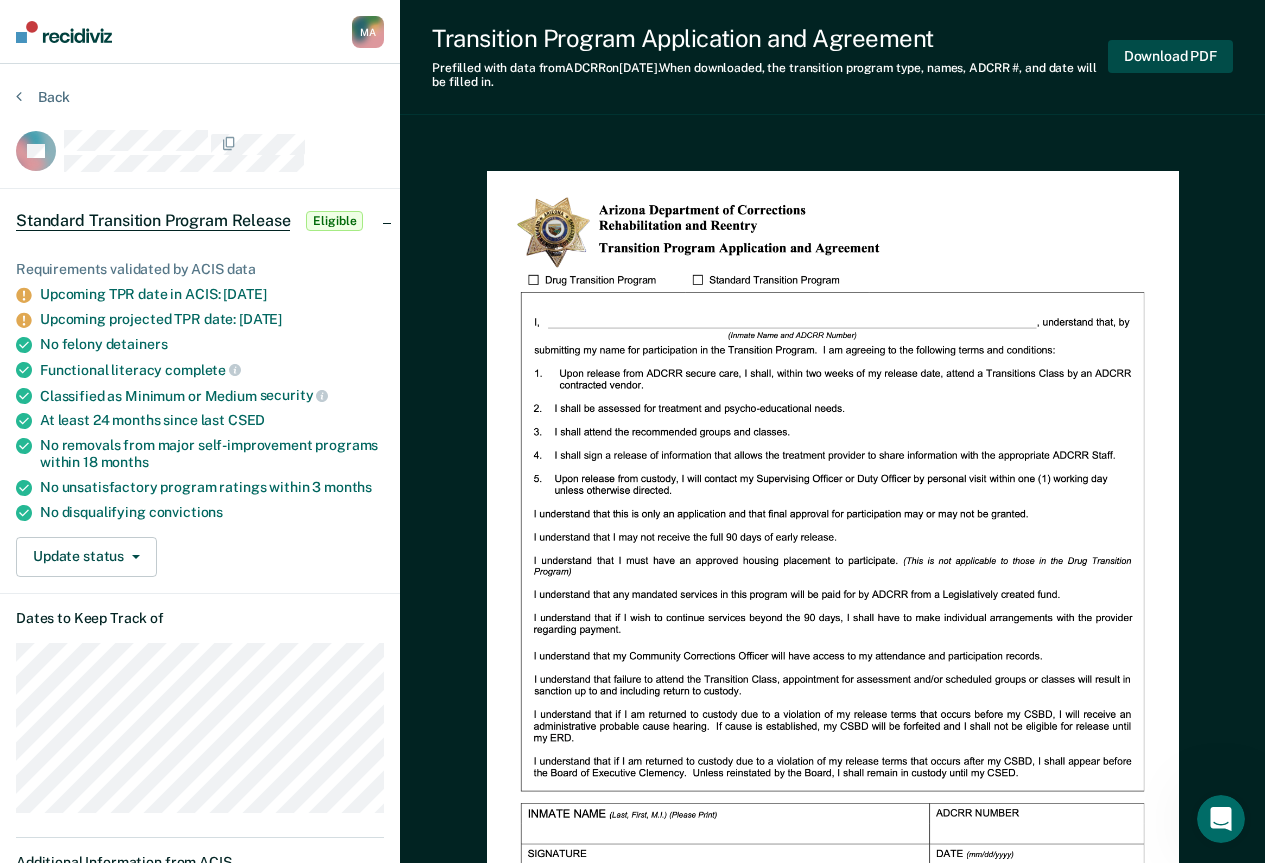 click on "Download PDF" at bounding box center (1170, 56) 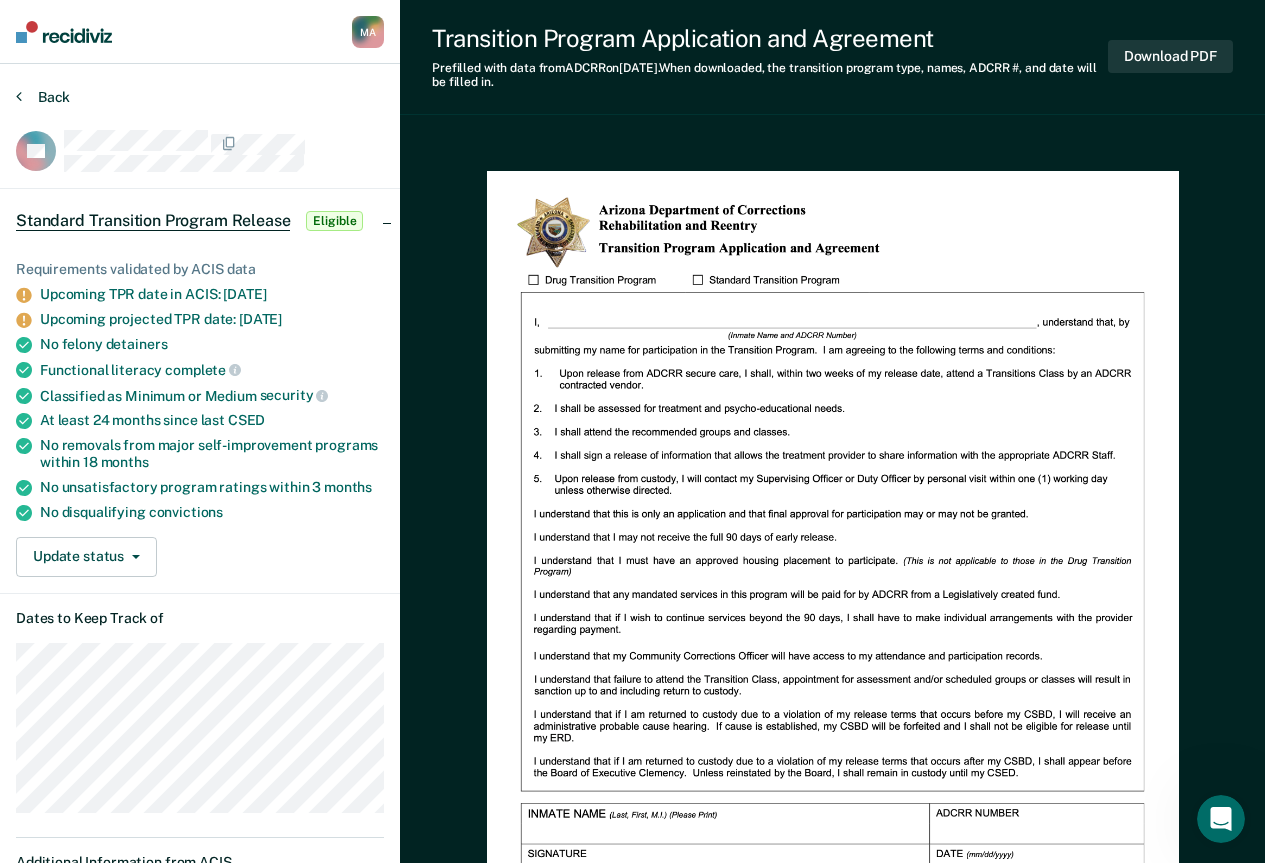 click on "Back" at bounding box center (43, 97) 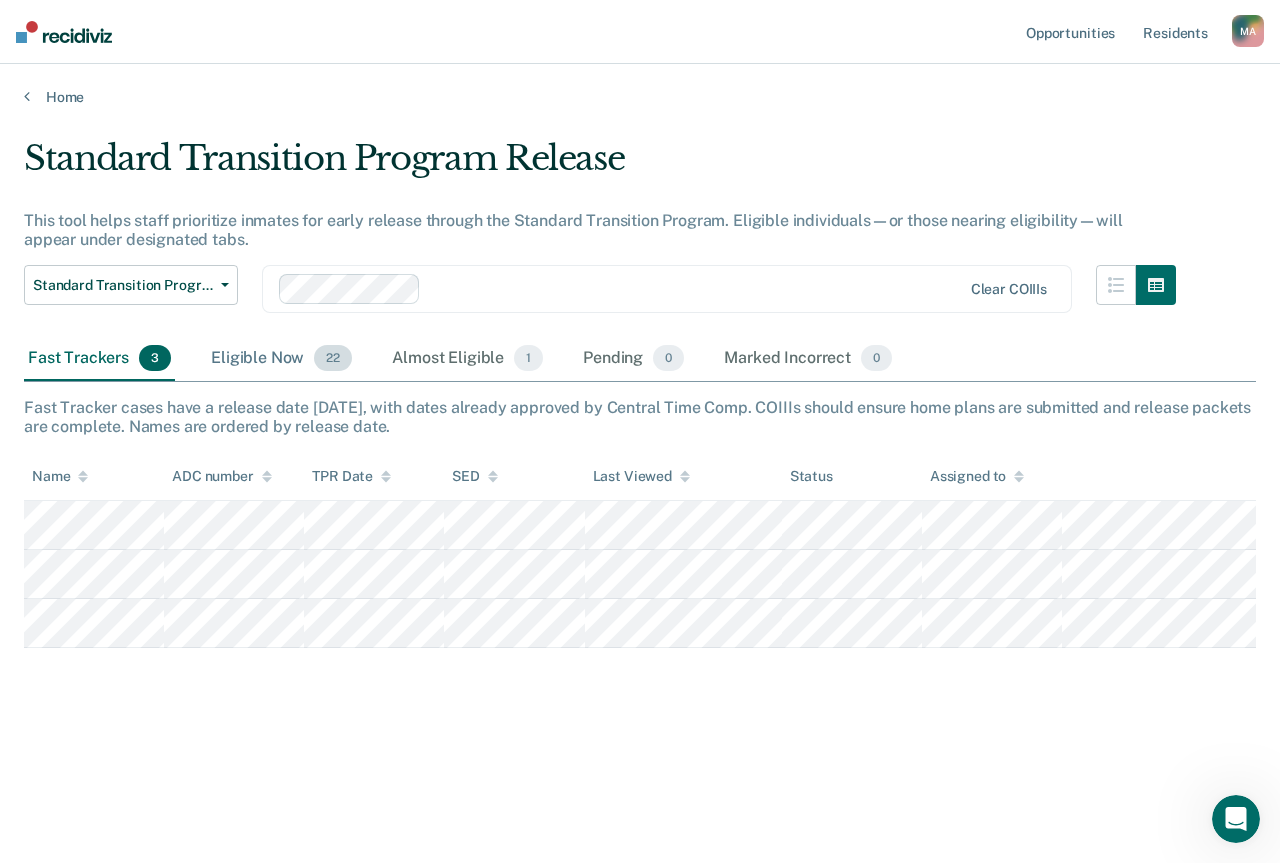 click on "22" at bounding box center (333, 358) 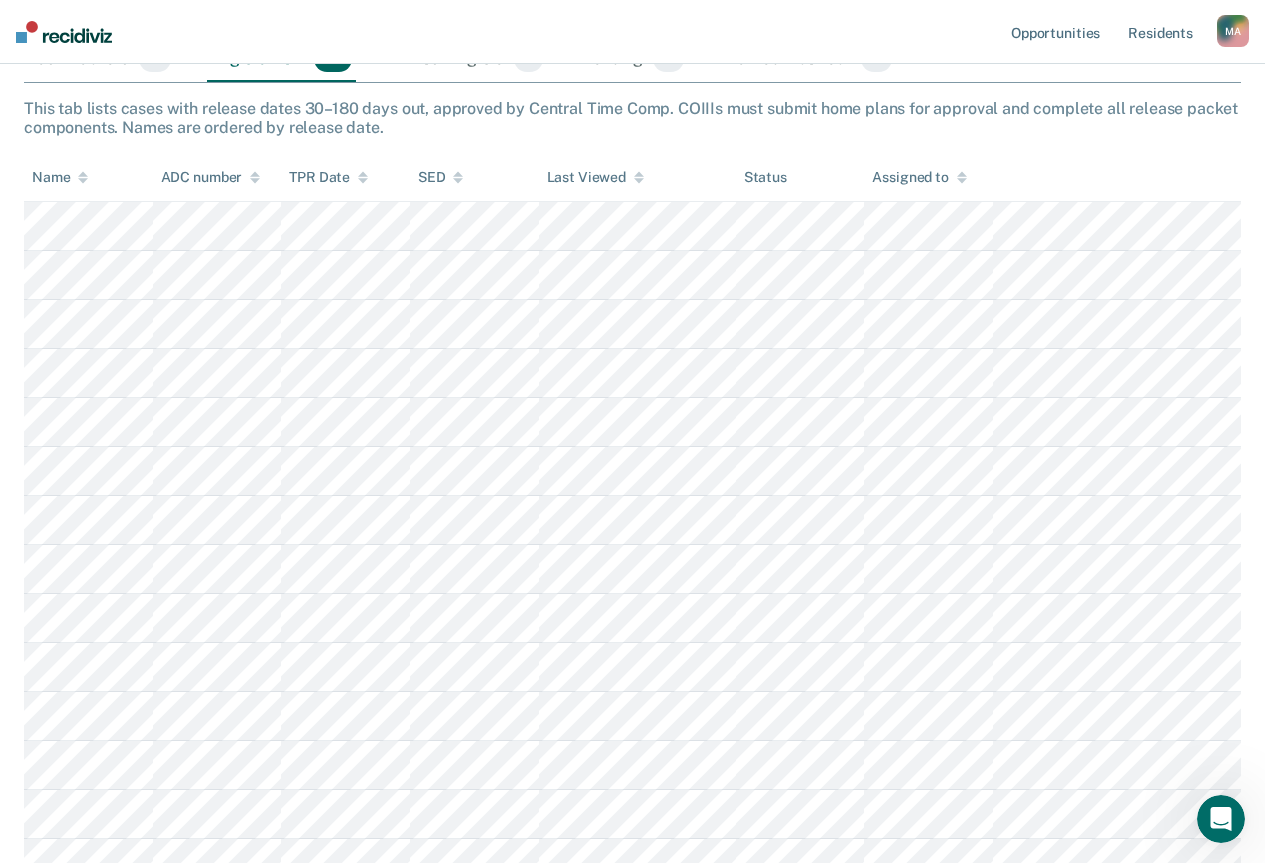 scroll, scrollTop: 300, scrollLeft: 0, axis: vertical 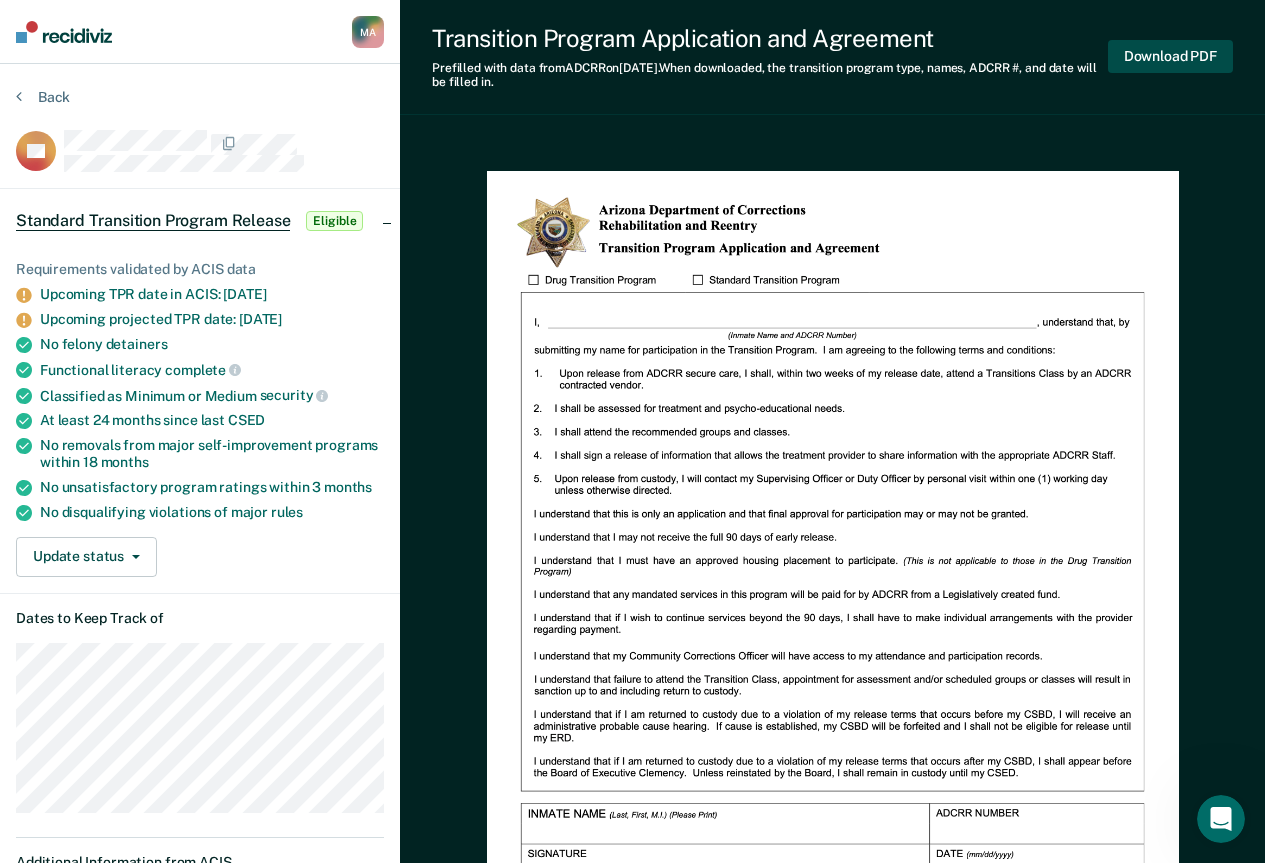 click on "Download PDF" at bounding box center [1170, 56] 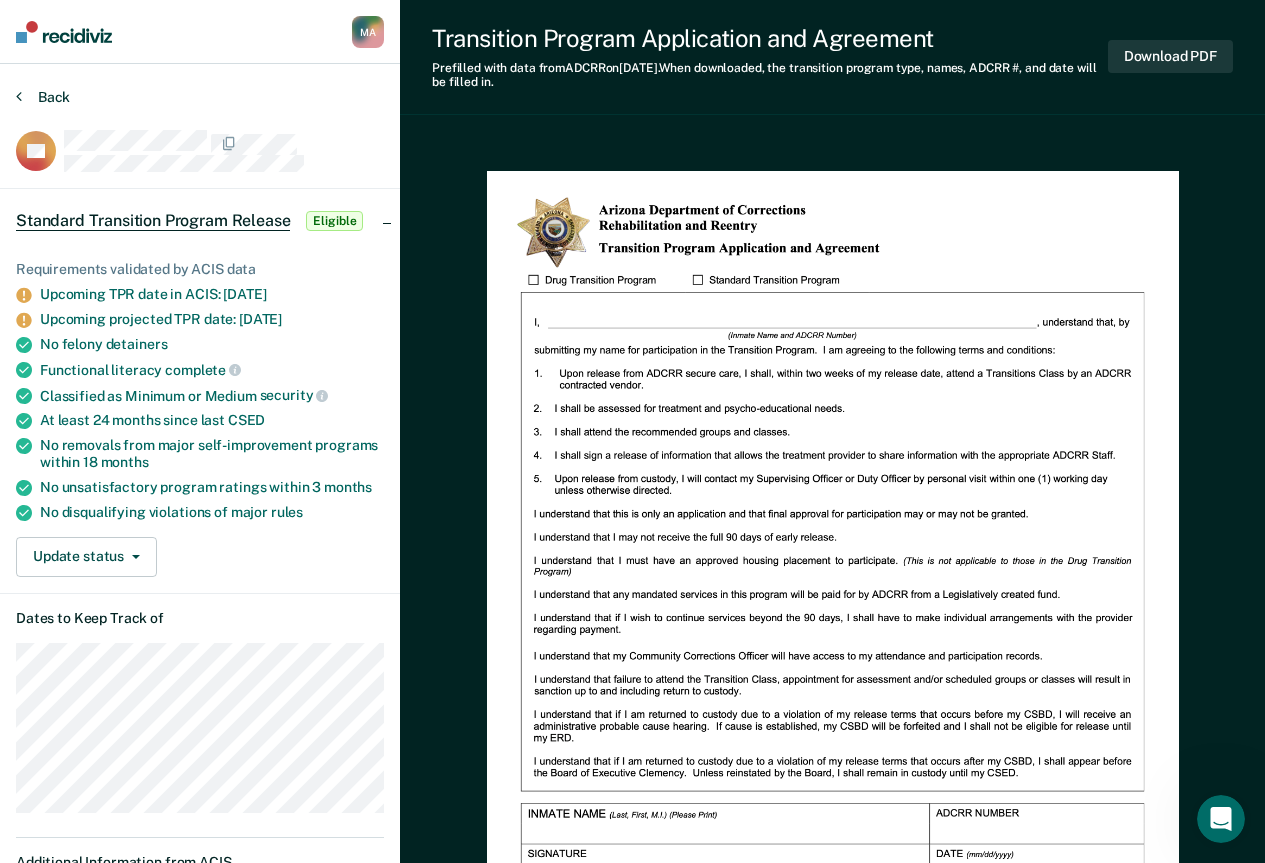 click at bounding box center [19, 96] 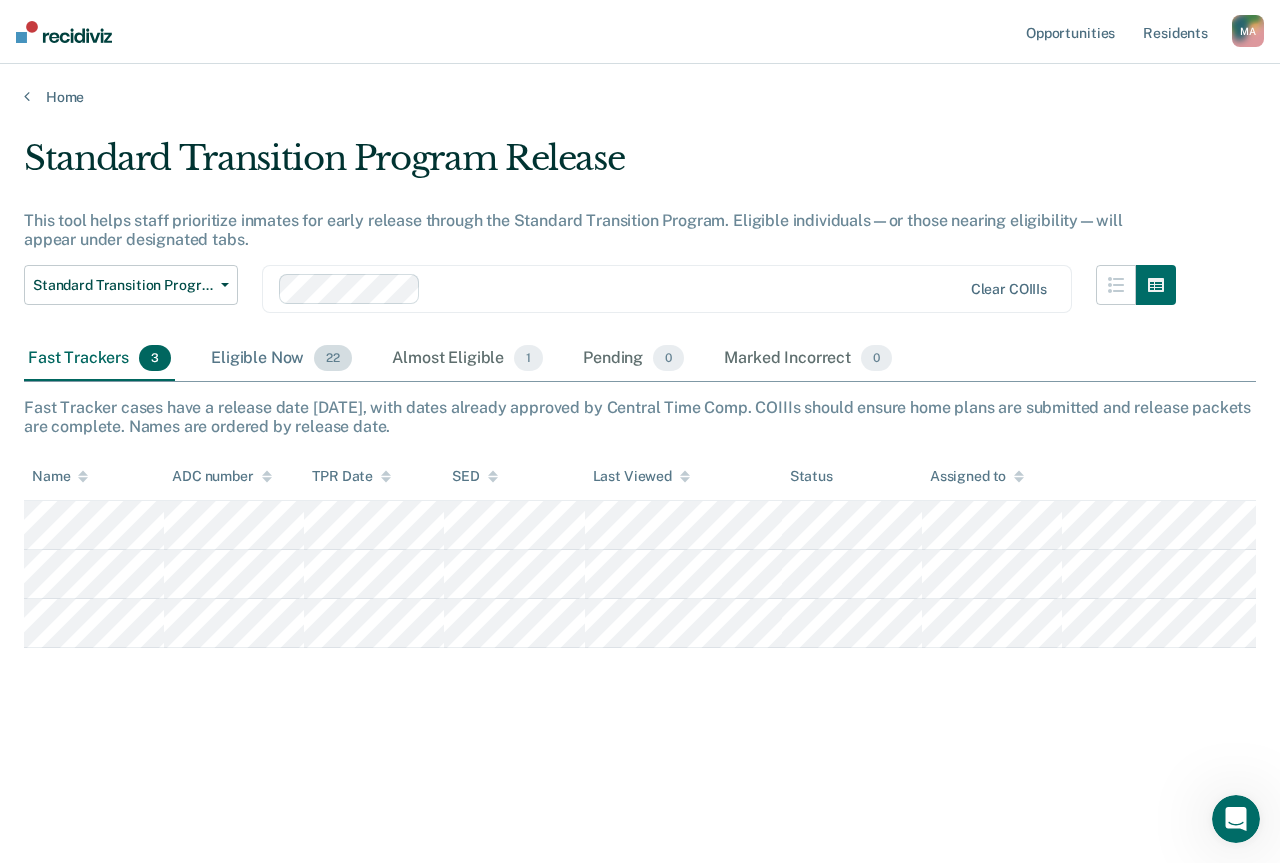 click on "22" at bounding box center [333, 358] 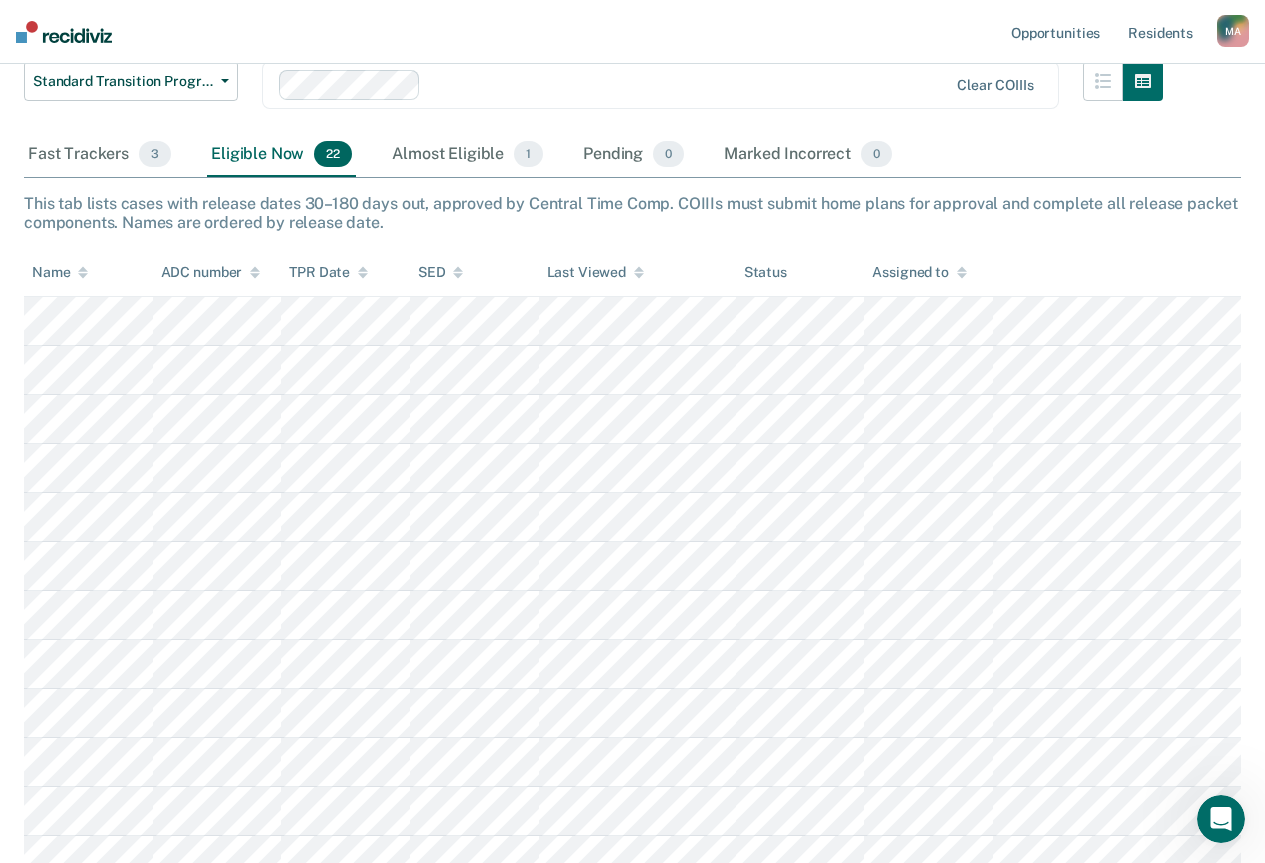 scroll, scrollTop: 400, scrollLeft: 0, axis: vertical 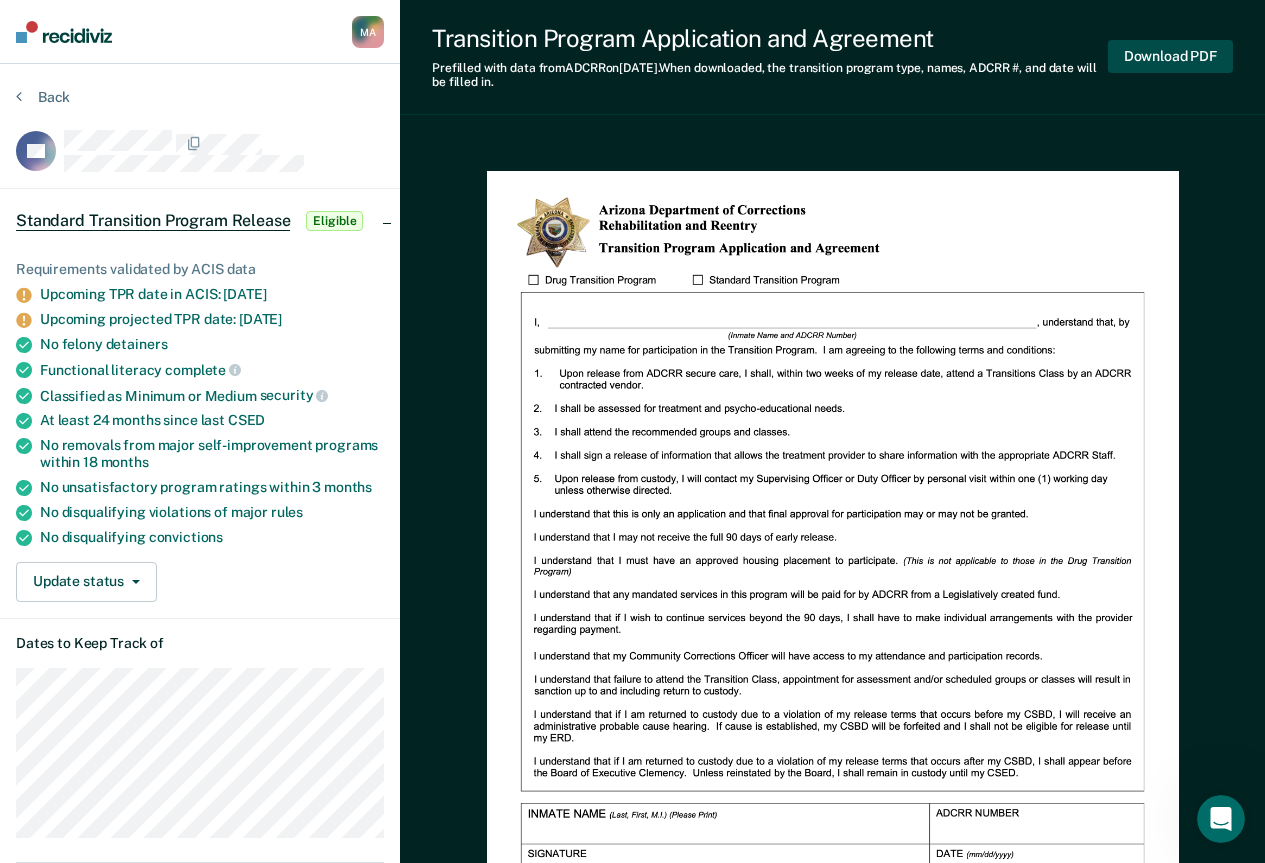 click on "Download PDF" at bounding box center (1170, 56) 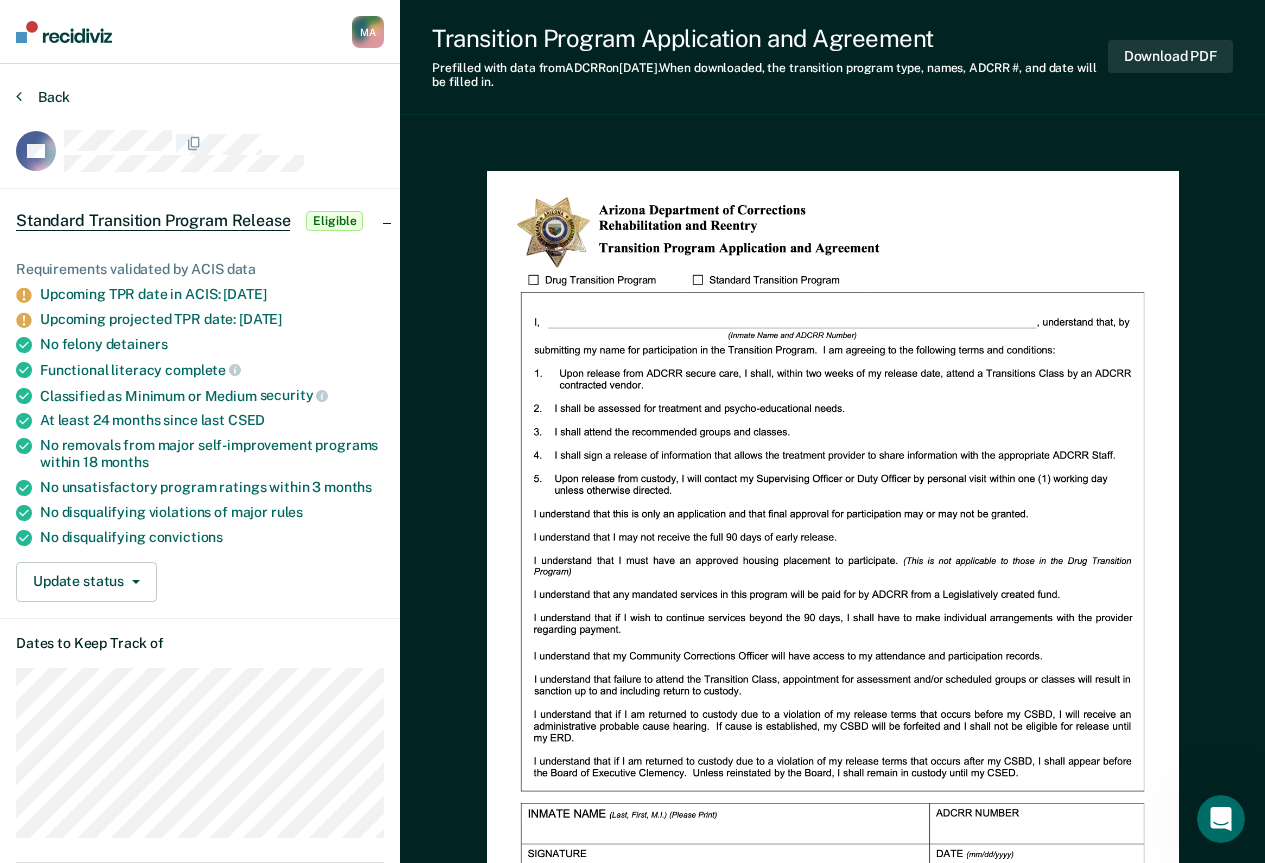 click on "Back" at bounding box center (43, 97) 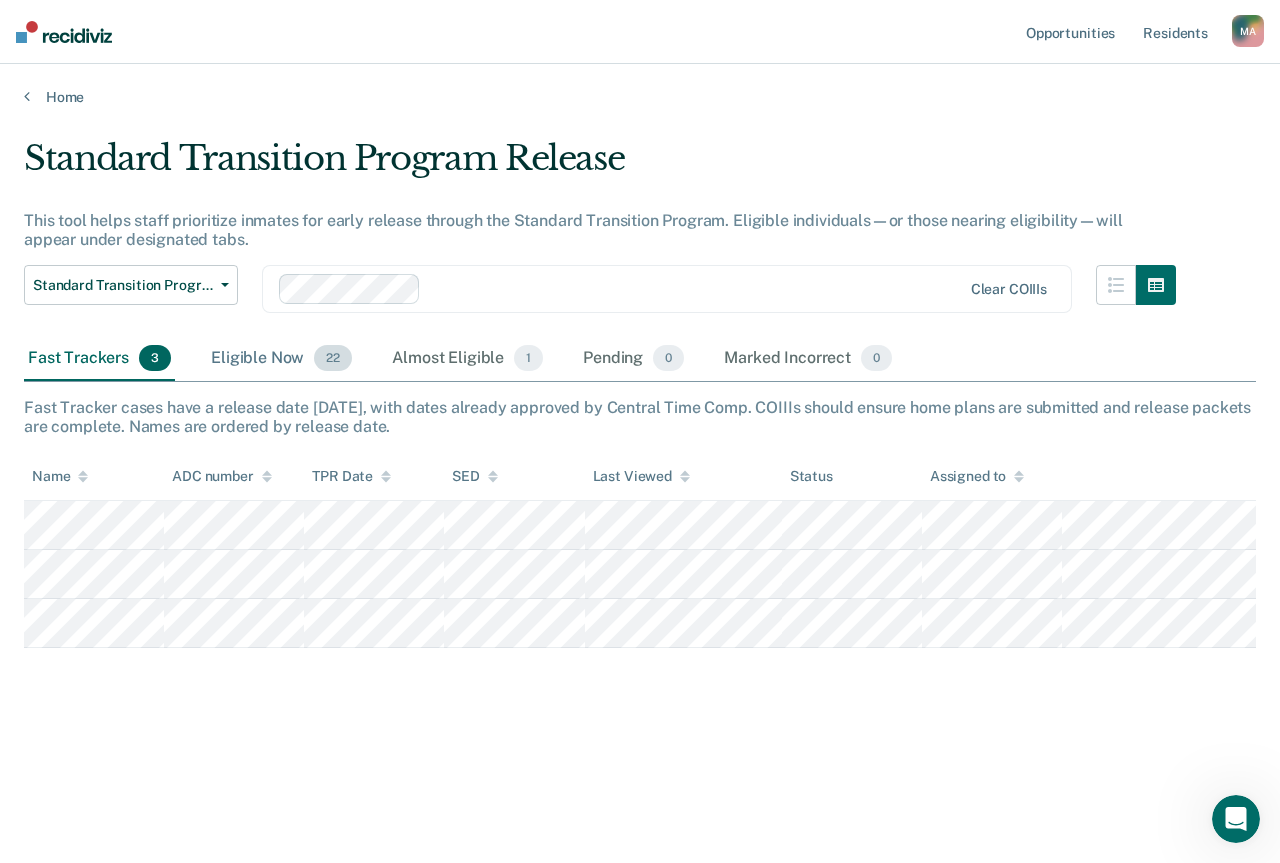 click on "22" at bounding box center (333, 358) 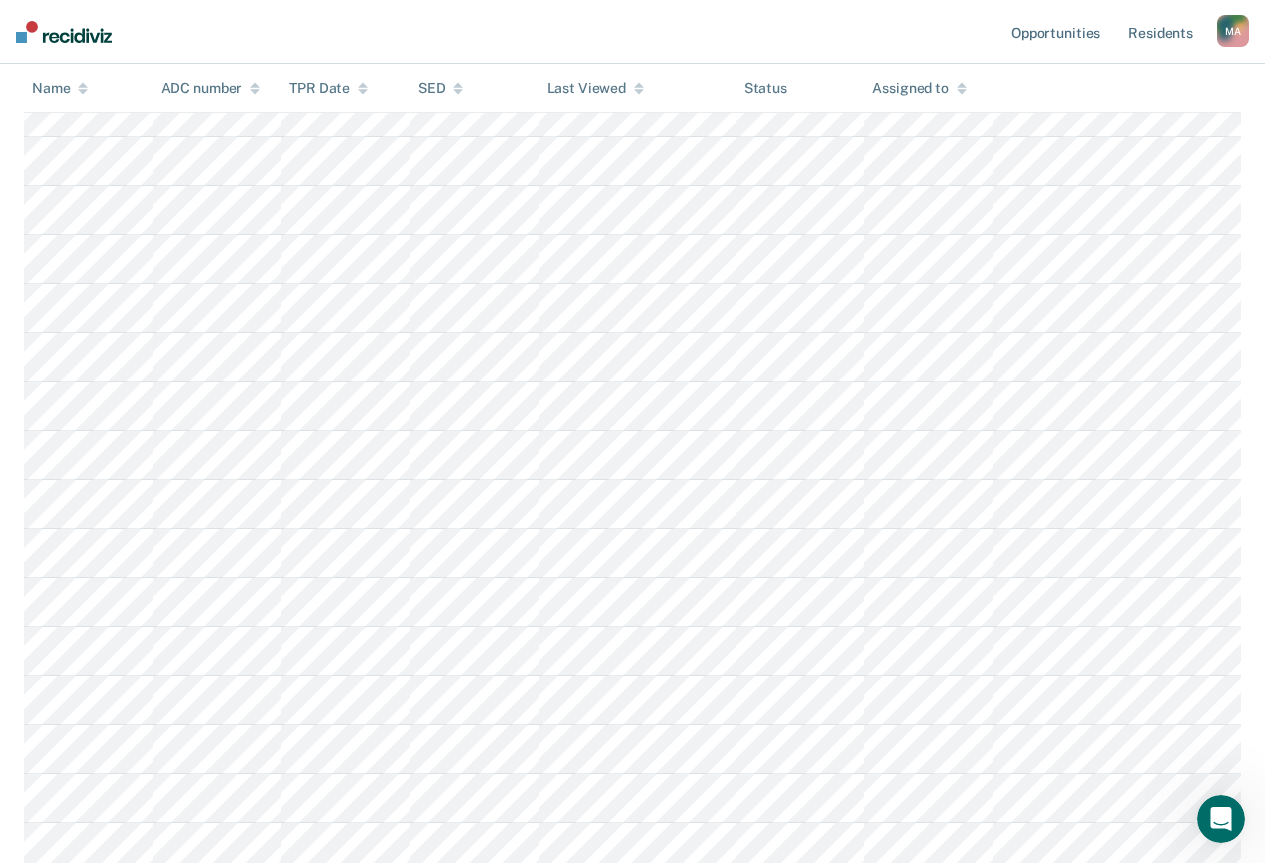 scroll, scrollTop: 500, scrollLeft: 0, axis: vertical 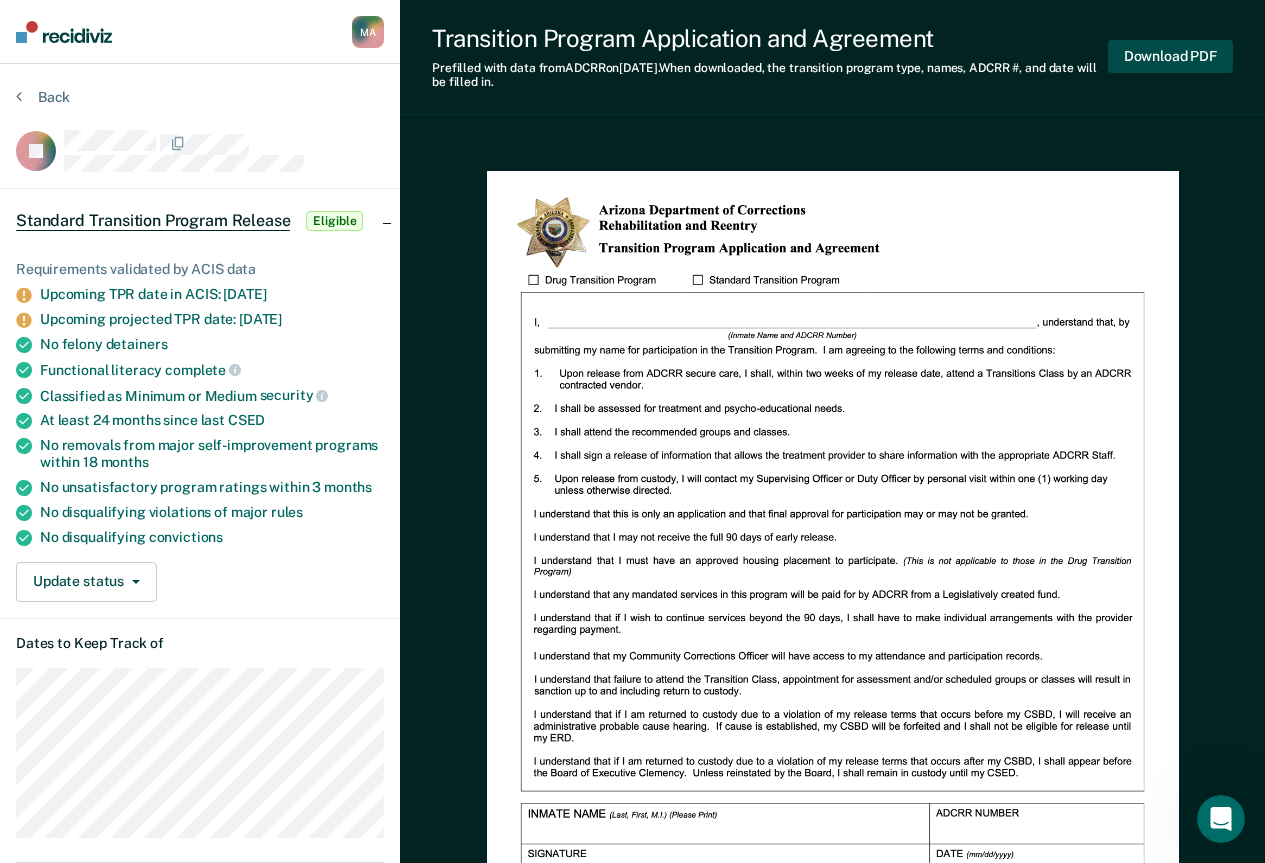 click on "Download PDF" at bounding box center [1170, 56] 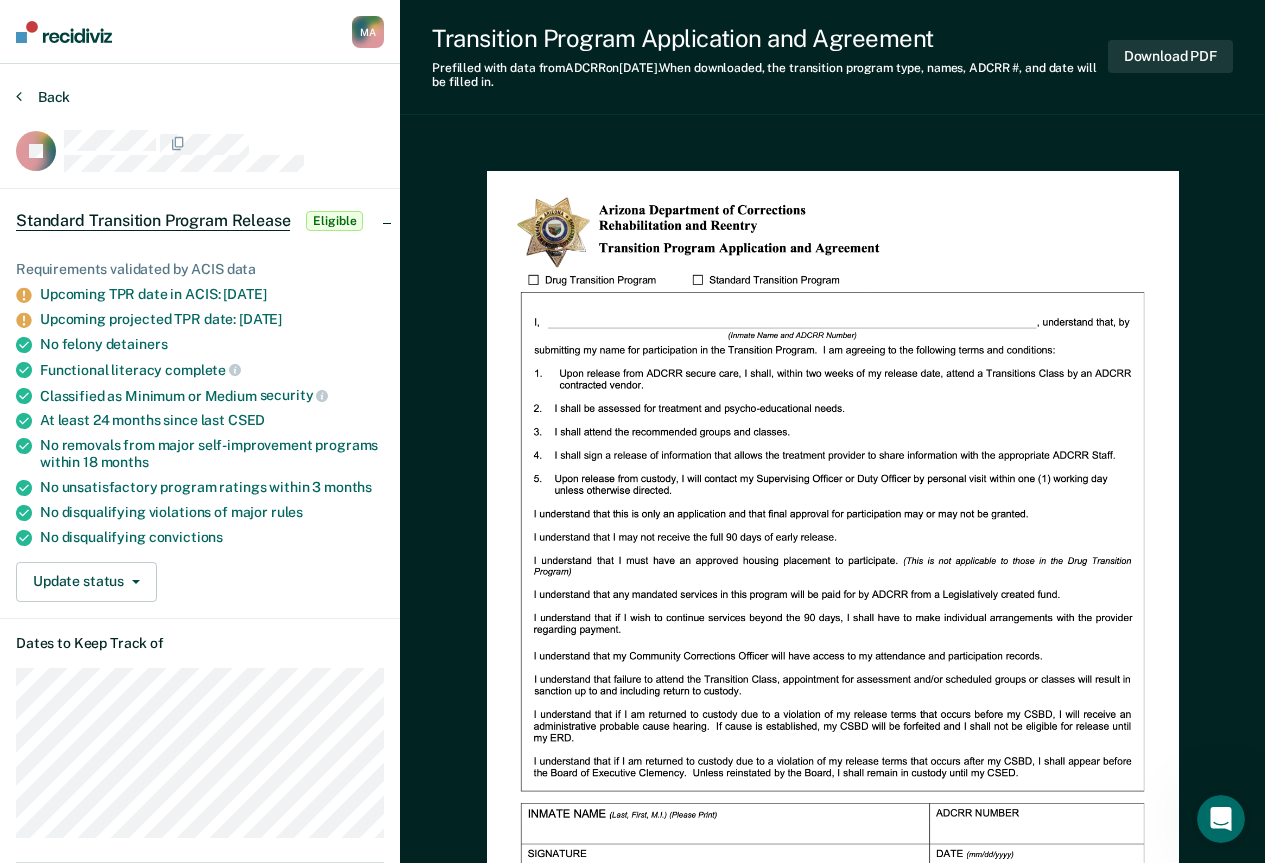 click at bounding box center [19, 96] 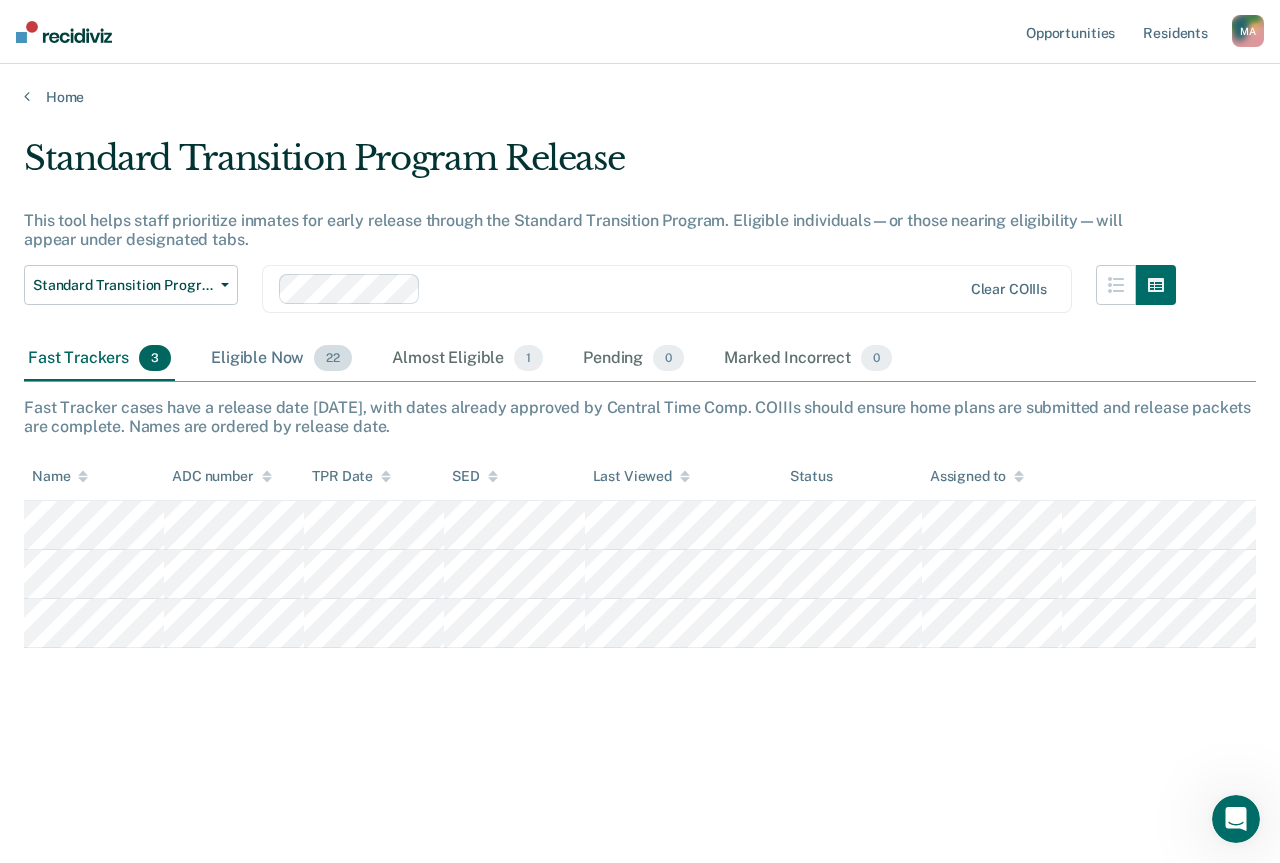 click on "22" at bounding box center [333, 358] 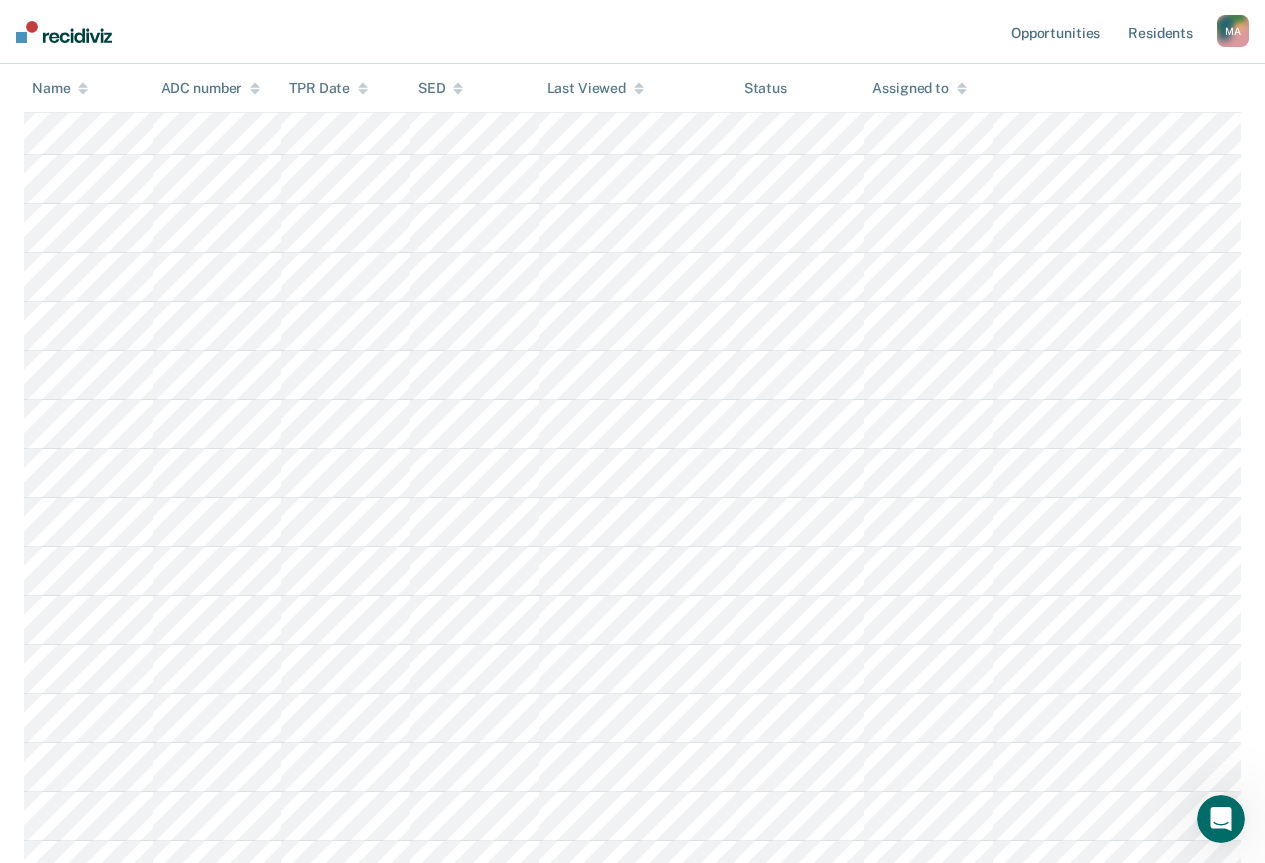 scroll, scrollTop: 600, scrollLeft: 0, axis: vertical 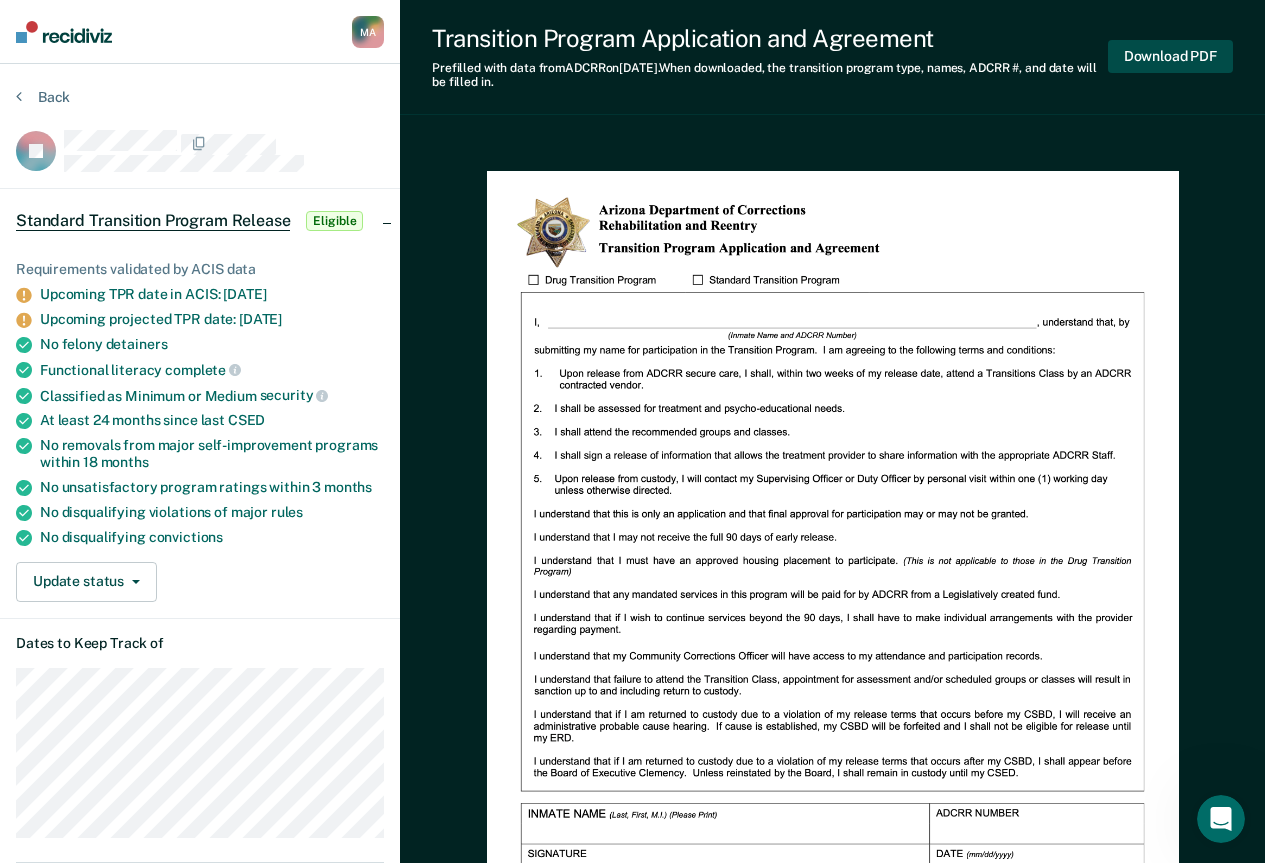click on "Download PDF" at bounding box center (1170, 56) 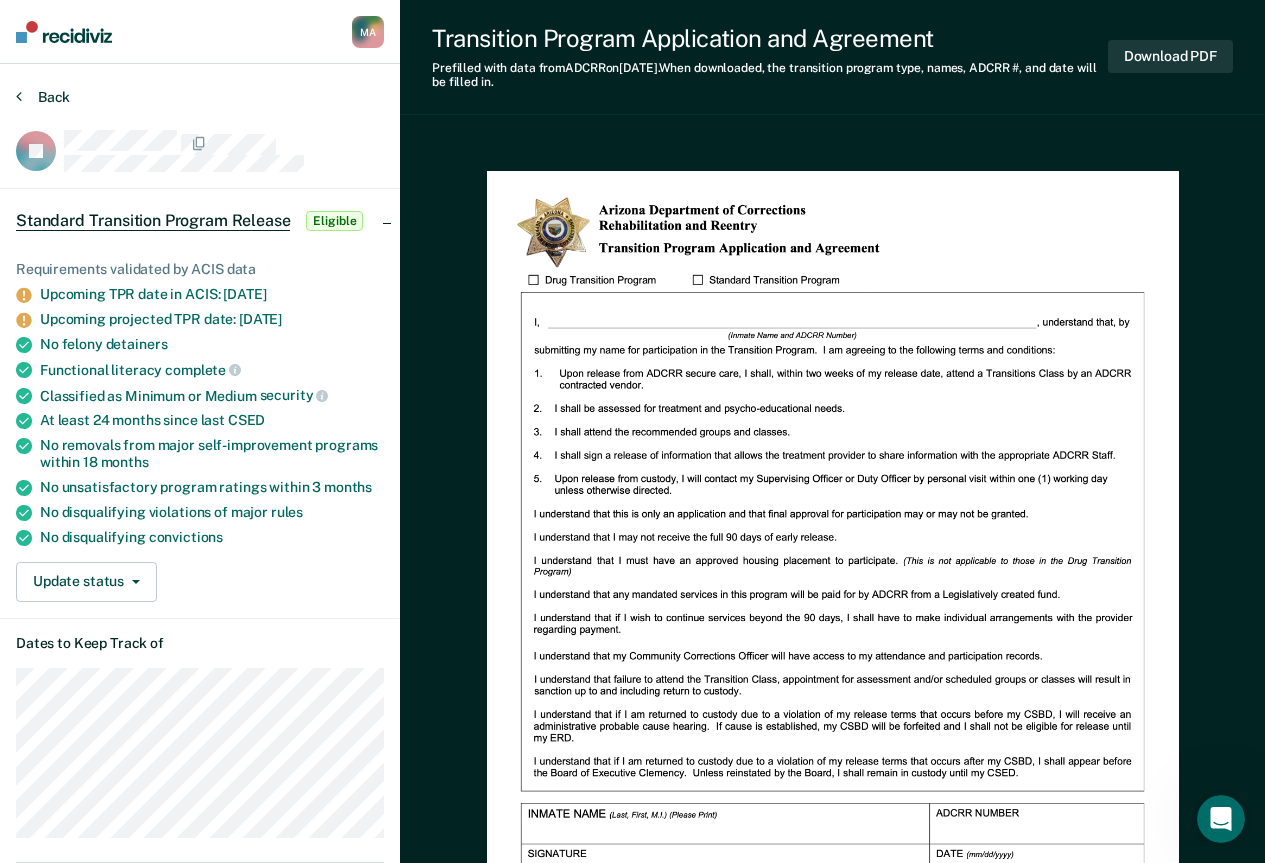 click at bounding box center [19, 96] 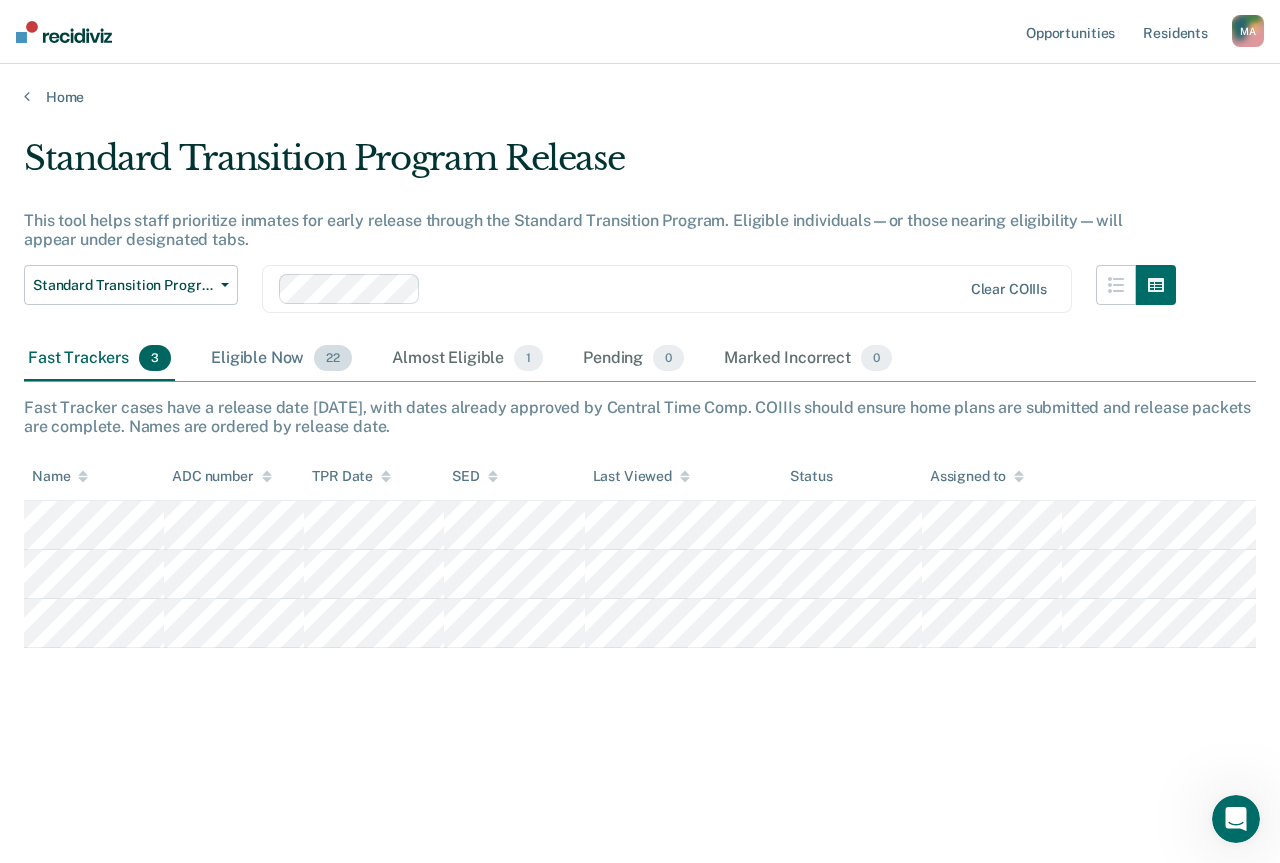 click on "22" at bounding box center [333, 358] 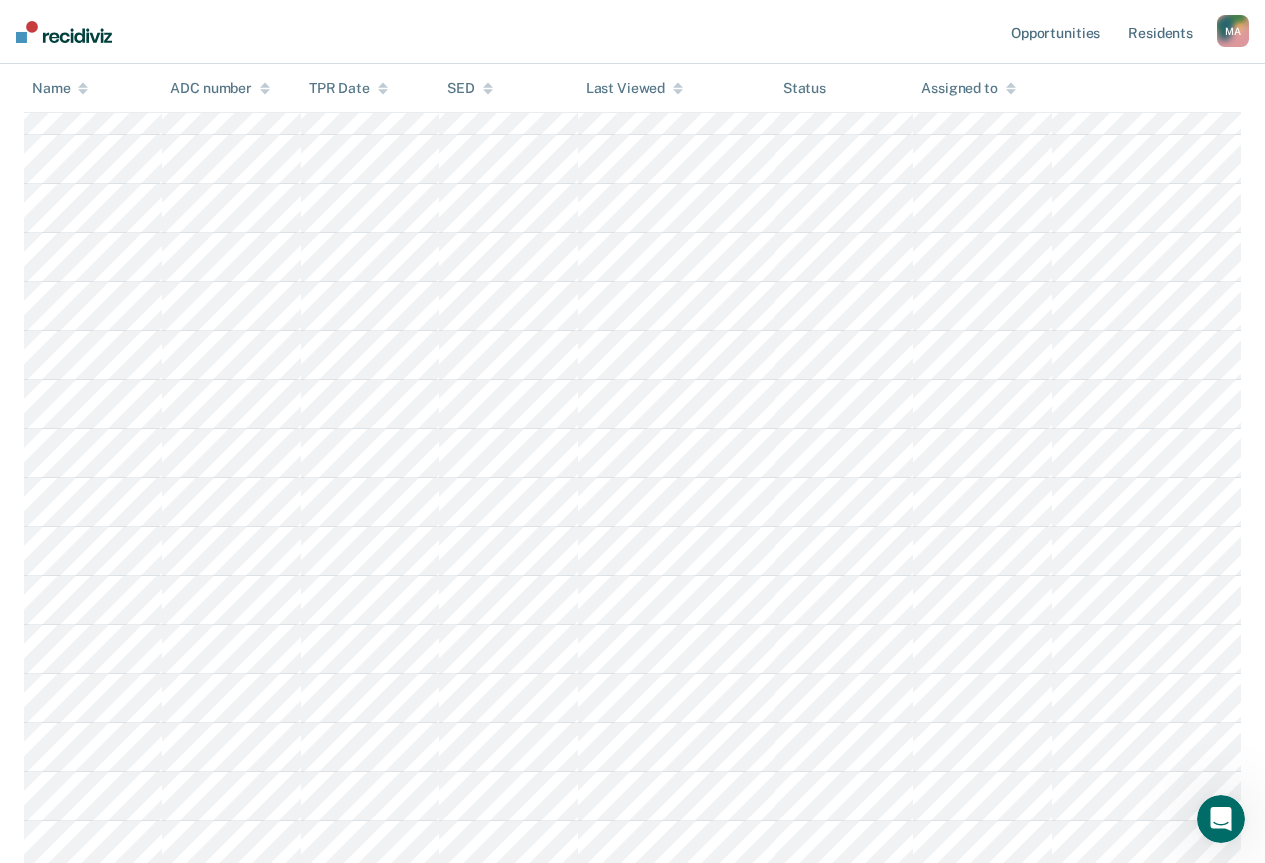 scroll, scrollTop: 700, scrollLeft: 0, axis: vertical 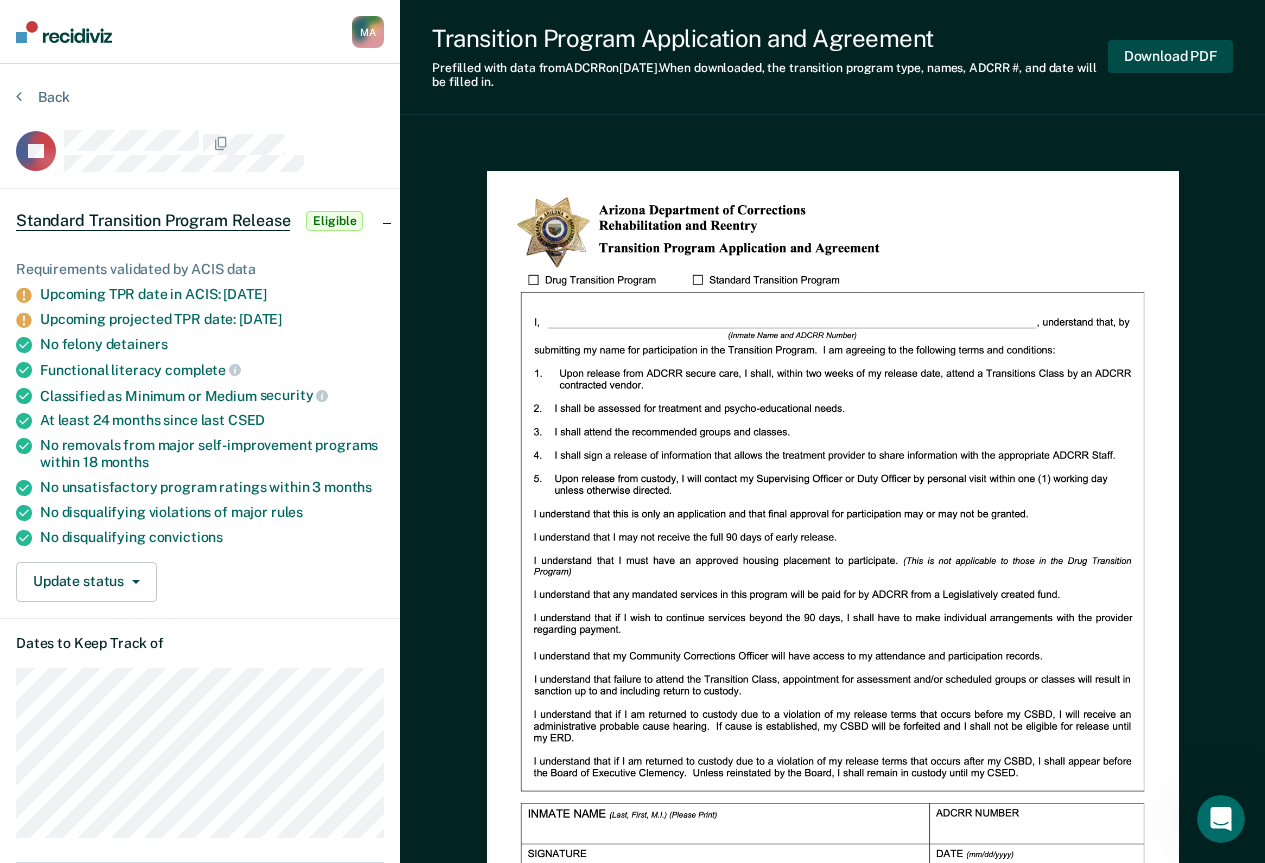 click on "Download PDF" at bounding box center [1170, 56] 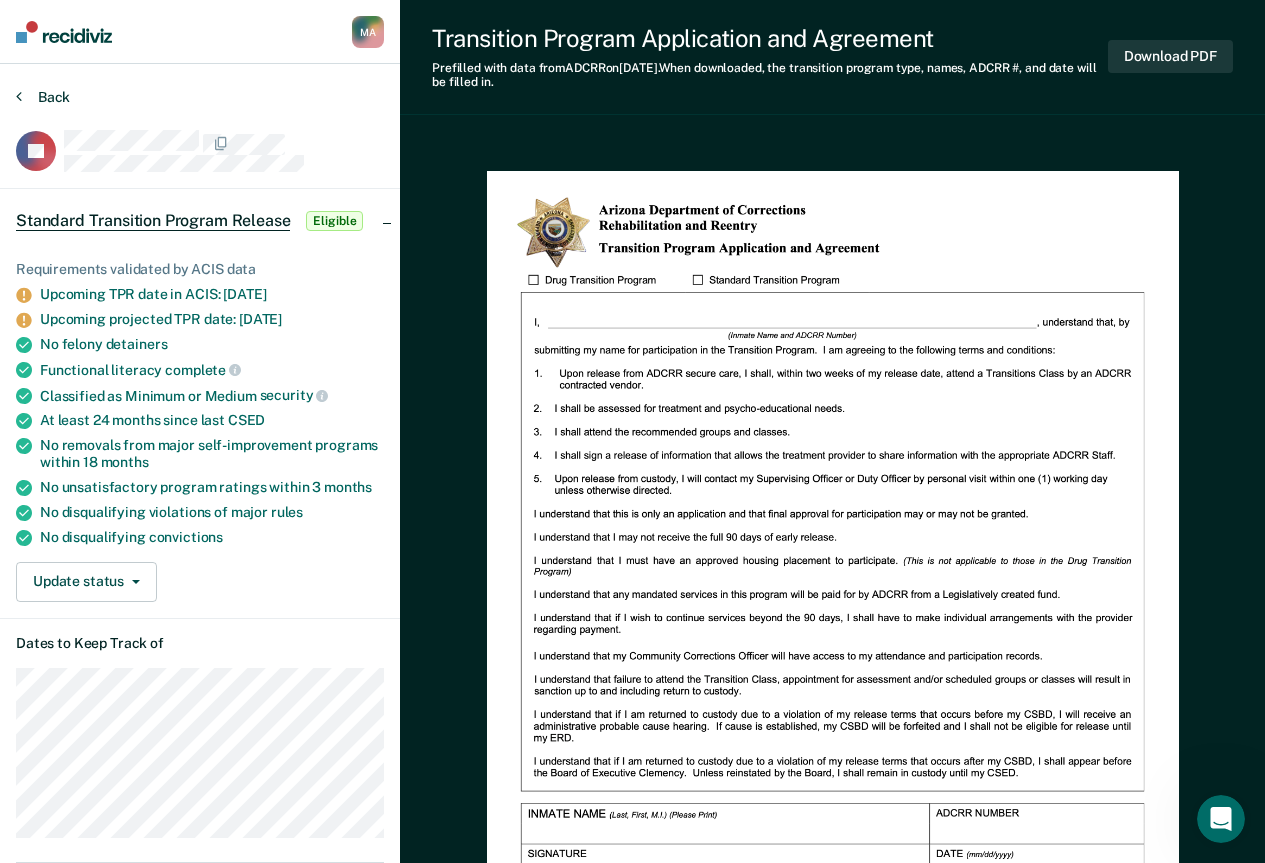 click on "Back" at bounding box center [43, 97] 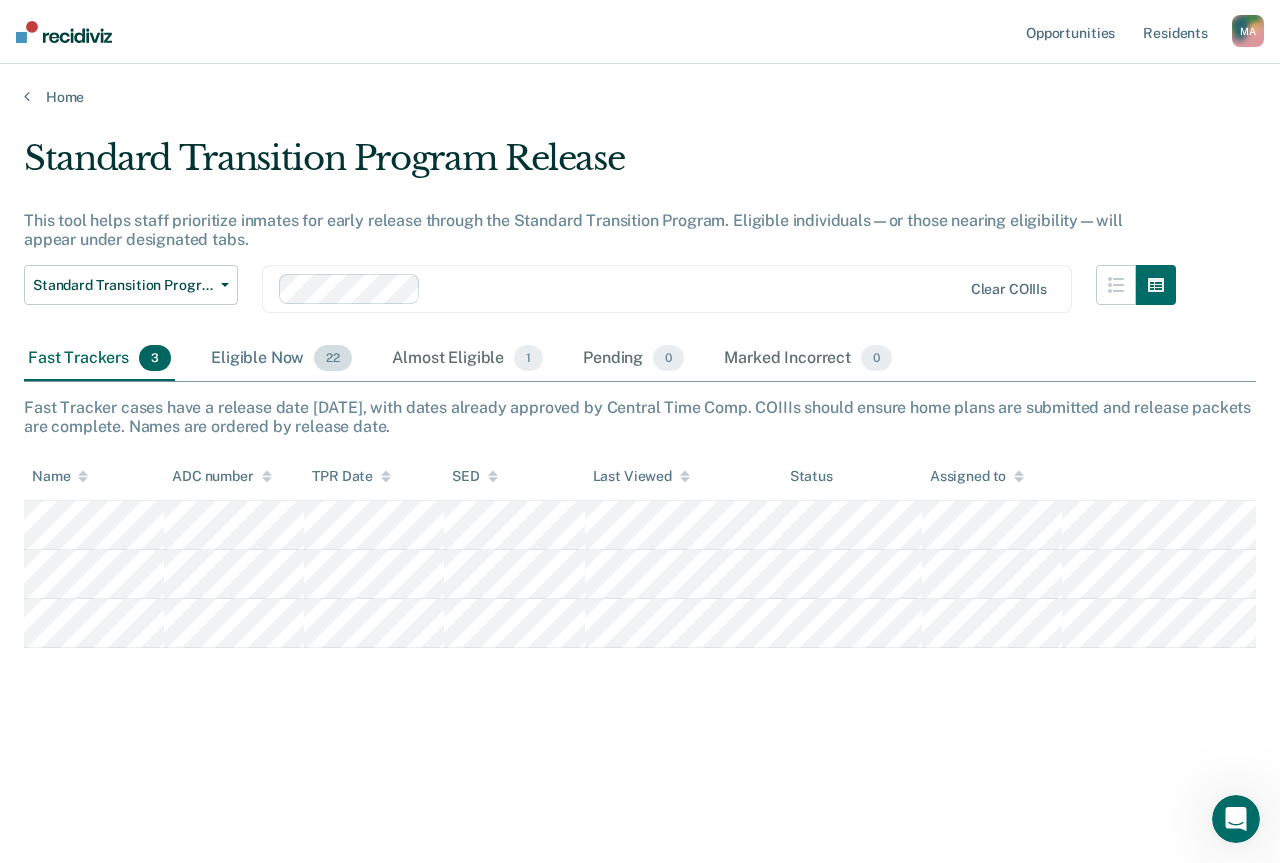 click on "22" at bounding box center (333, 358) 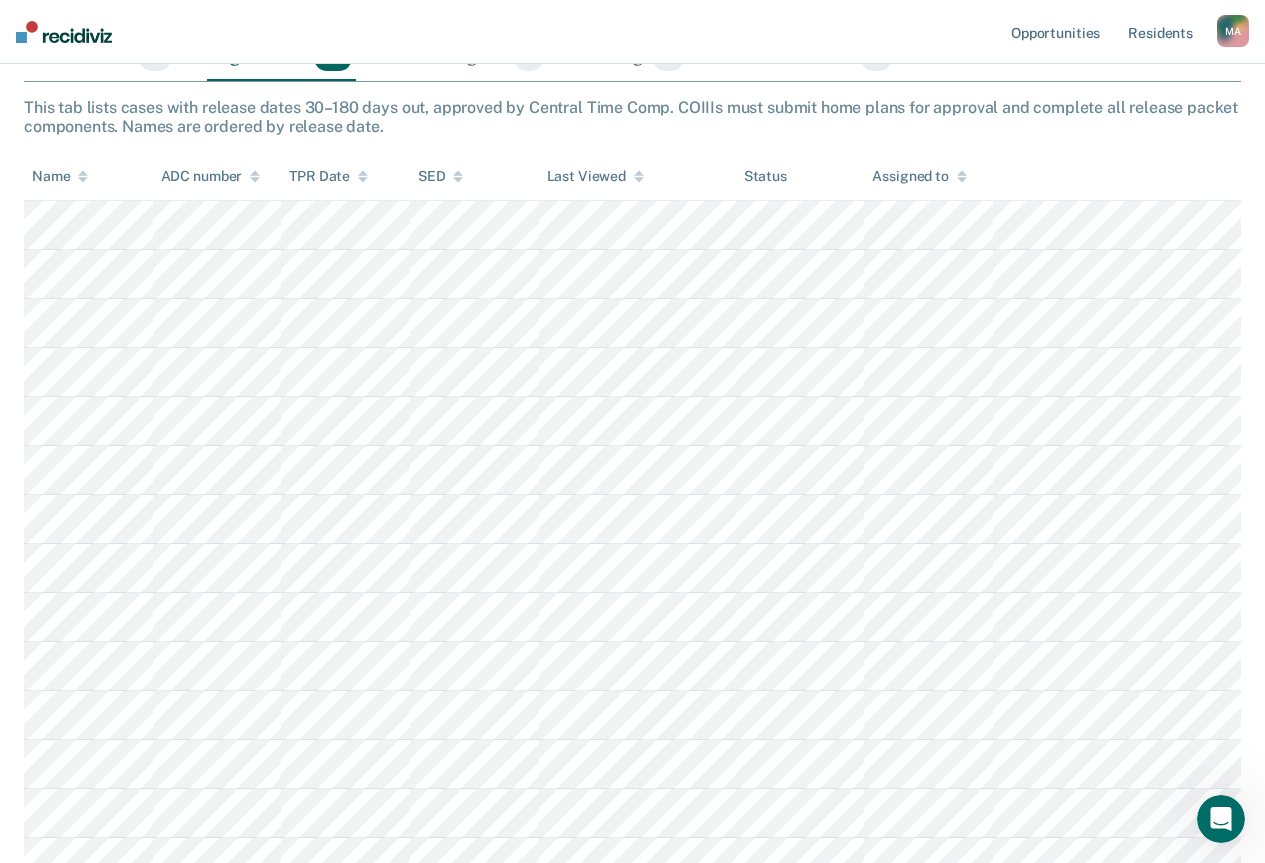 scroll, scrollTop: 600, scrollLeft: 0, axis: vertical 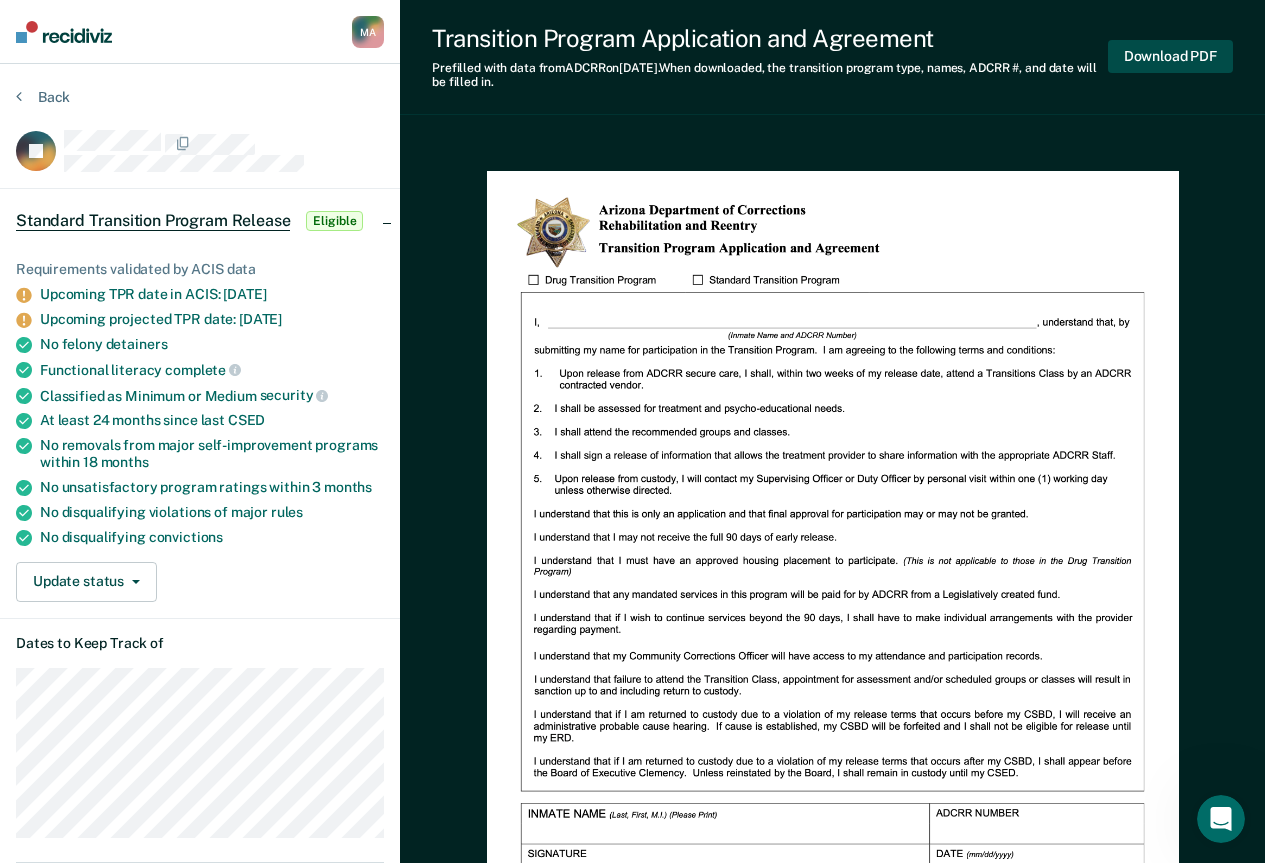 click on "Download PDF" at bounding box center [1170, 56] 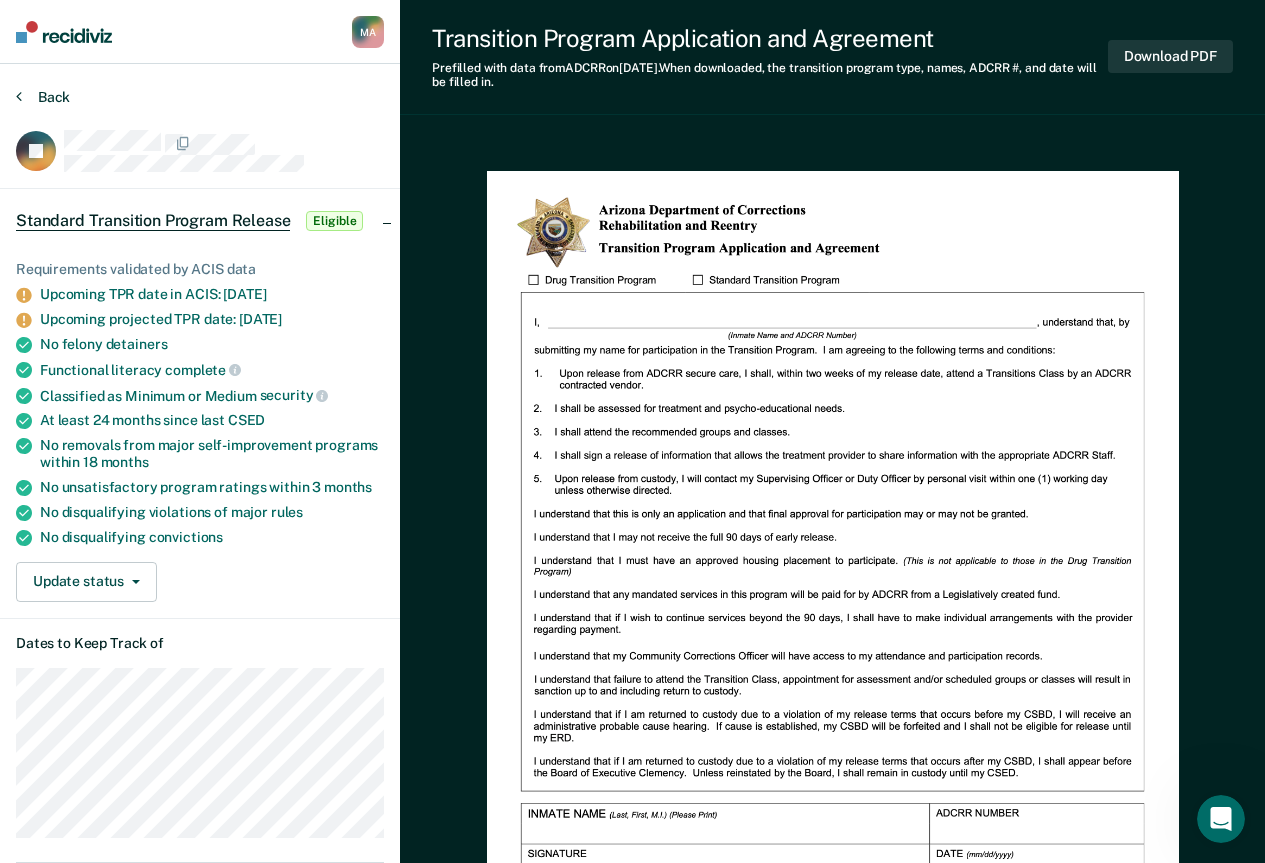 click on "Back" at bounding box center [43, 97] 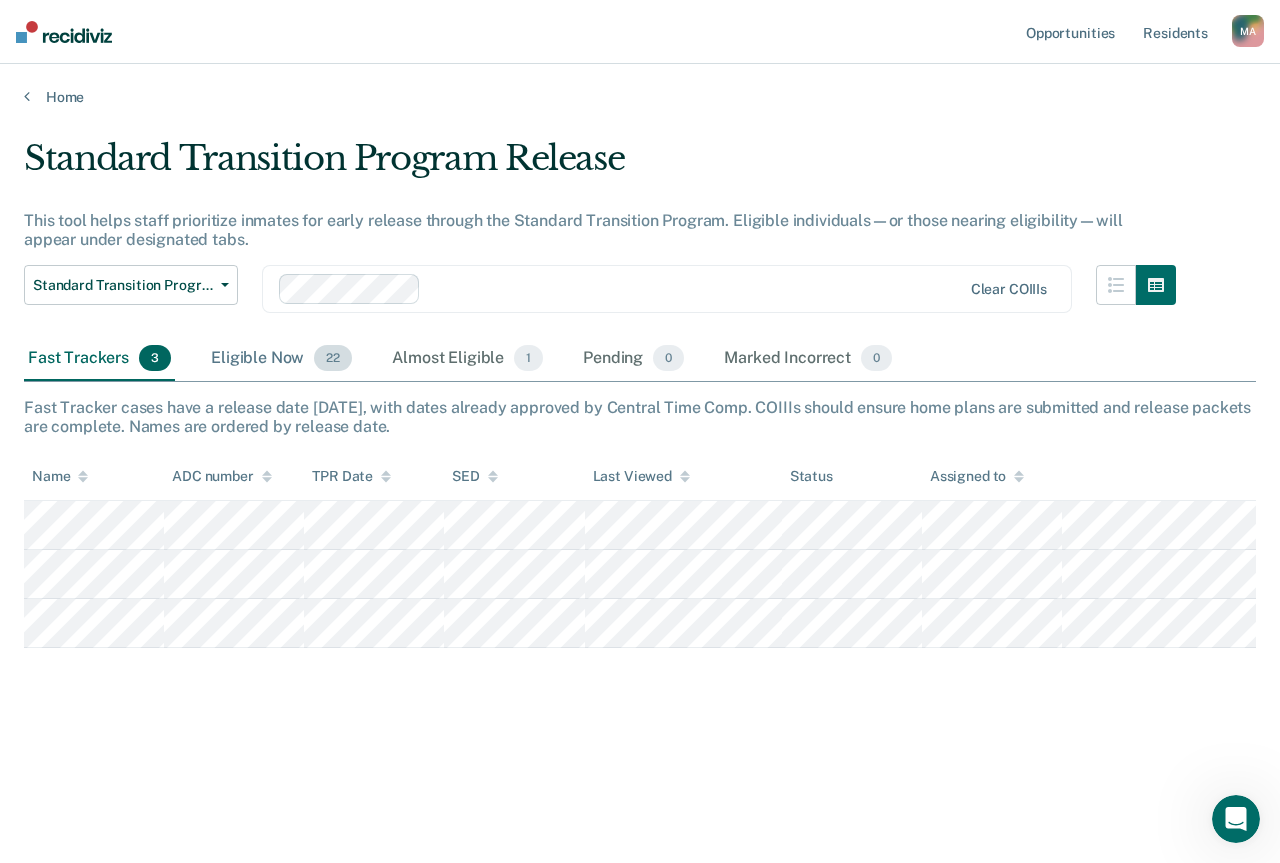 click on "22" at bounding box center (333, 358) 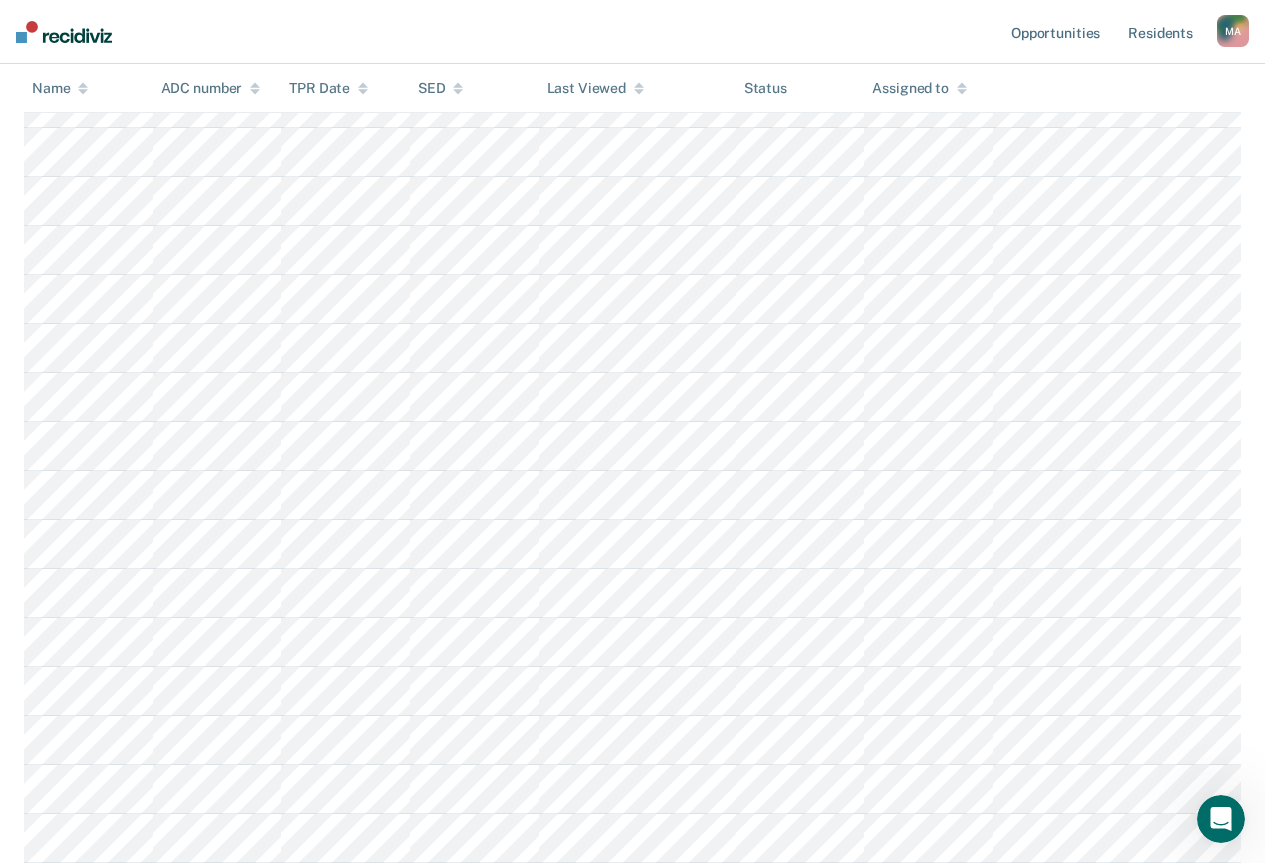 scroll, scrollTop: 600, scrollLeft: 0, axis: vertical 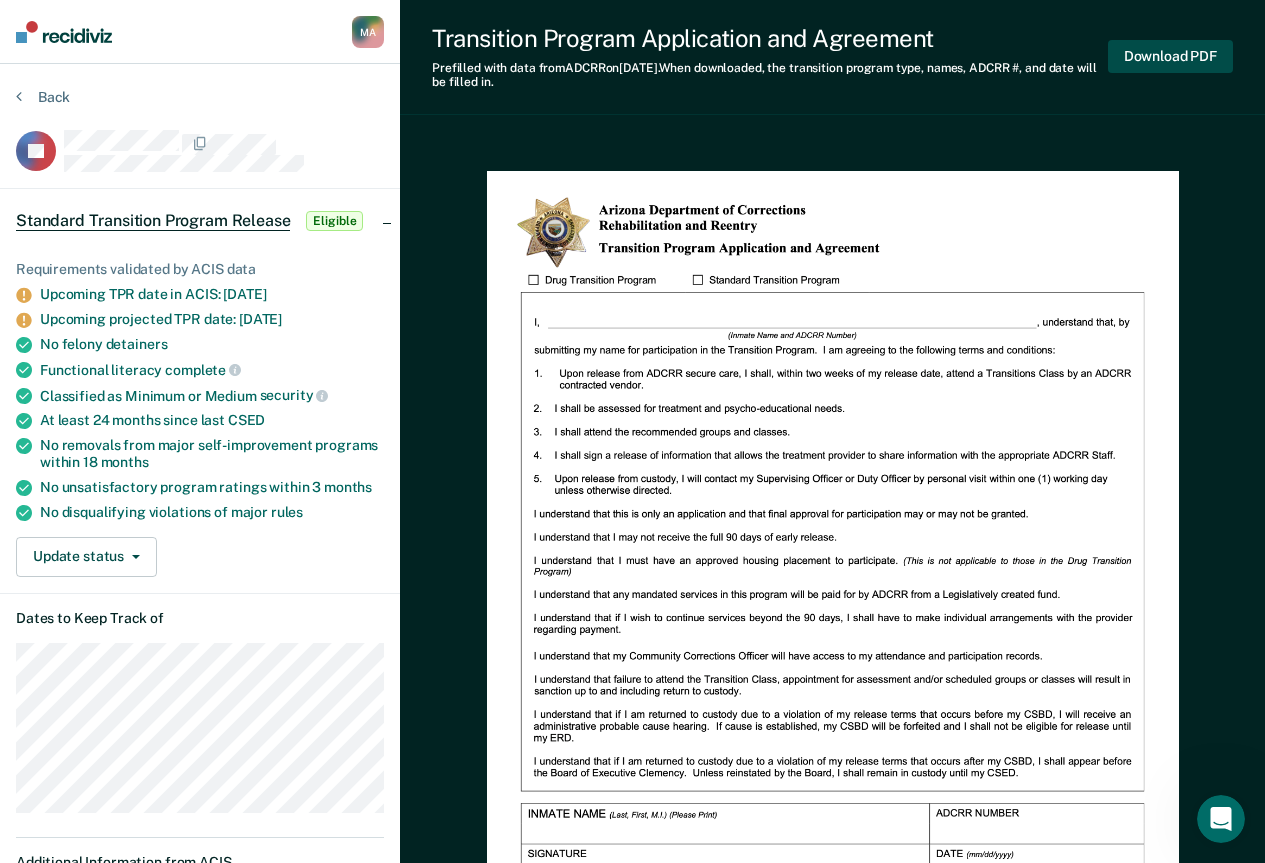 click on "Download PDF" at bounding box center (1170, 56) 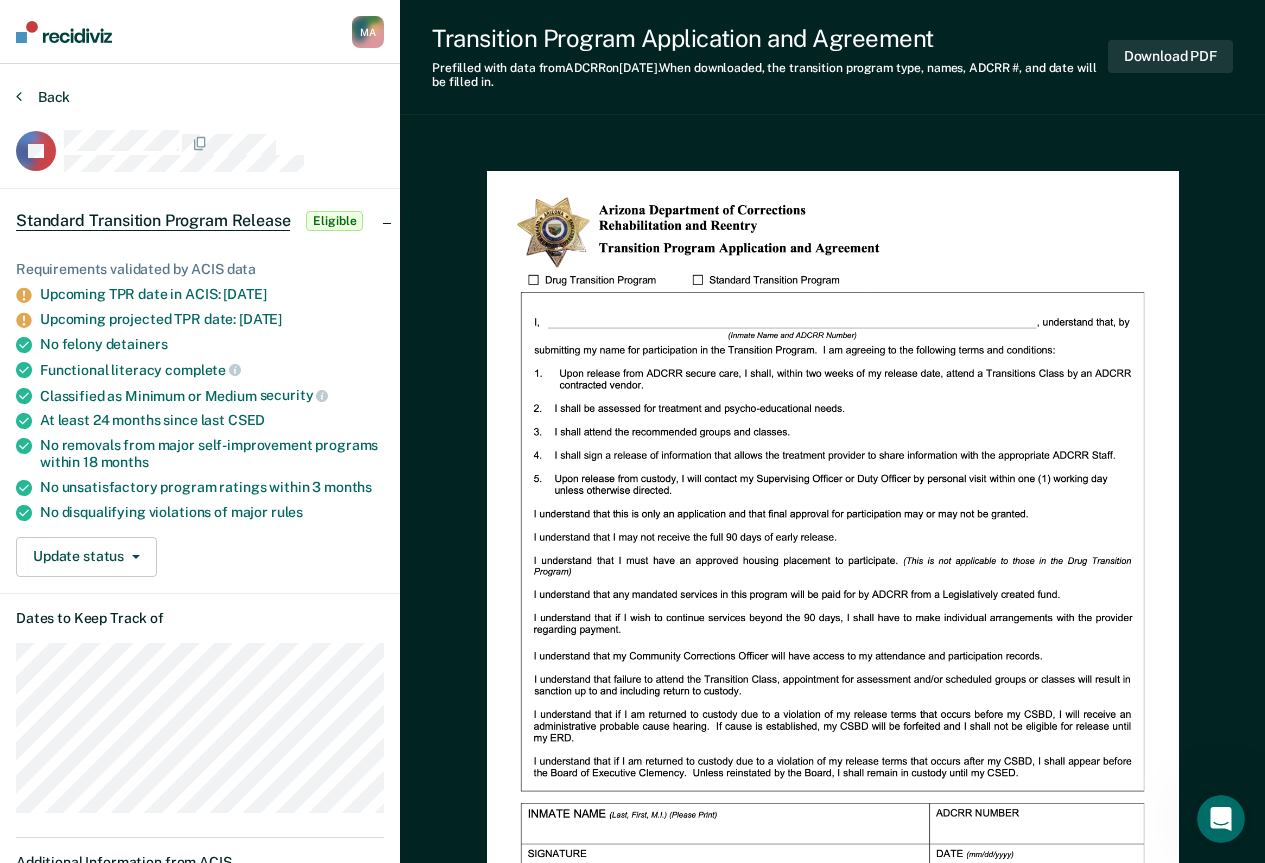 click at bounding box center (19, 96) 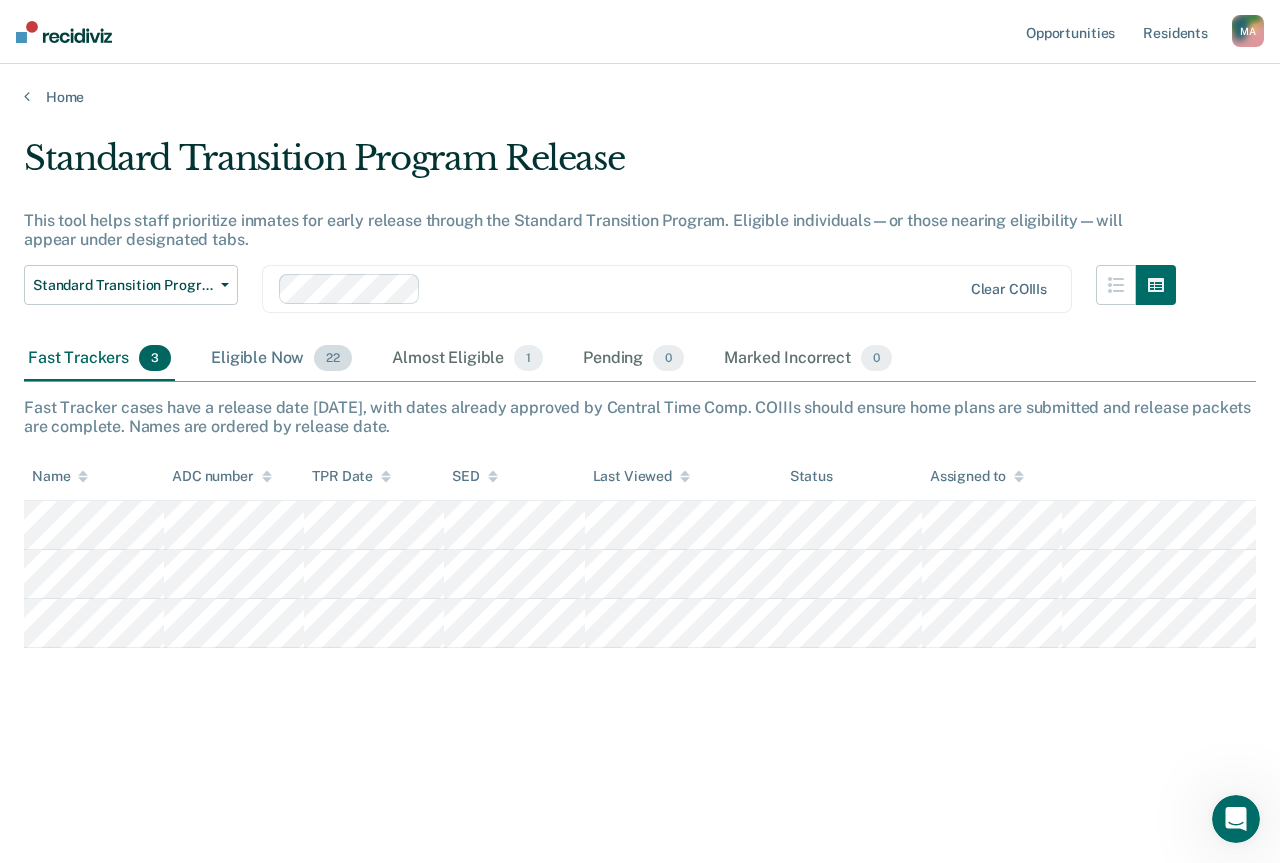 click on "22" at bounding box center (333, 358) 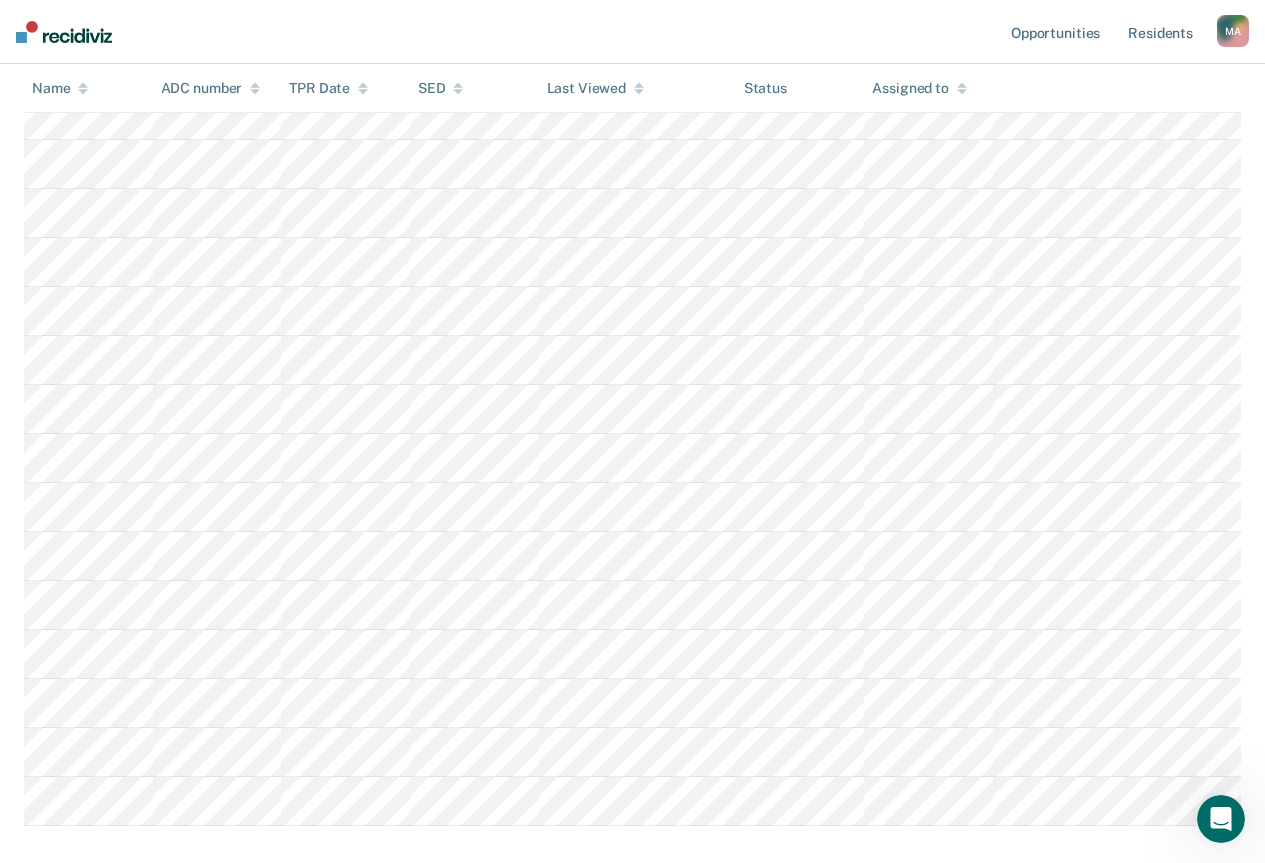scroll, scrollTop: 800, scrollLeft: 0, axis: vertical 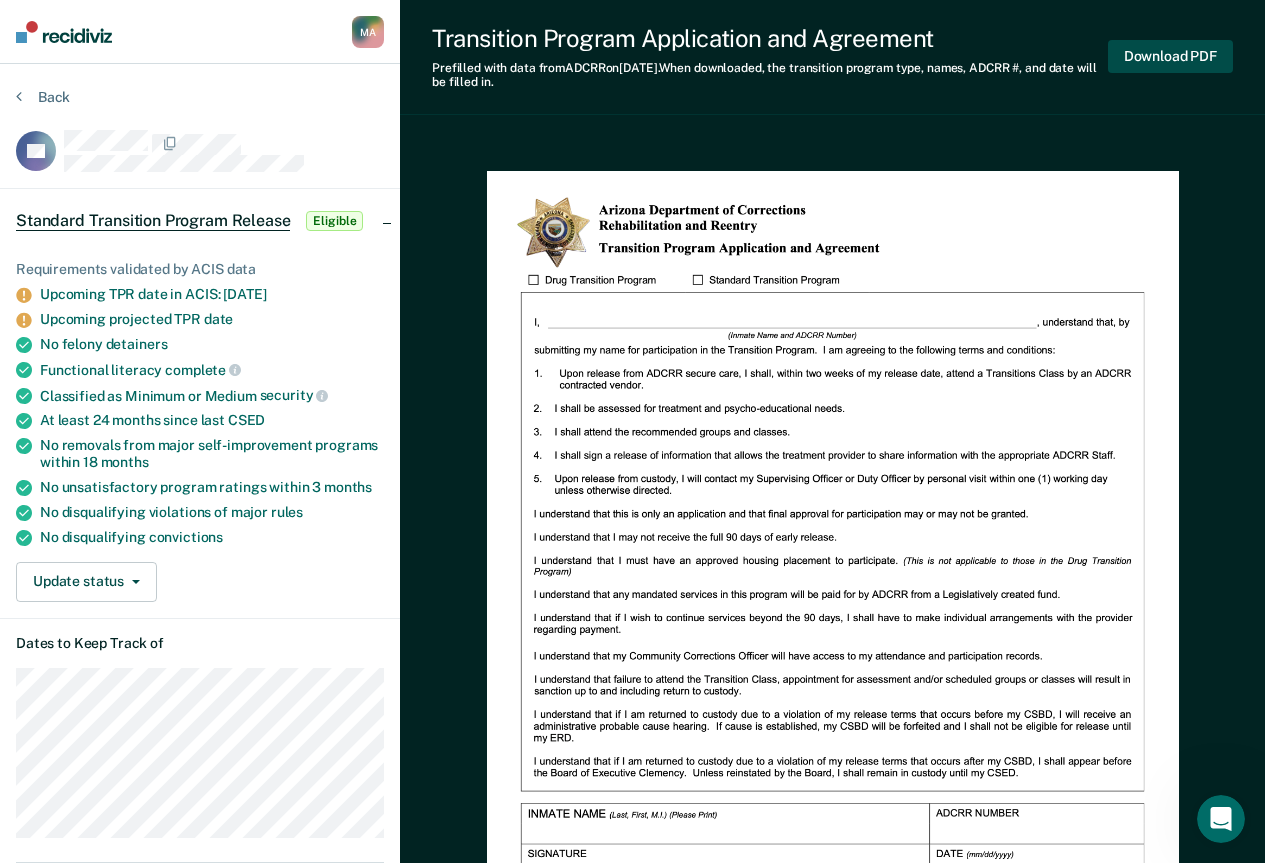 click on "Download PDF" at bounding box center (1170, 56) 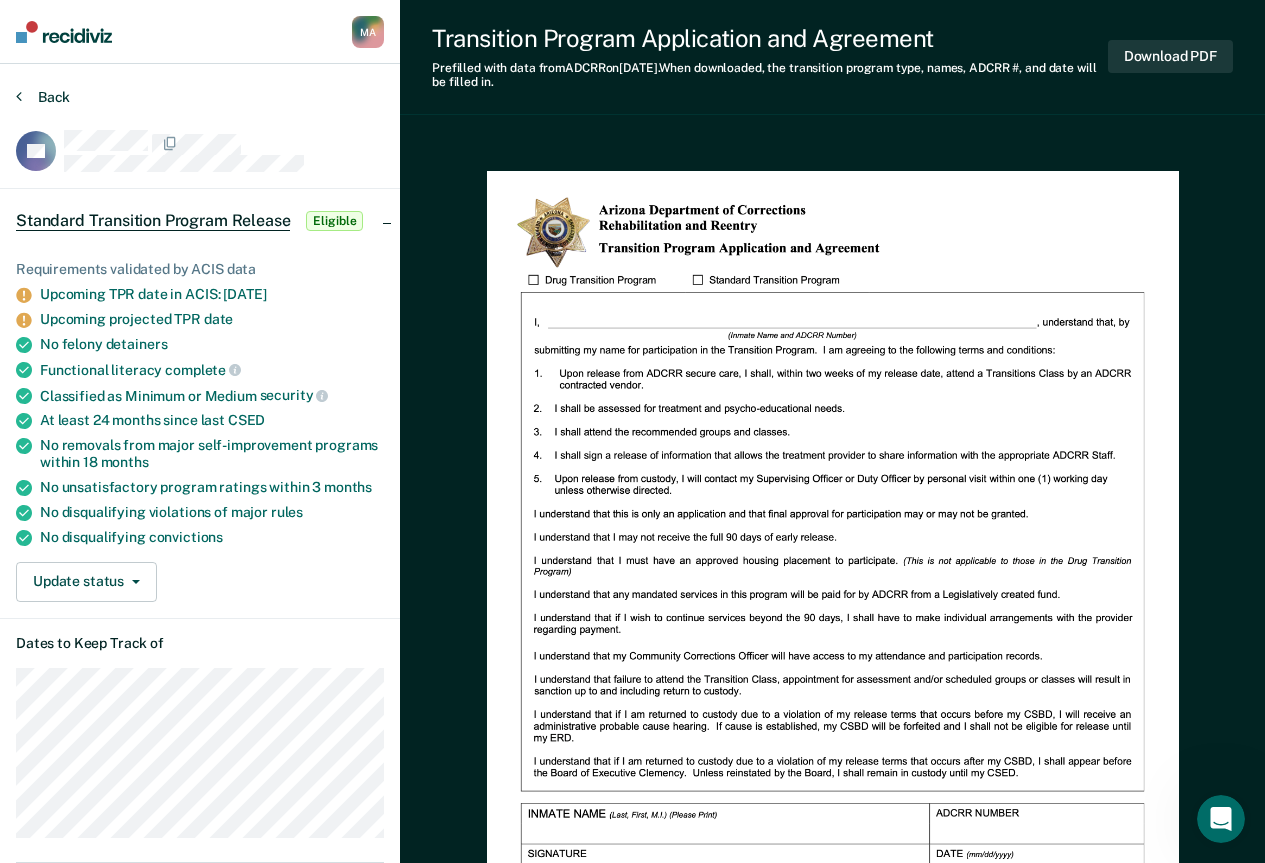click on "Back" at bounding box center (43, 97) 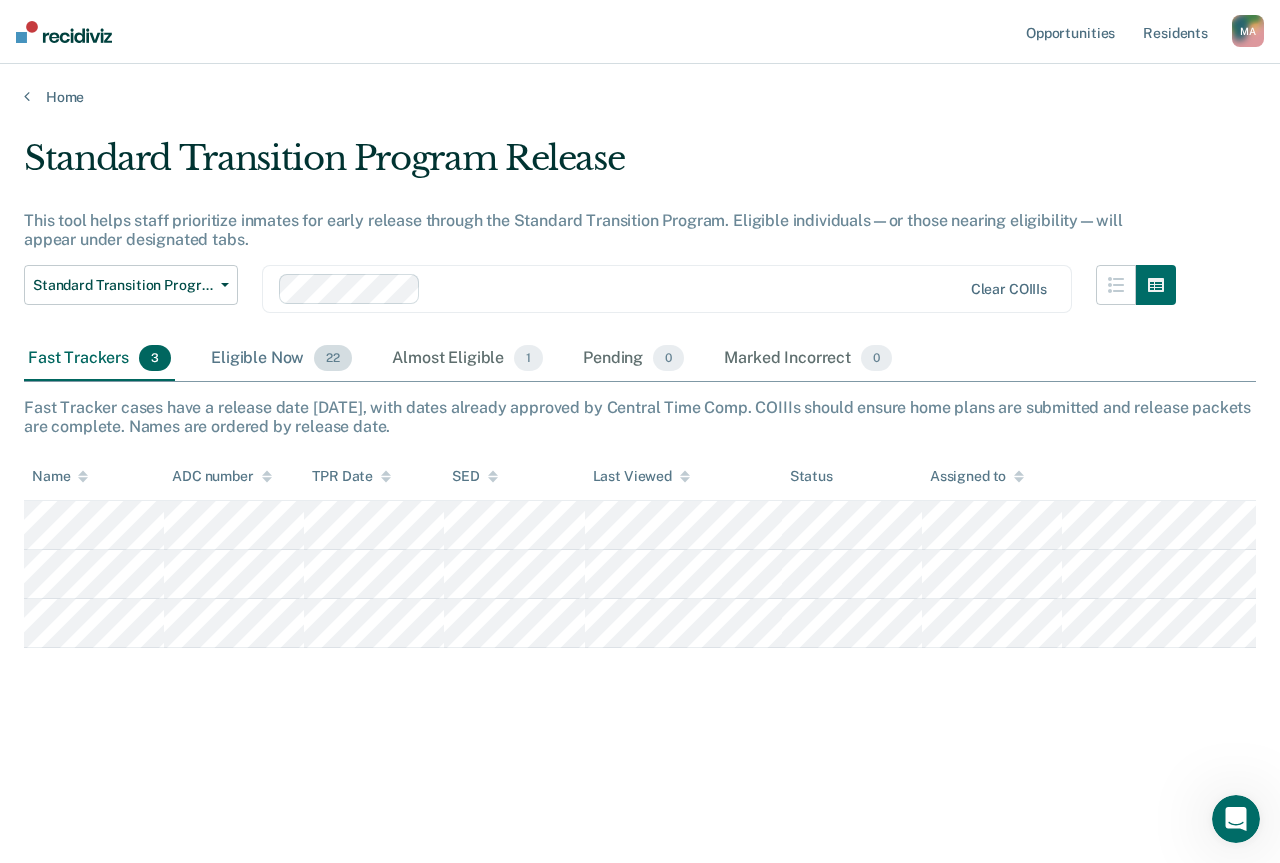 click on "22" at bounding box center (333, 358) 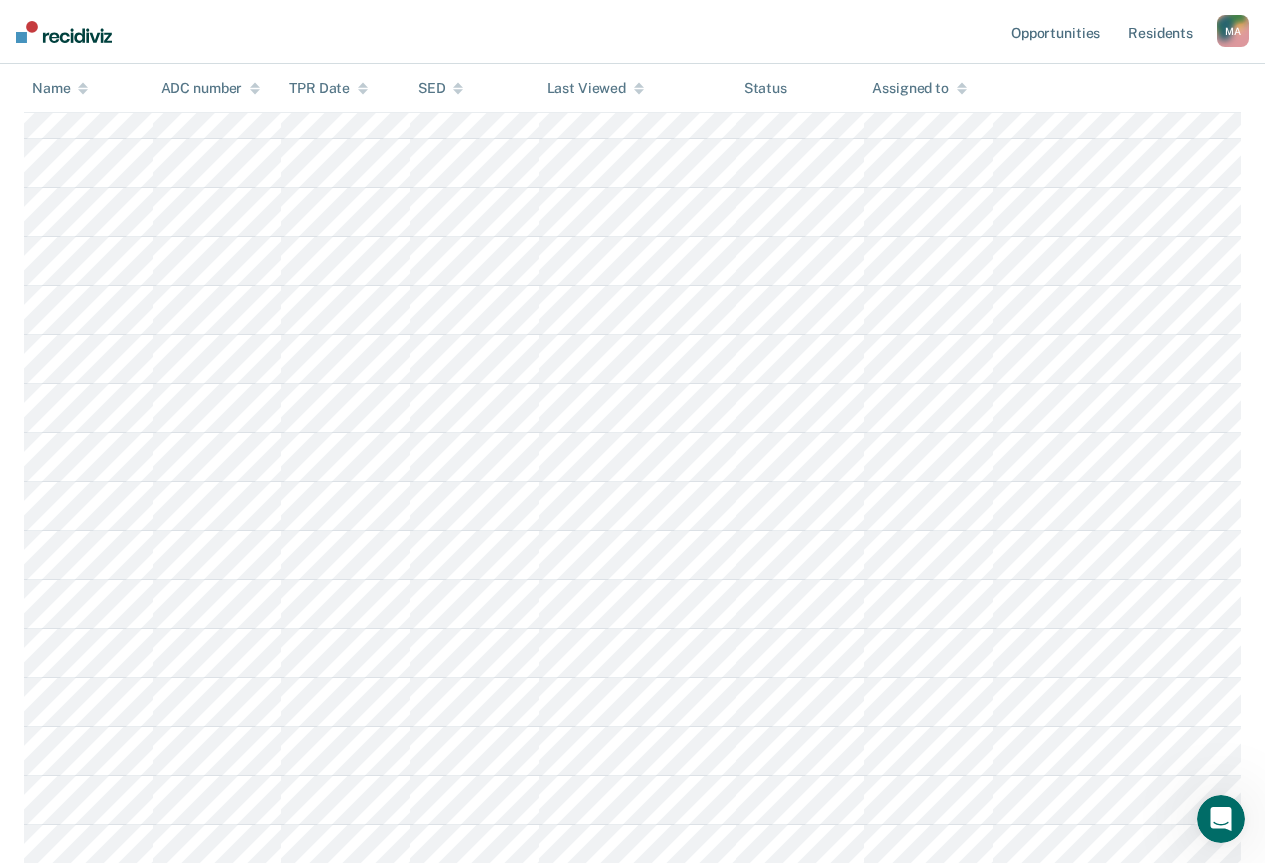 scroll, scrollTop: 800, scrollLeft: 0, axis: vertical 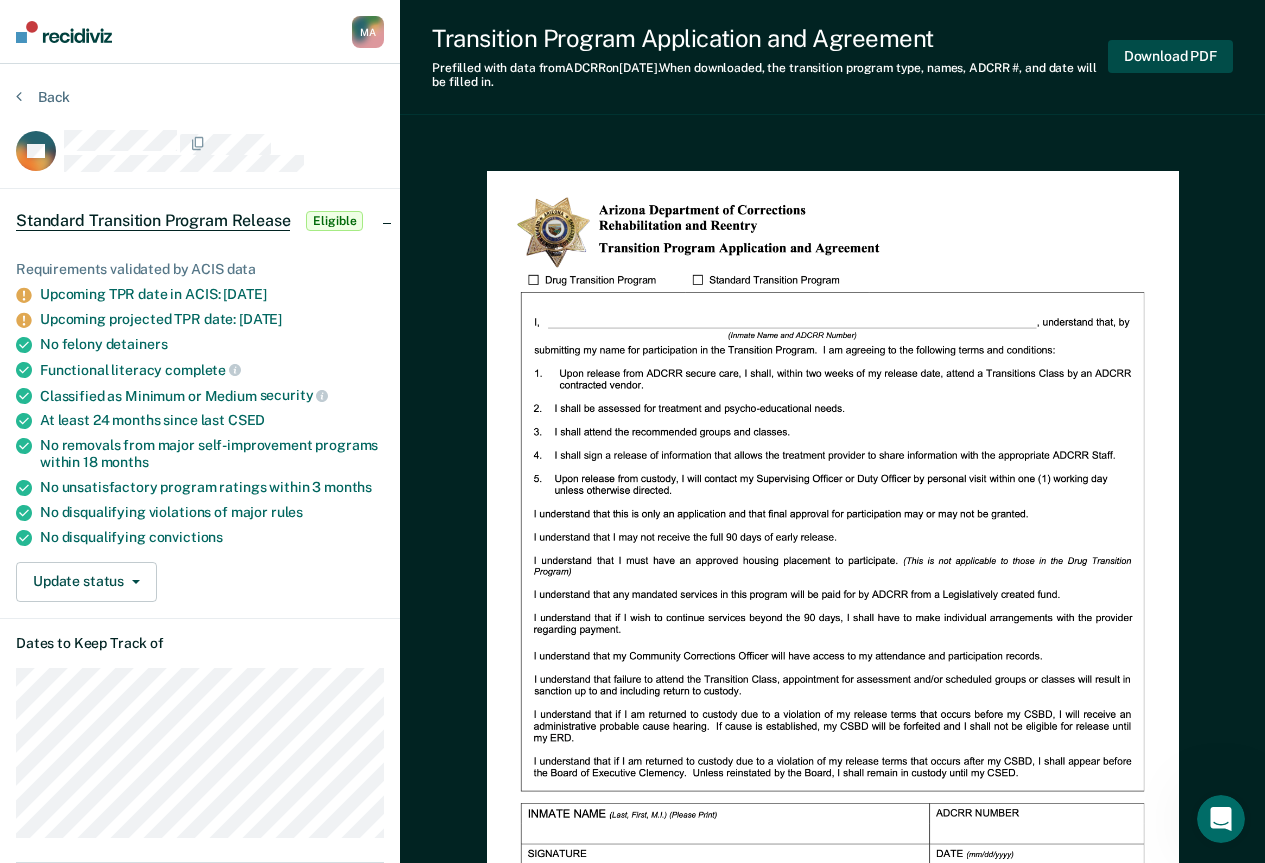 click on "Download PDF" at bounding box center [1170, 56] 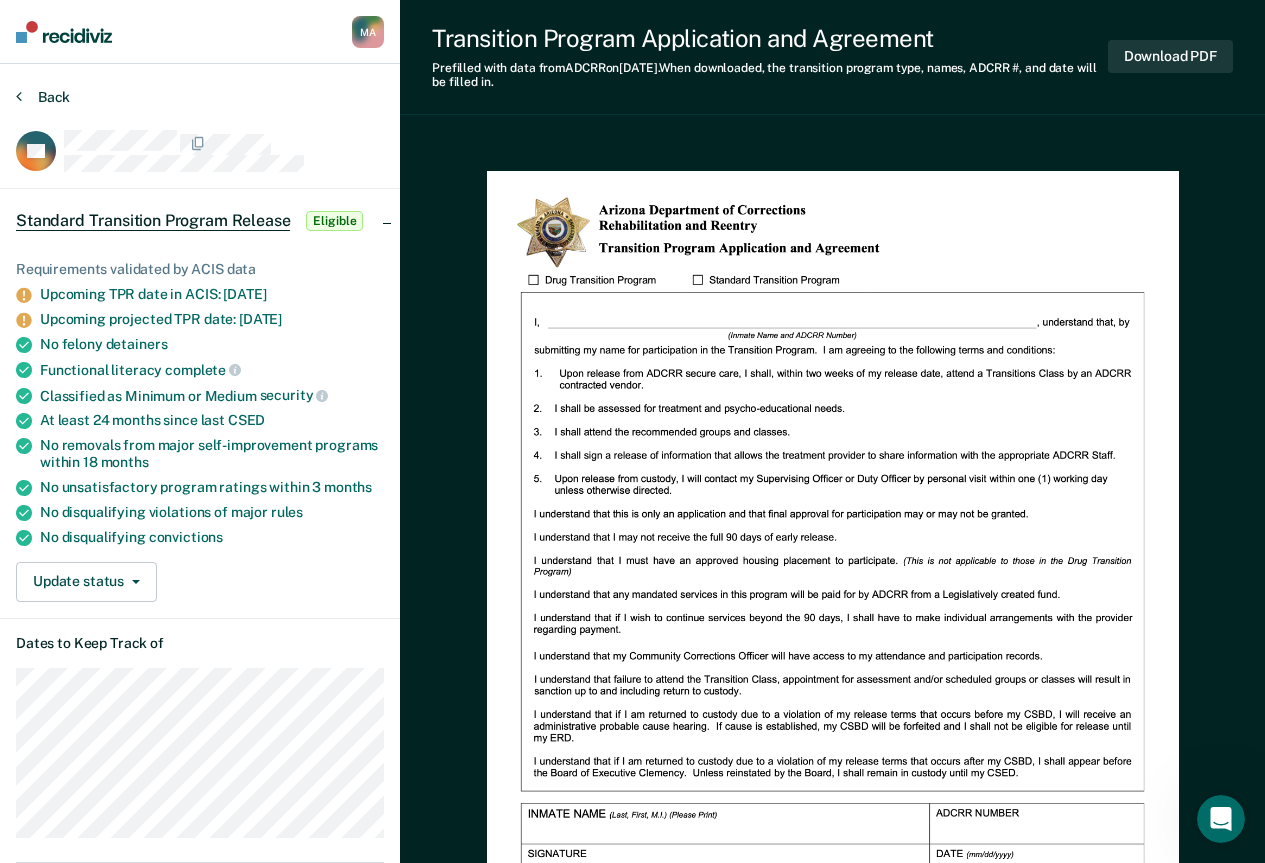click on "Back" at bounding box center [43, 97] 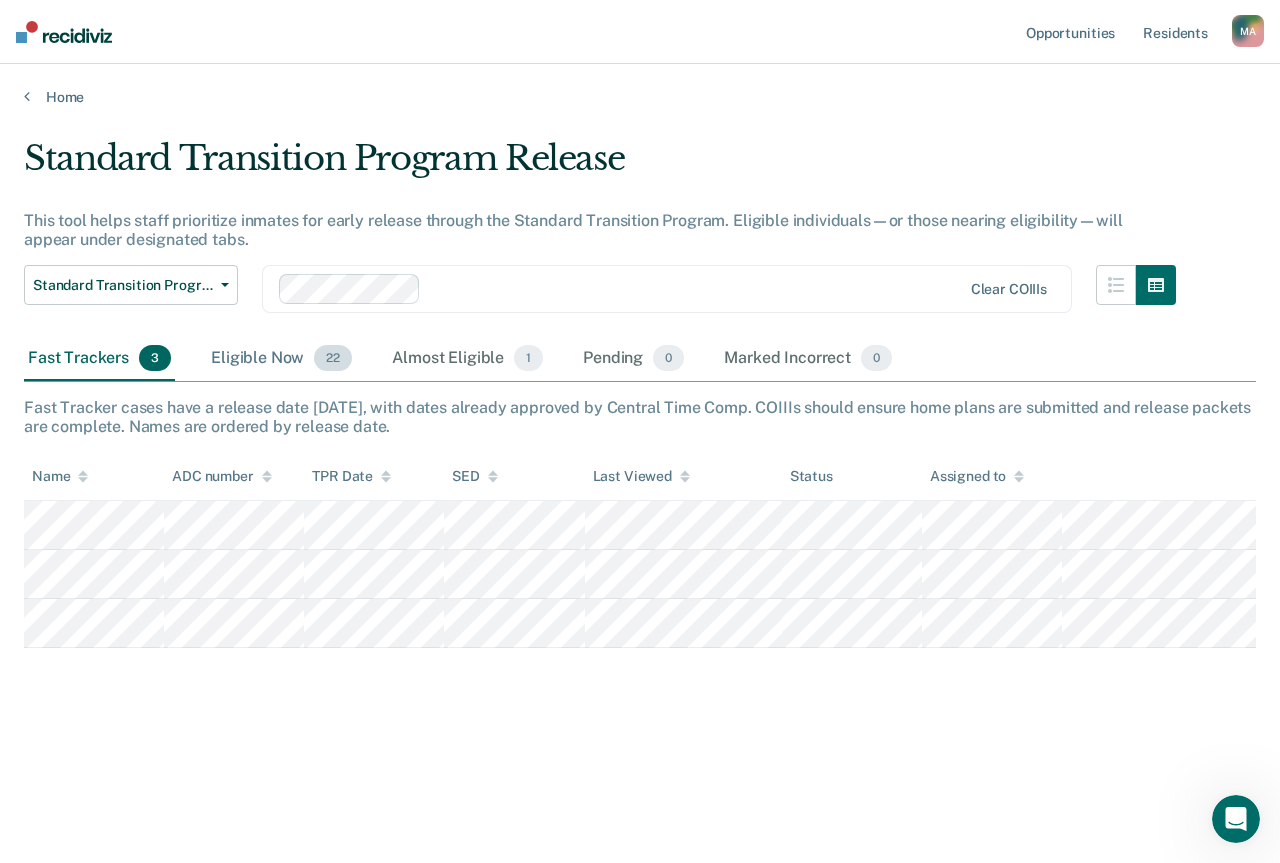 click on "22" at bounding box center (333, 358) 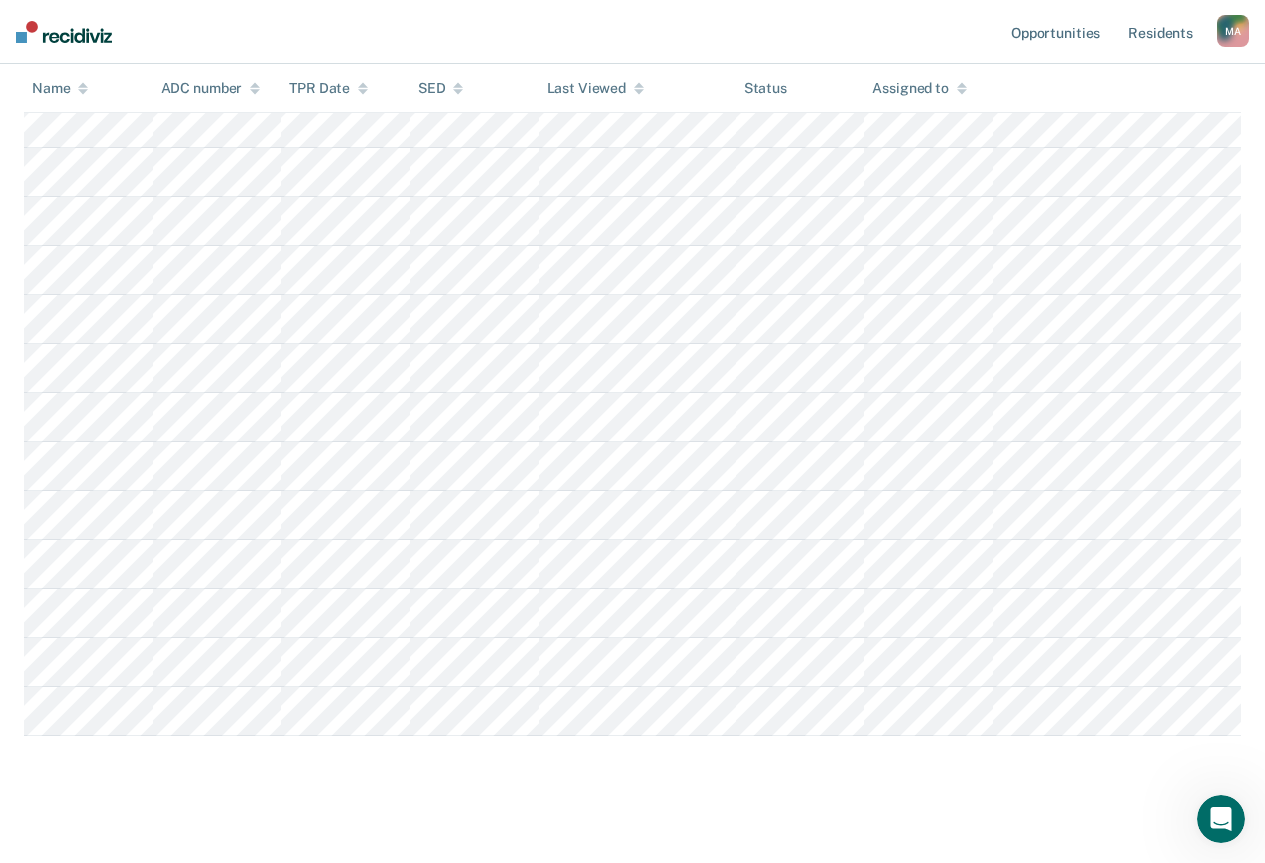 scroll, scrollTop: 860, scrollLeft: 0, axis: vertical 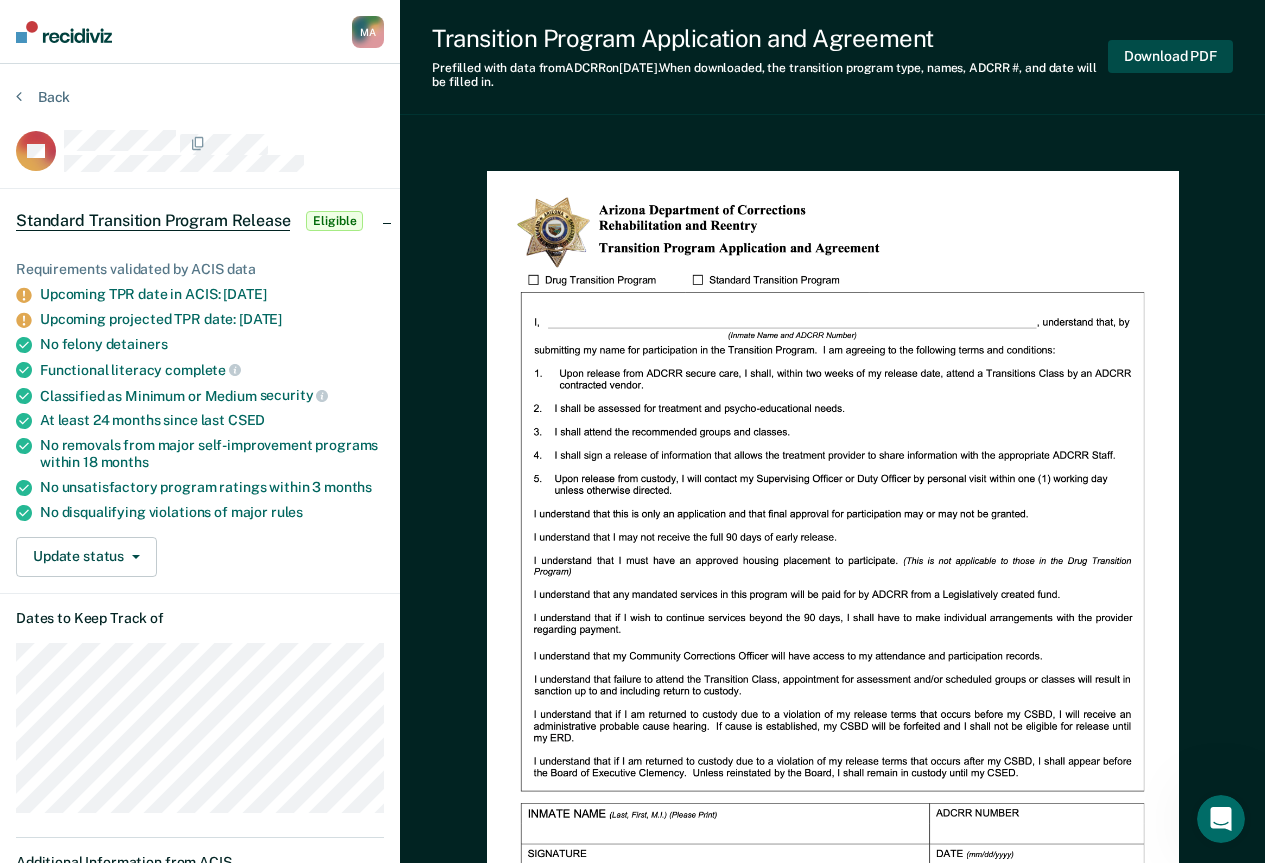 click on "Download PDF" at bounding box center (1170, 56) 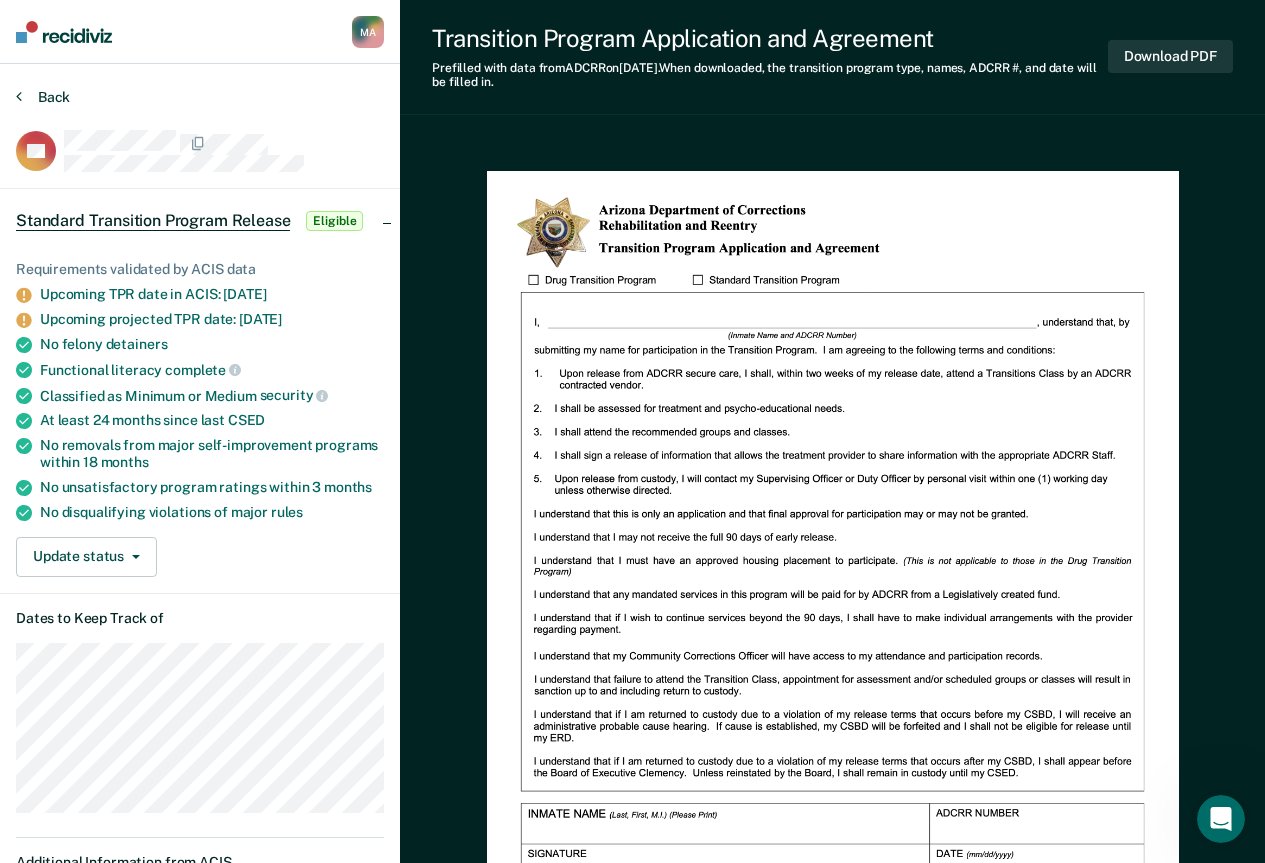 click on "Back" at bounding box center [43, 97] 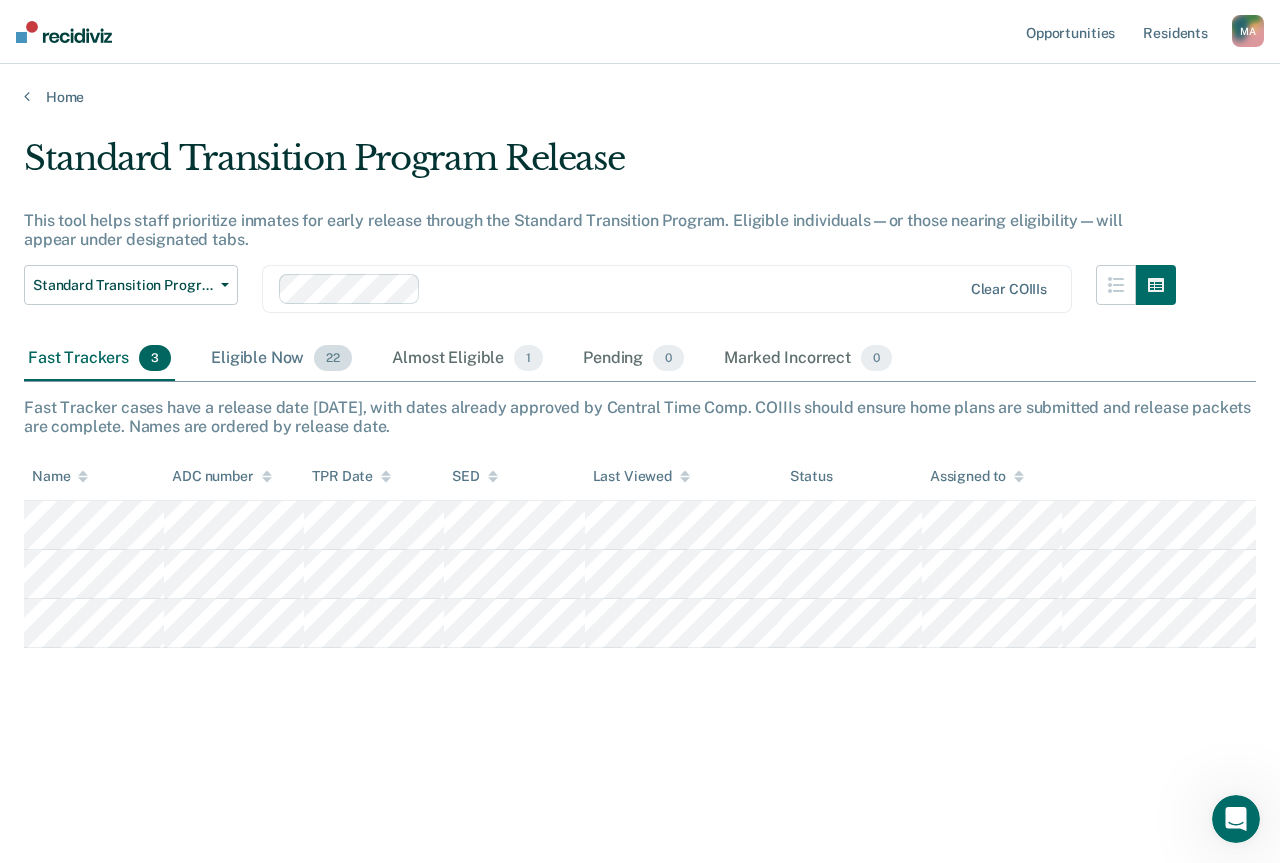 click on "22" at bounding box center [333, 358] 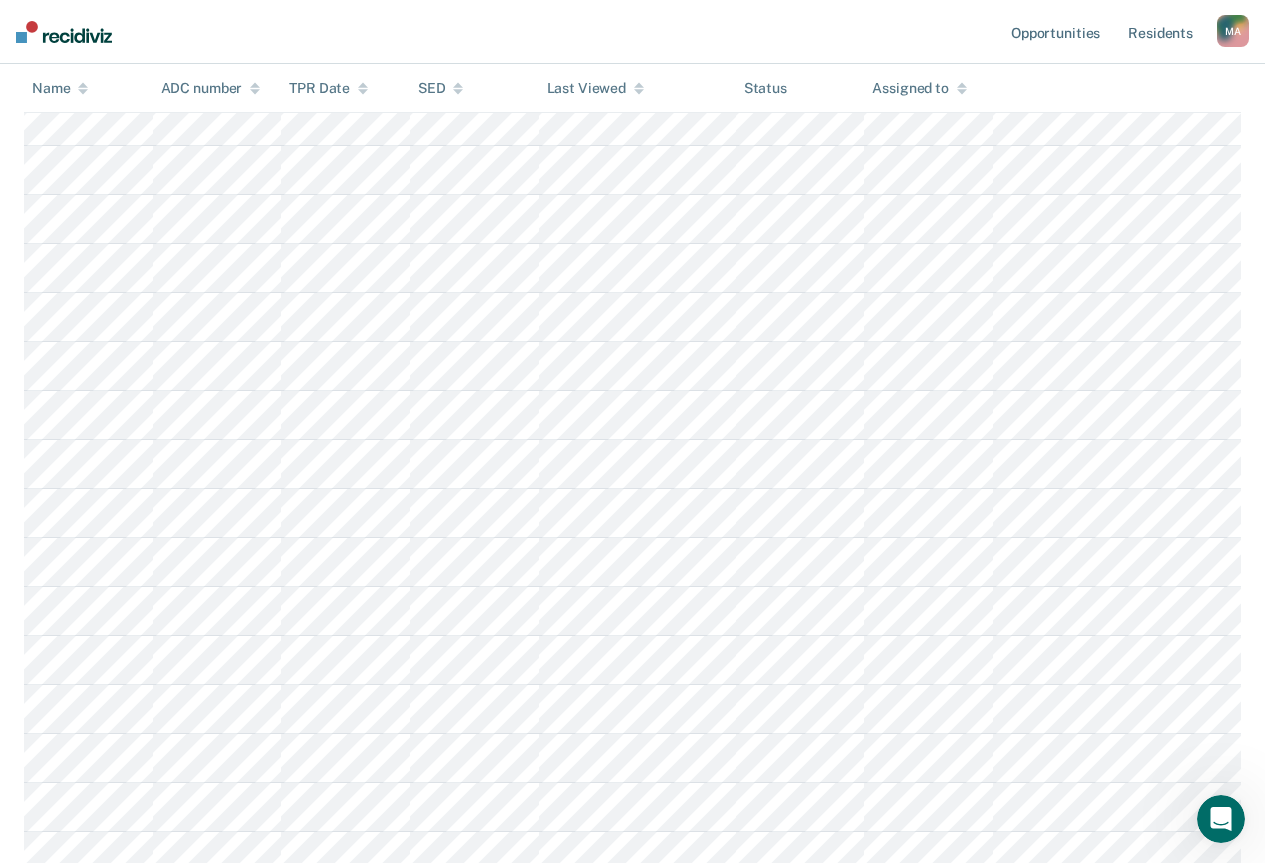 scroll, scrollTop: 860, scrollLeft: 0, axis: vertical 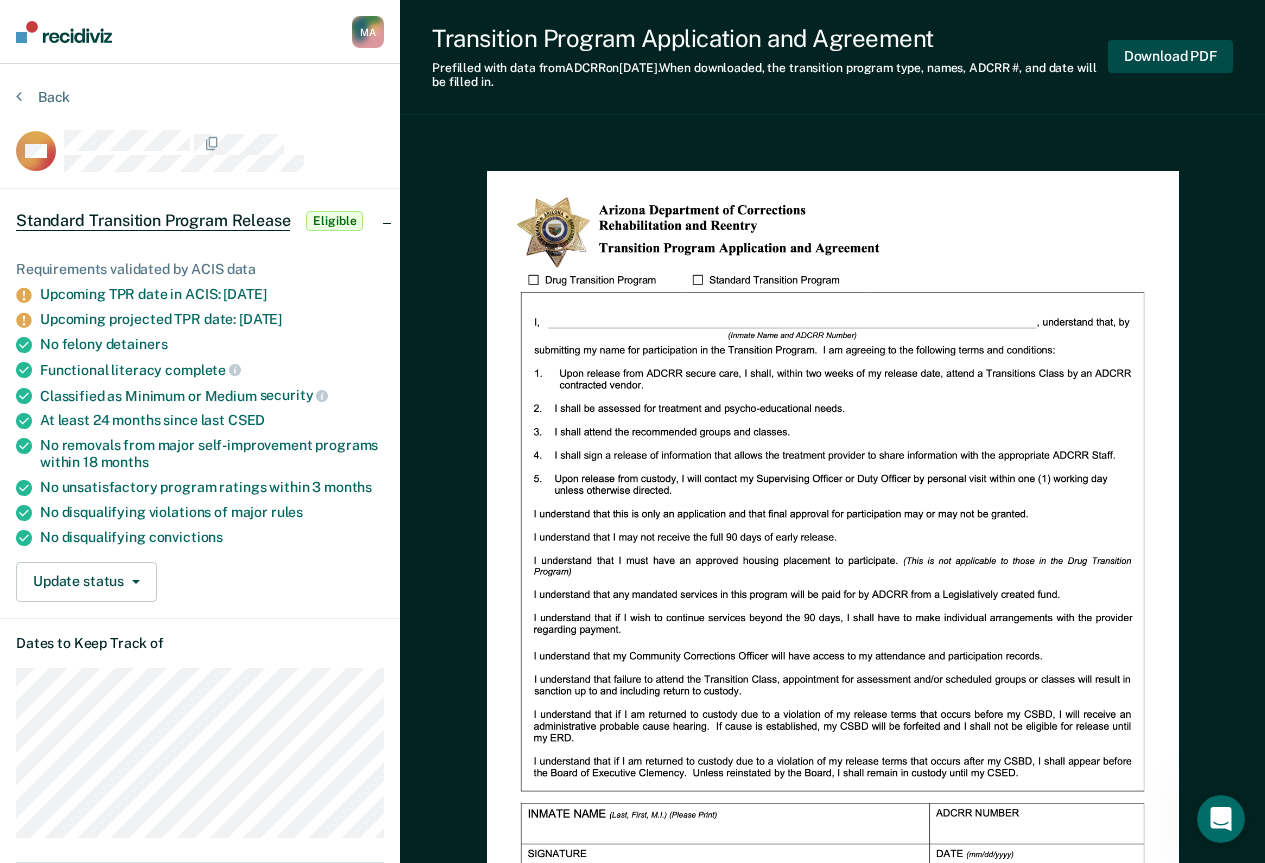 click on "Download PDF" at bounding box center (1170, 56) 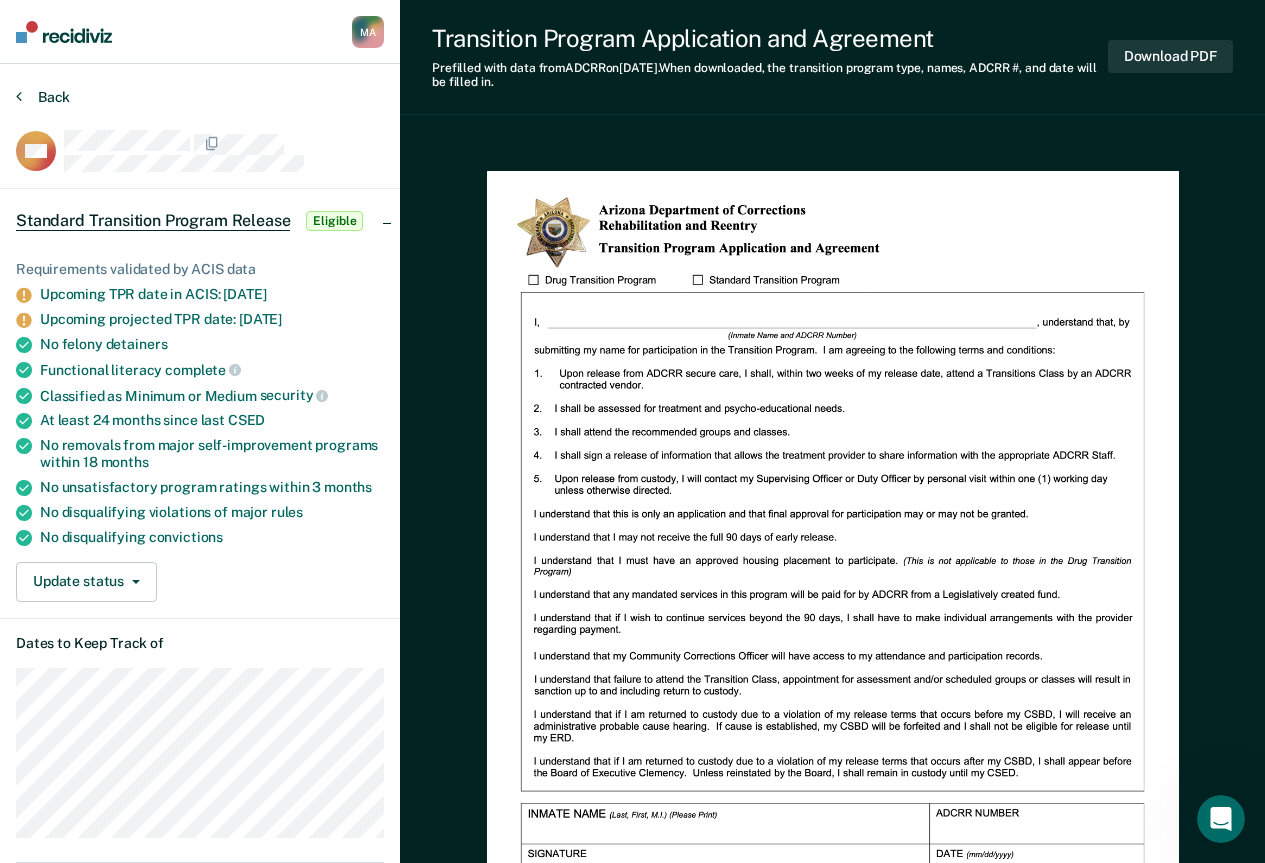 click on "Back" at bounding box center [43, 97] 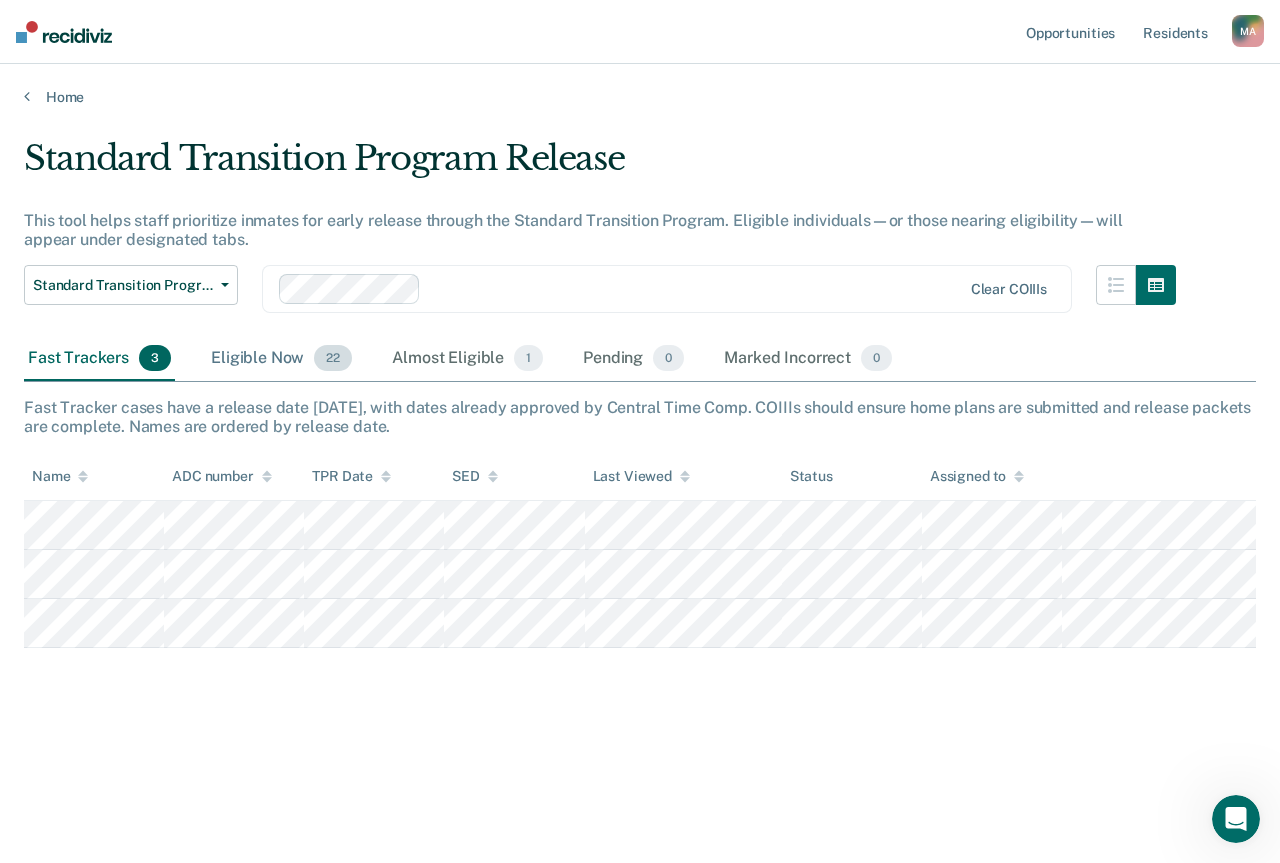 click on "22" at bounding box center (333, 358) 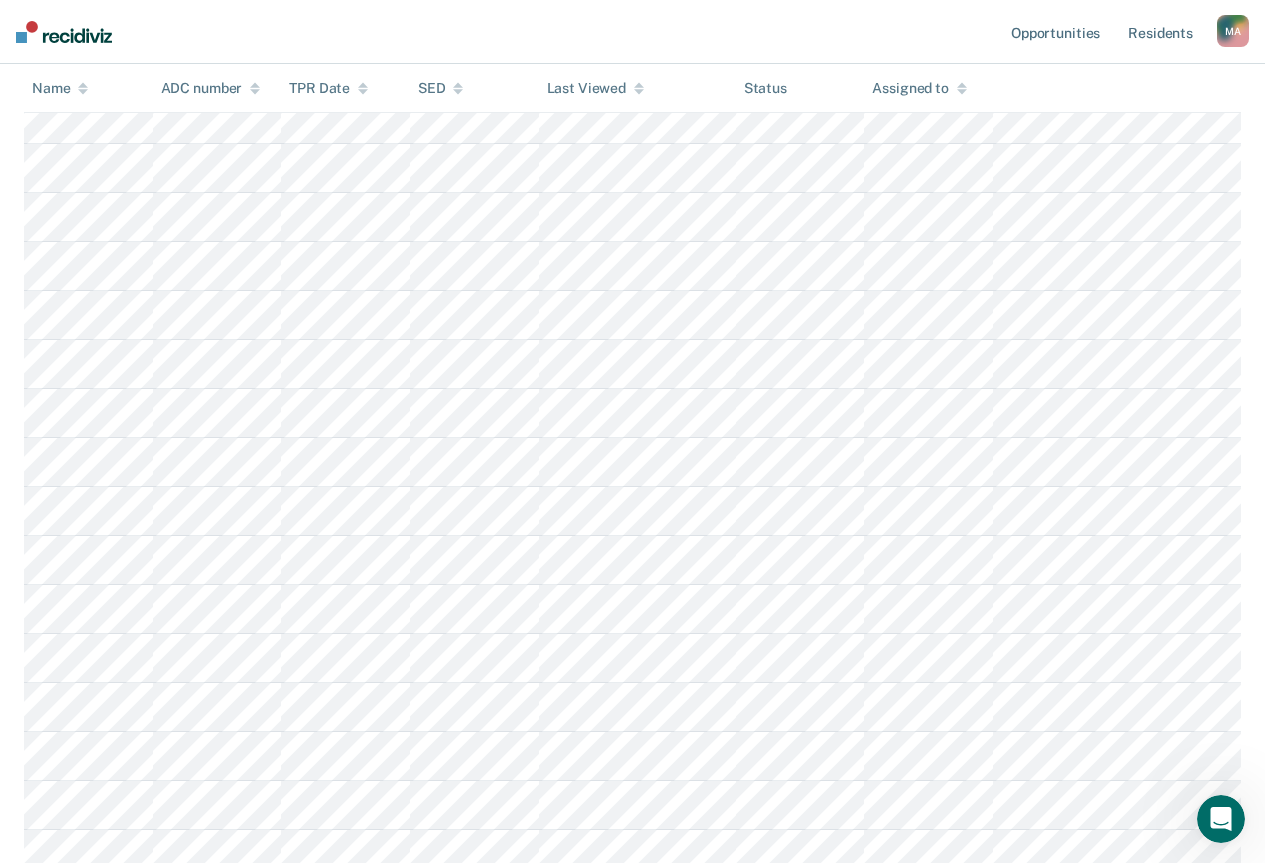 scroll, scrollTop: 860, scrollLeft: 0, axis: vertical 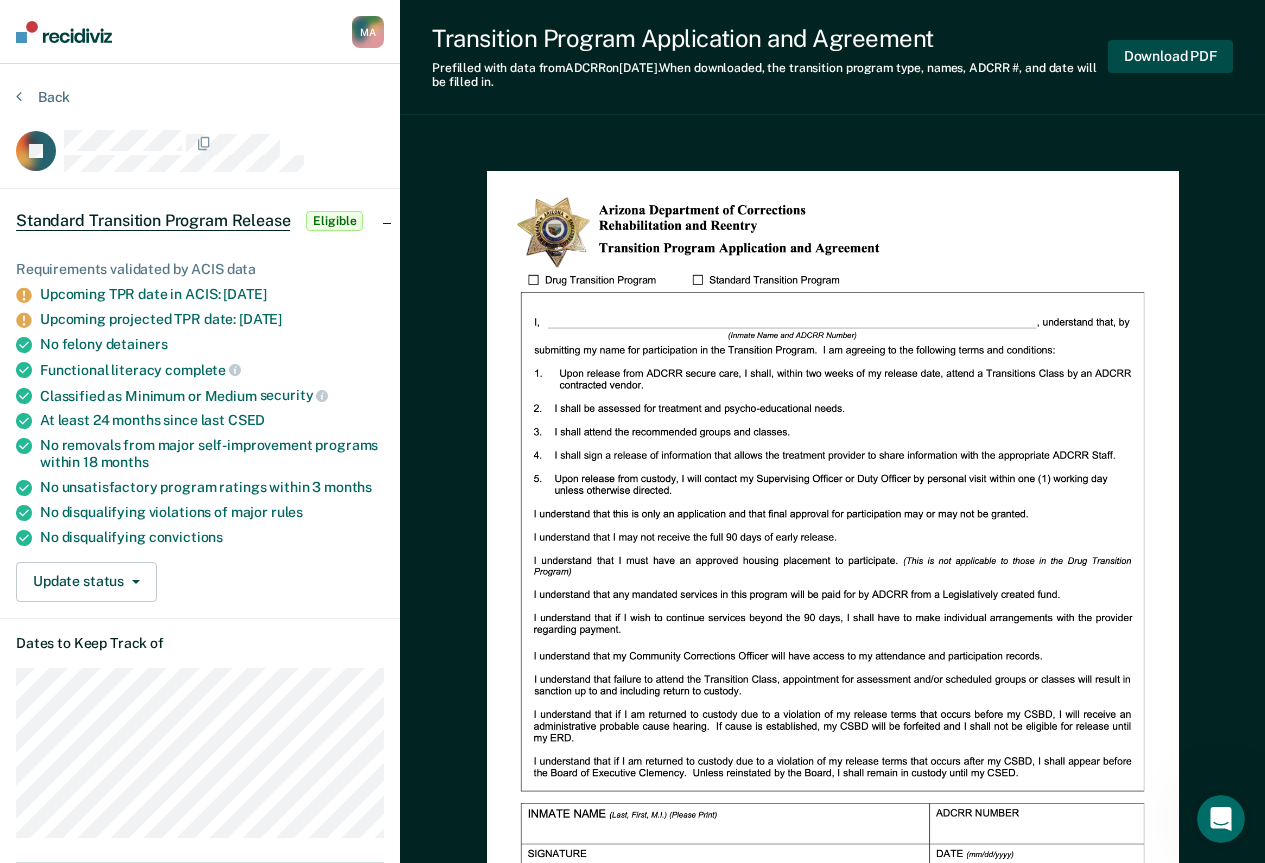 click on "Download PDF" at bounding box center [1170, 56] 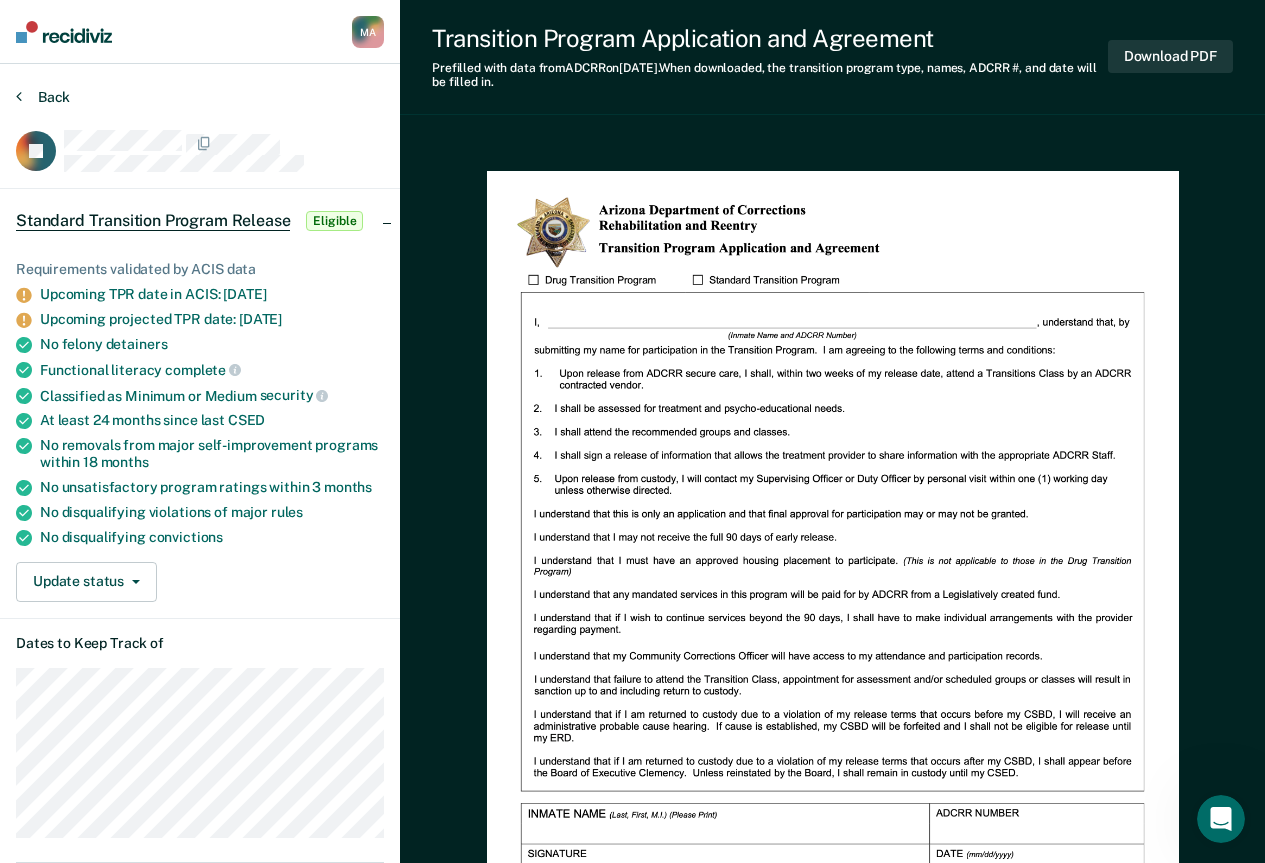 click on "Back" at bounding box center [43, 97] 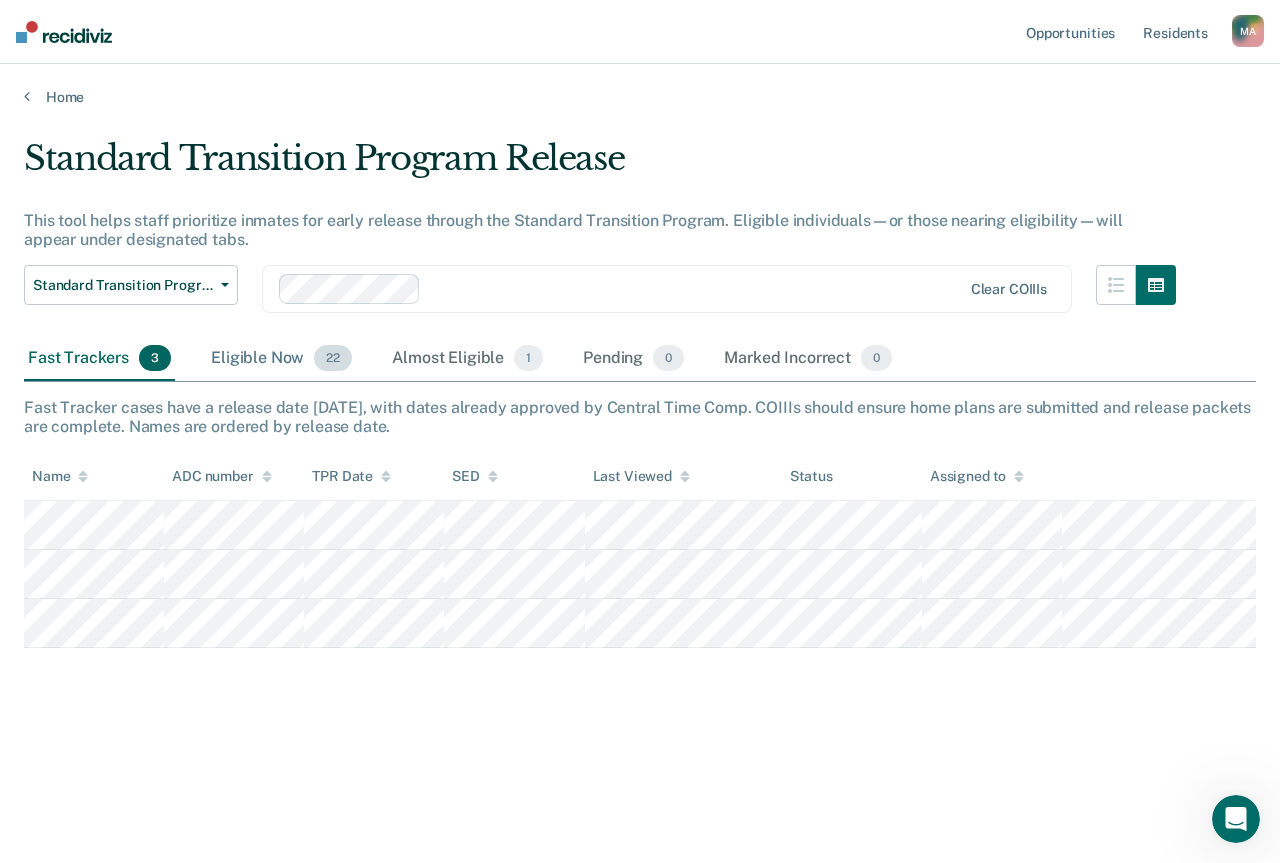 click on "22" at bounding box center [333, 358] 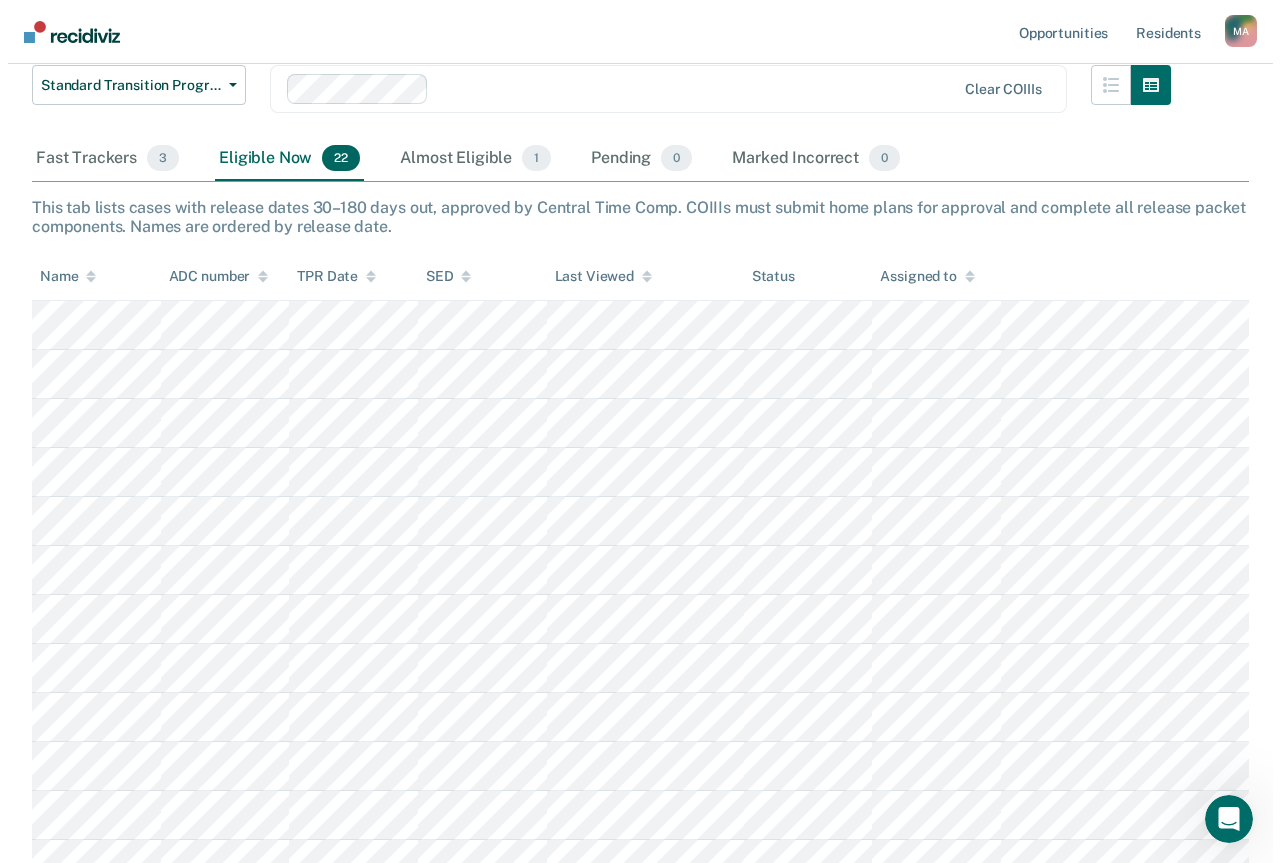 scroll, scrollTop: 0, scrollLeft: 0, axis: both 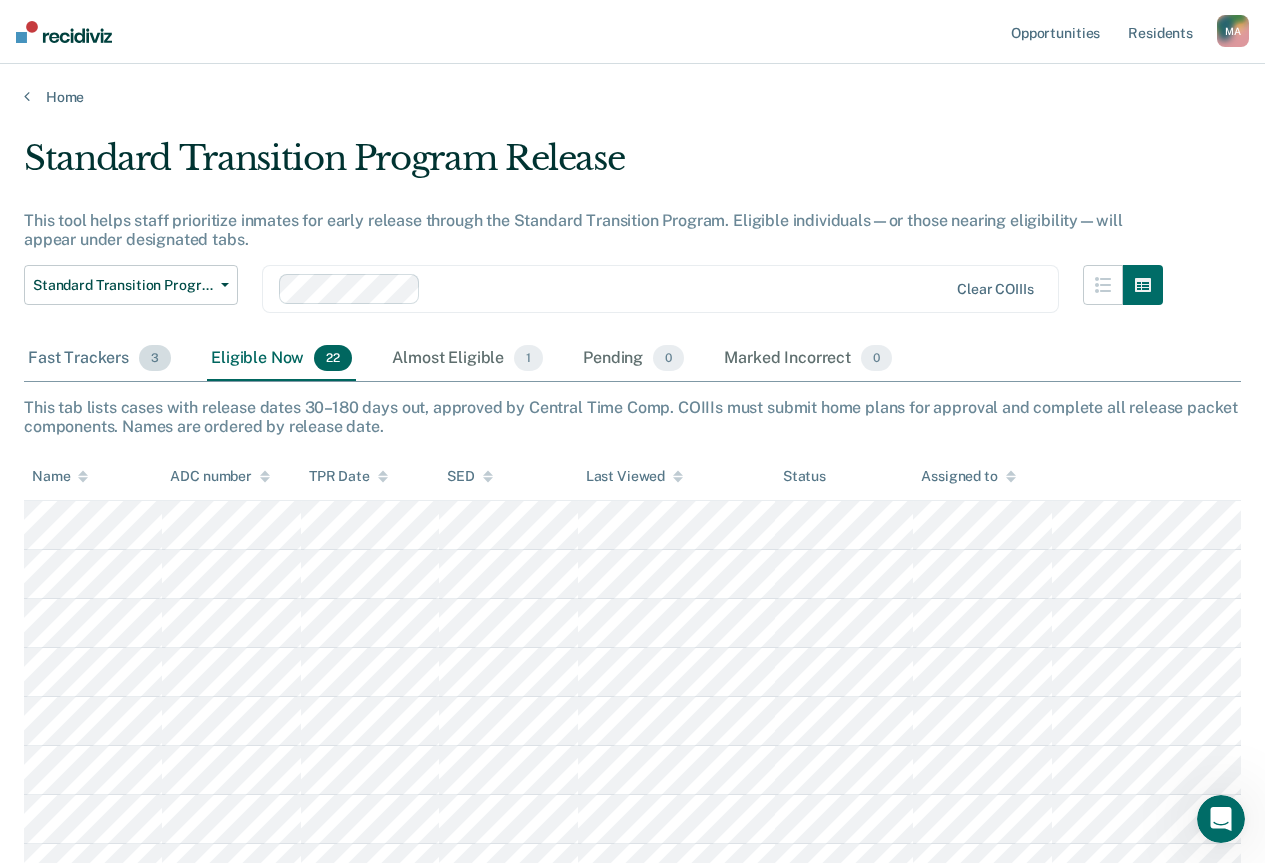 click on "3" at bounding box center [155, 358] 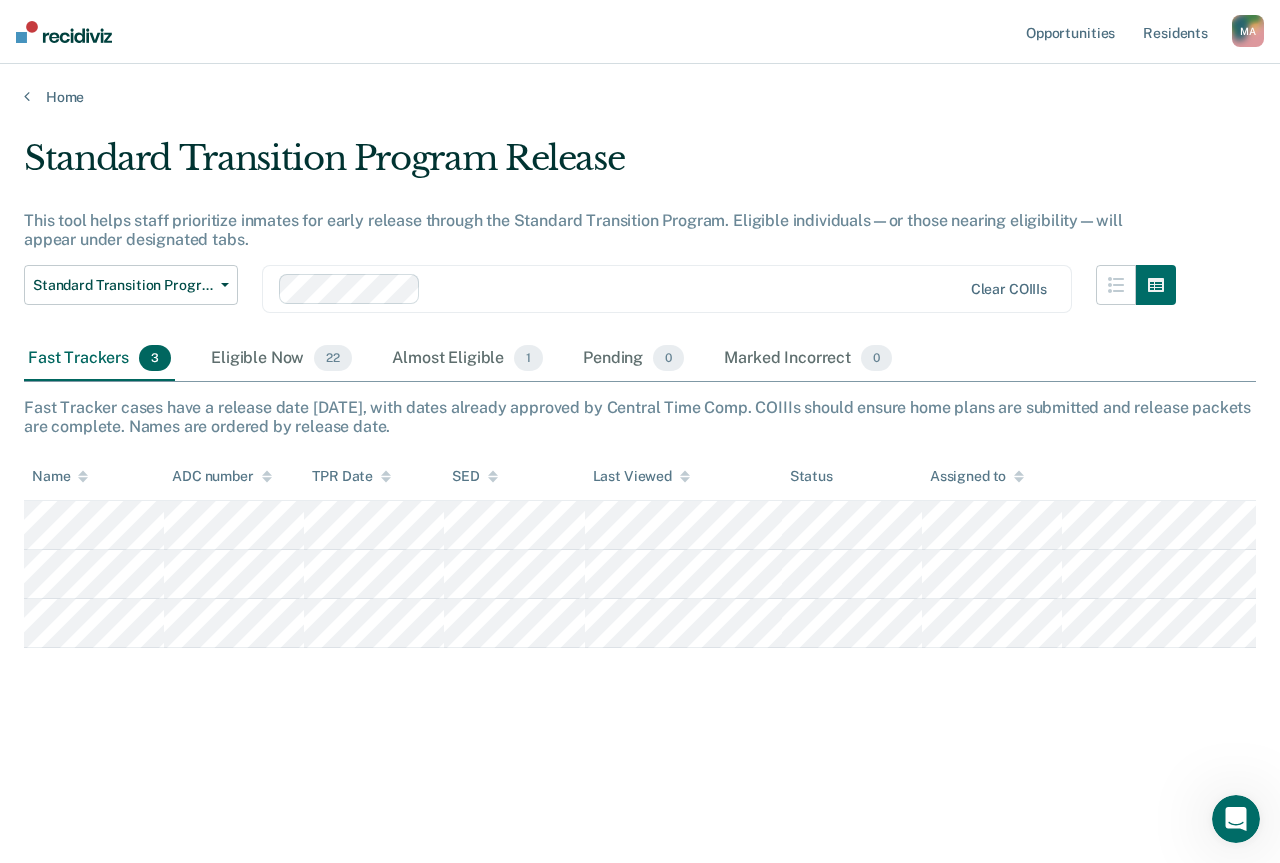 click on "M A" at bounding box center [1248, 31] 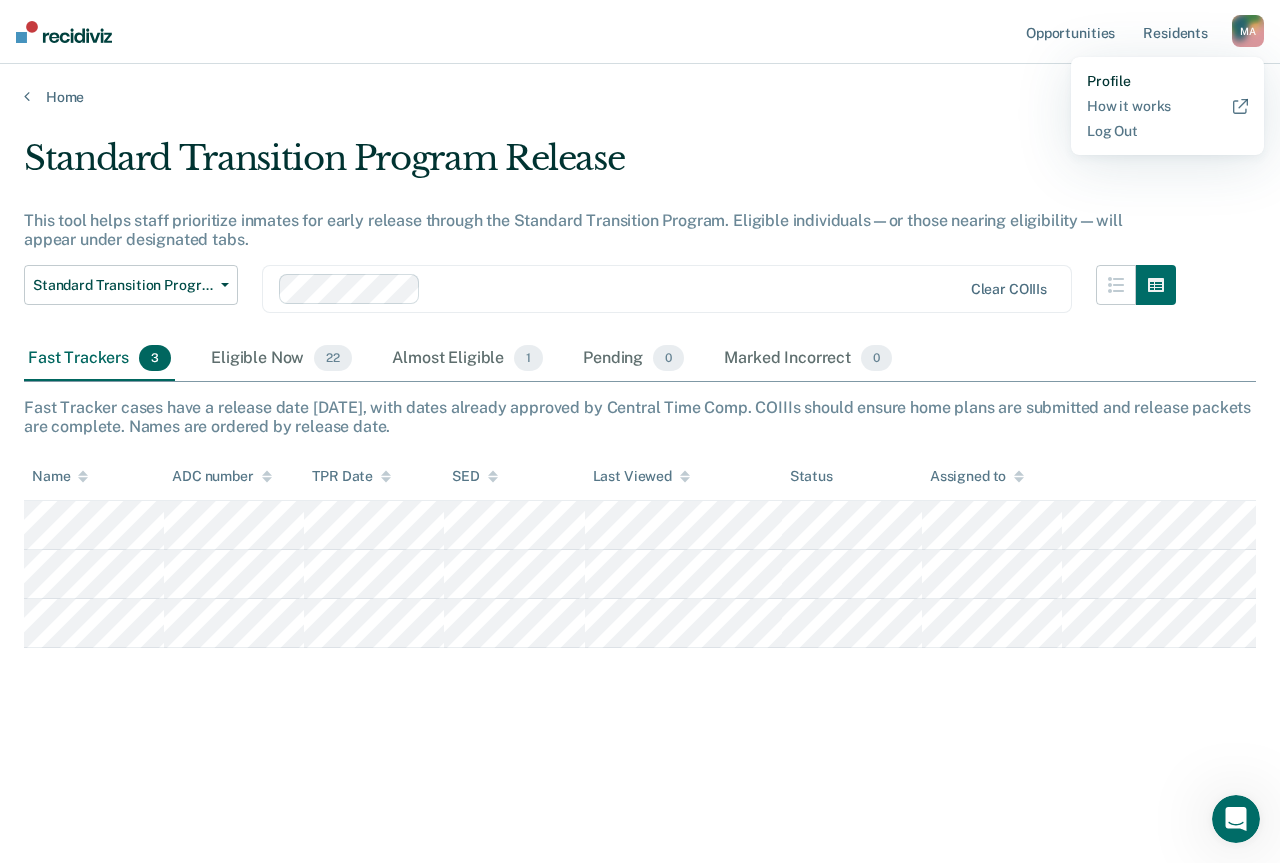 click on "Profile" at bounding box center [1167, 81] 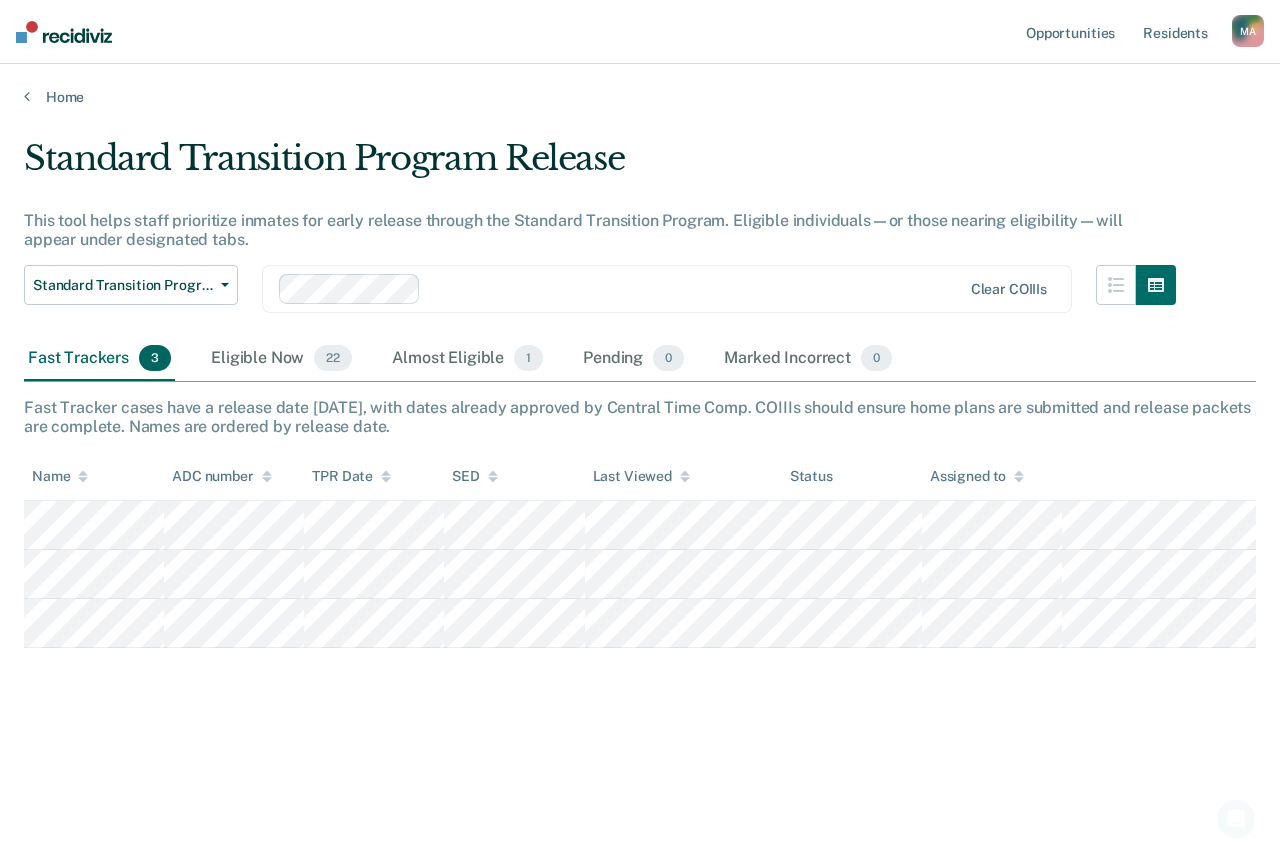 scroll, scrollTop: 0, scrollLeft: 0, axis: both 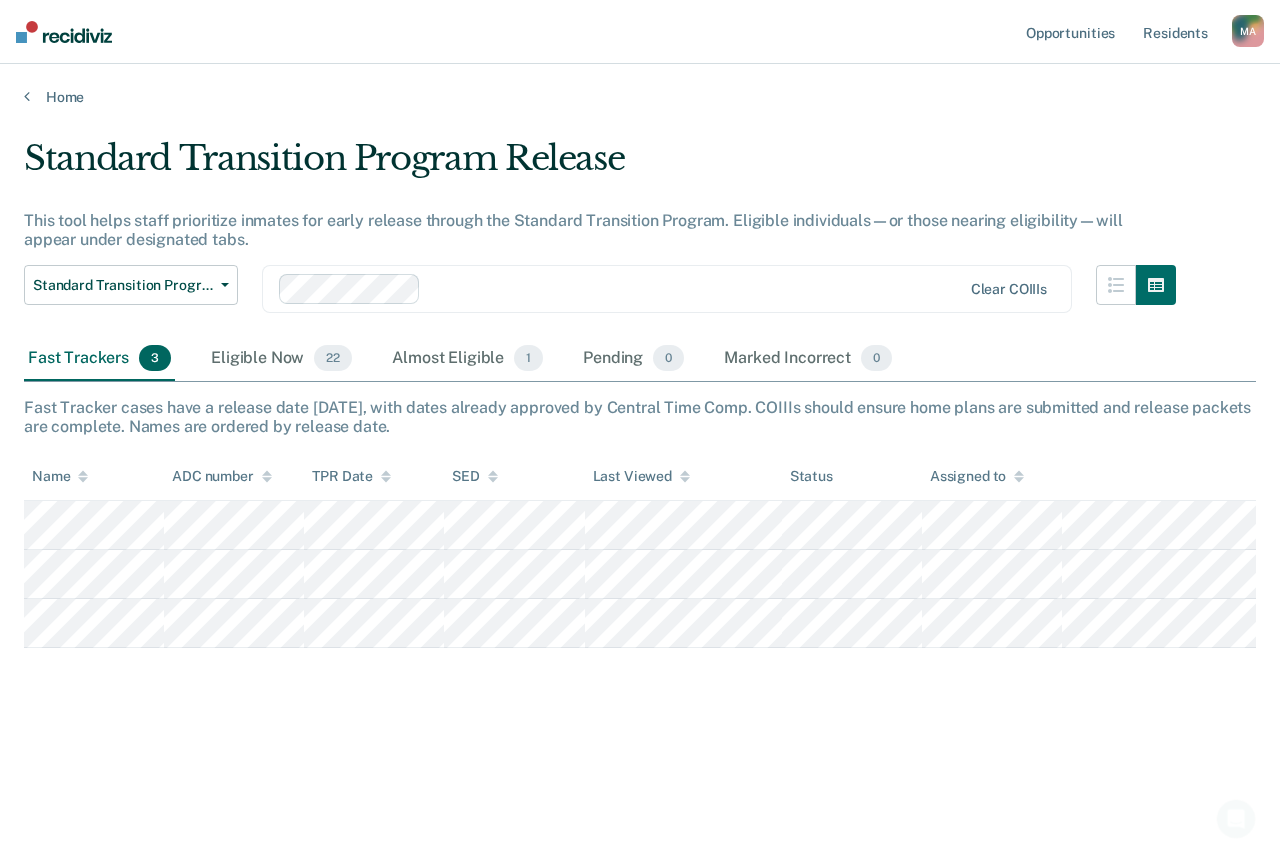 click on "Opportunities Resident s" at bounding box center (1127, 32) 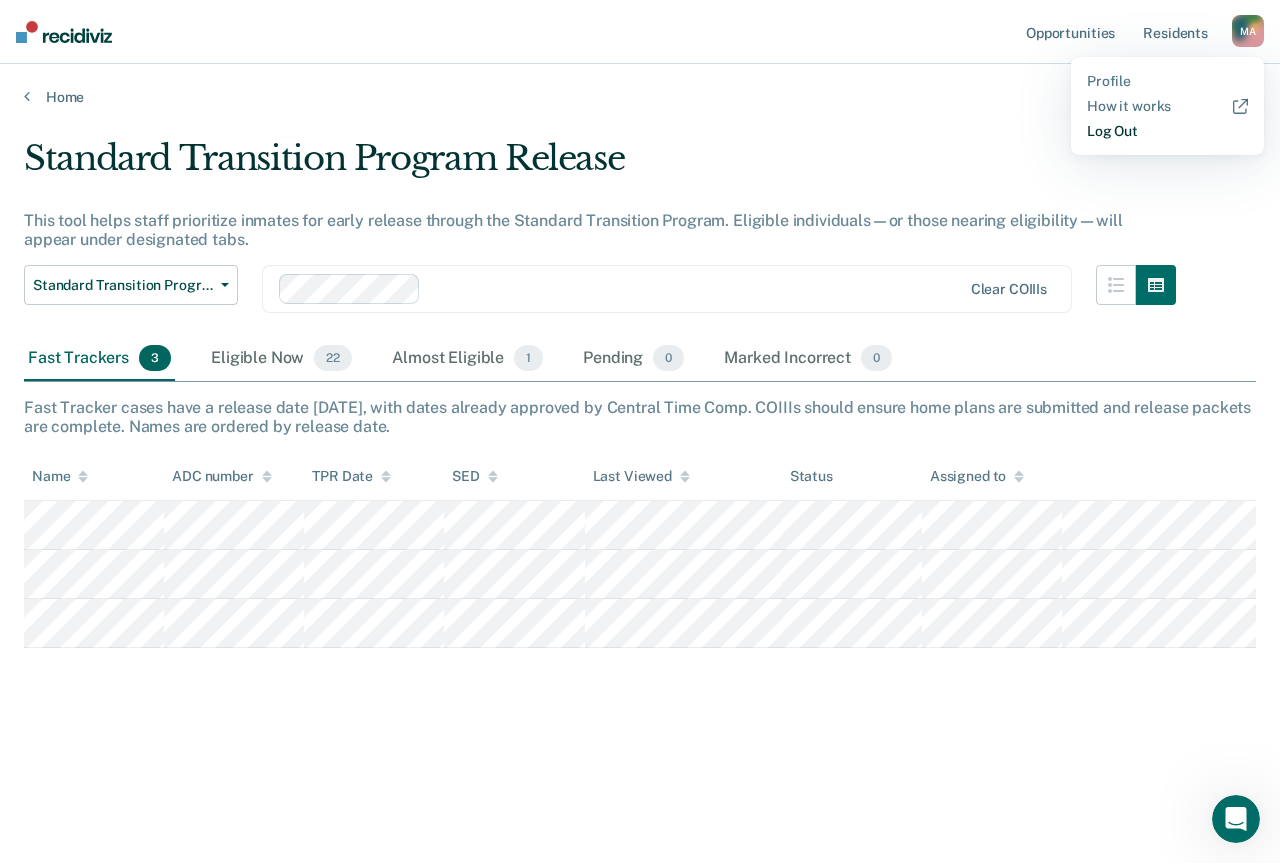 click on "Log Out" at bounding box center [1167, 131] 